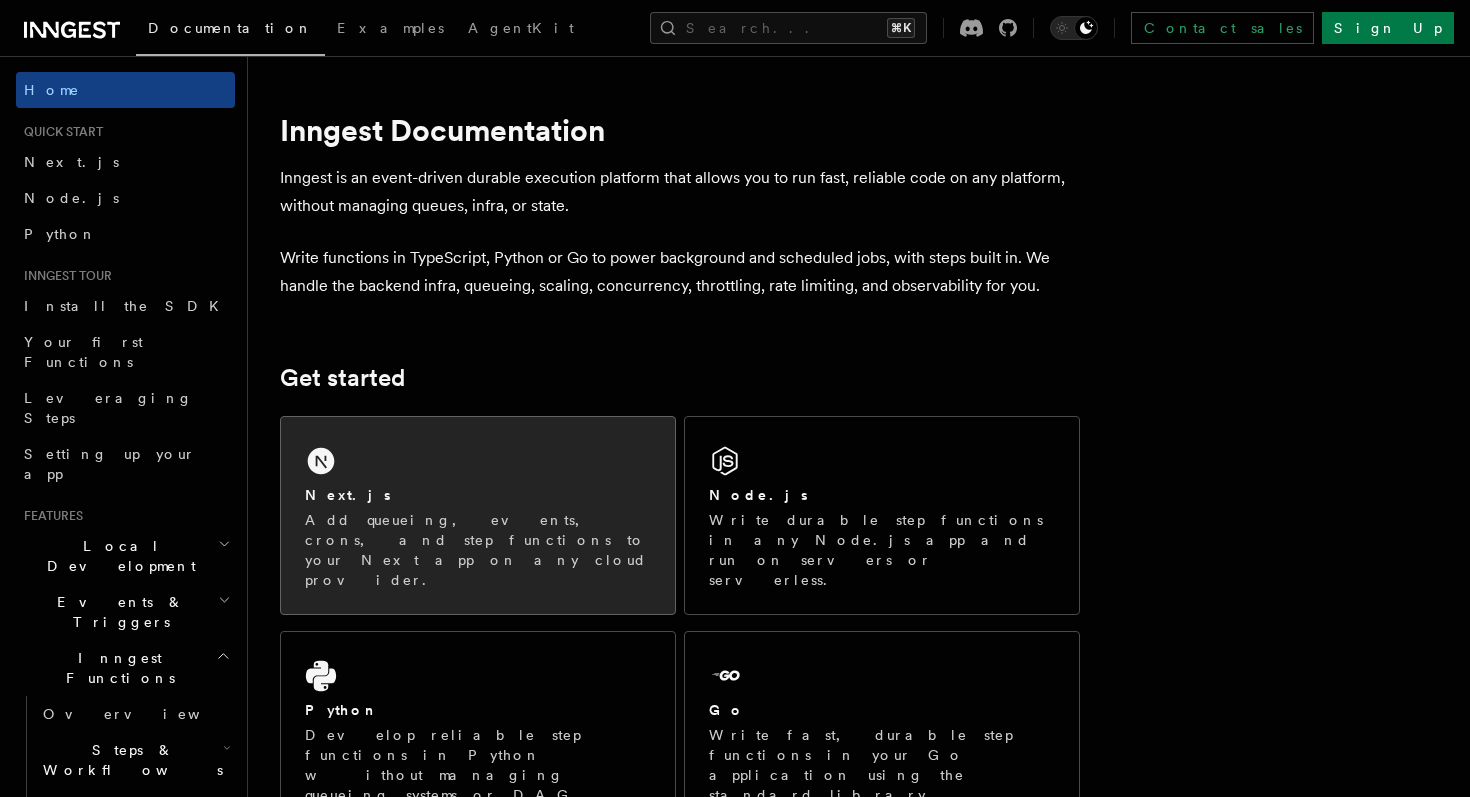 scroll, scrollTop: 0, scrollLeft: 0, axis: both 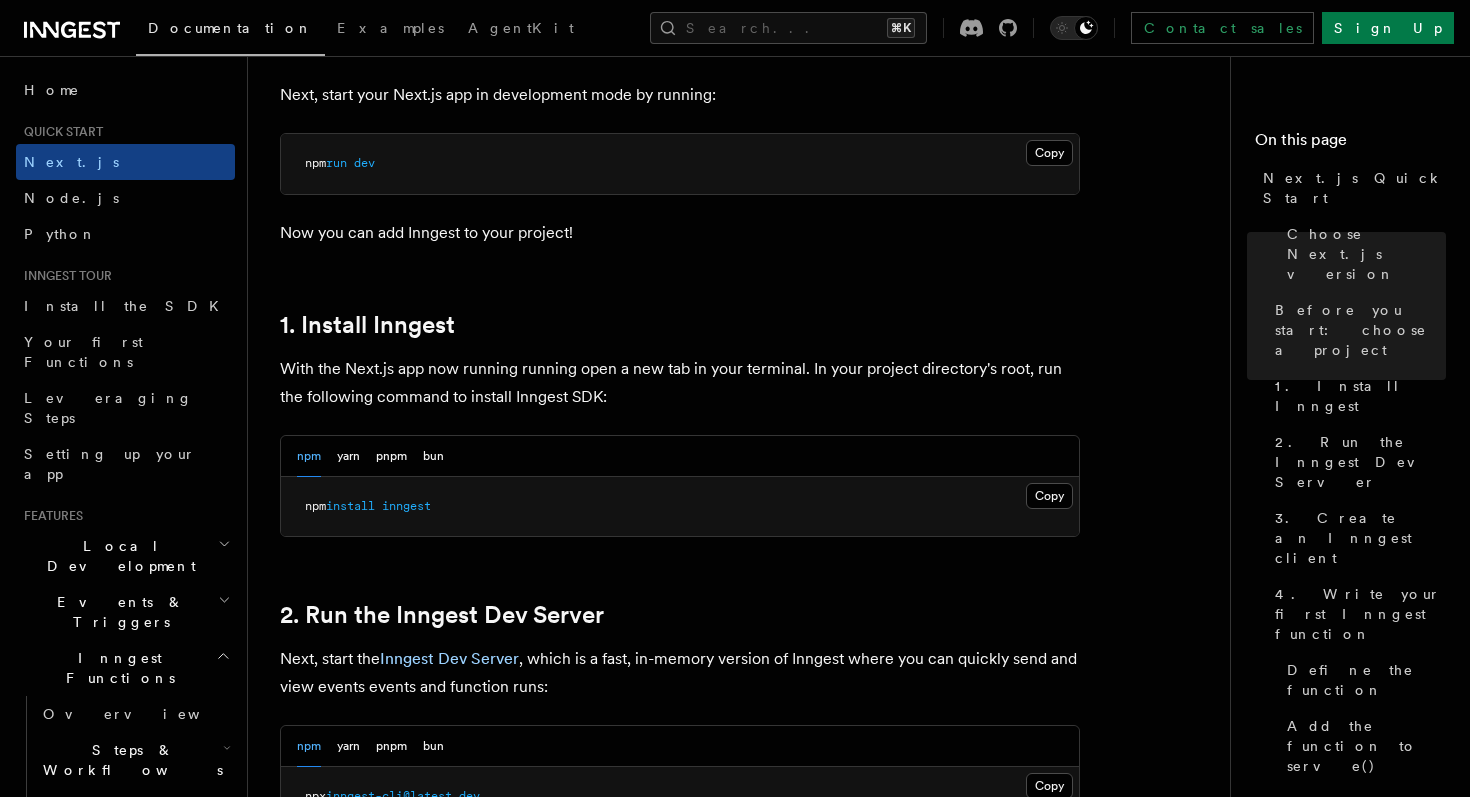 click at bounding box center (378, 506) 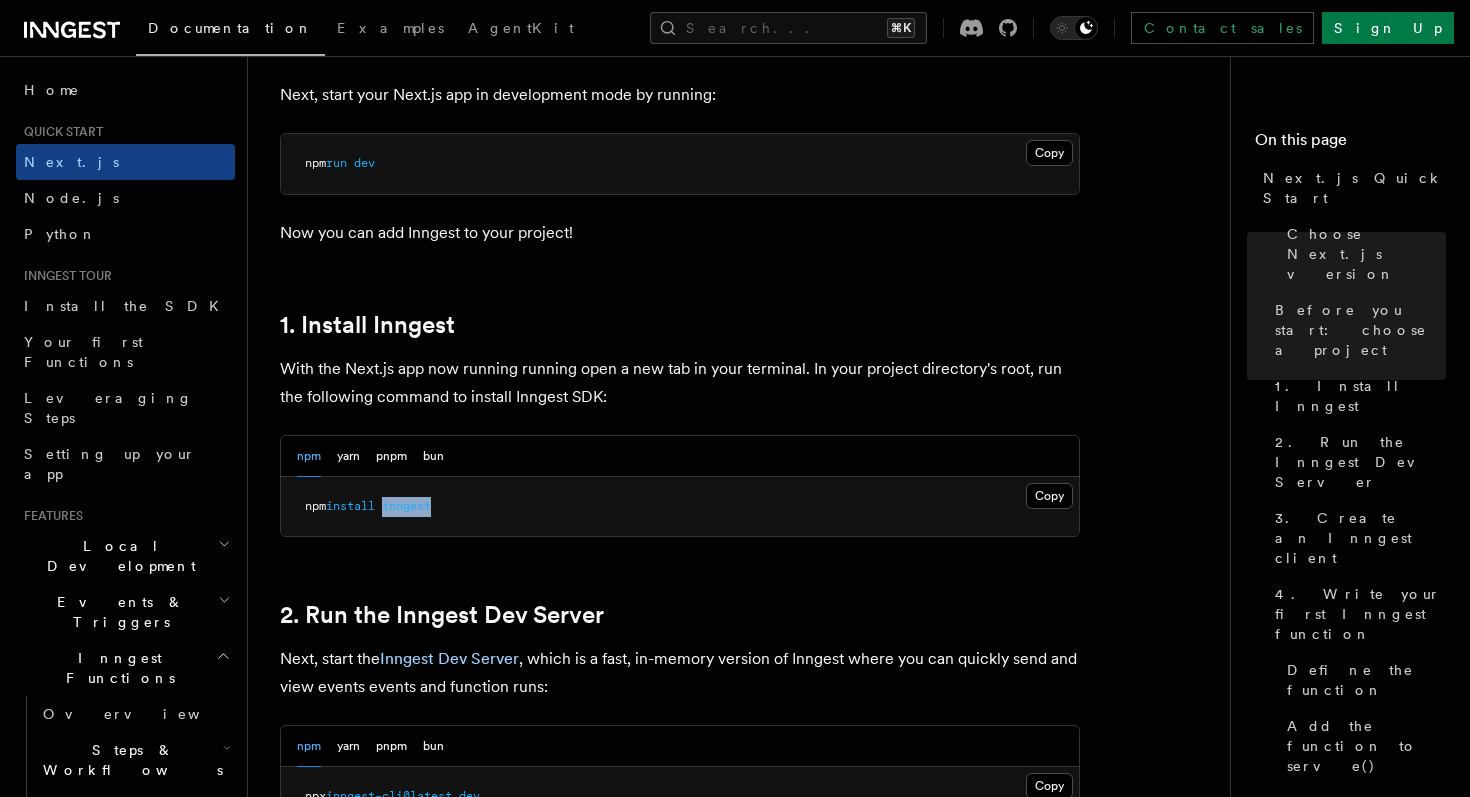 click at bounding box center [378, 506] 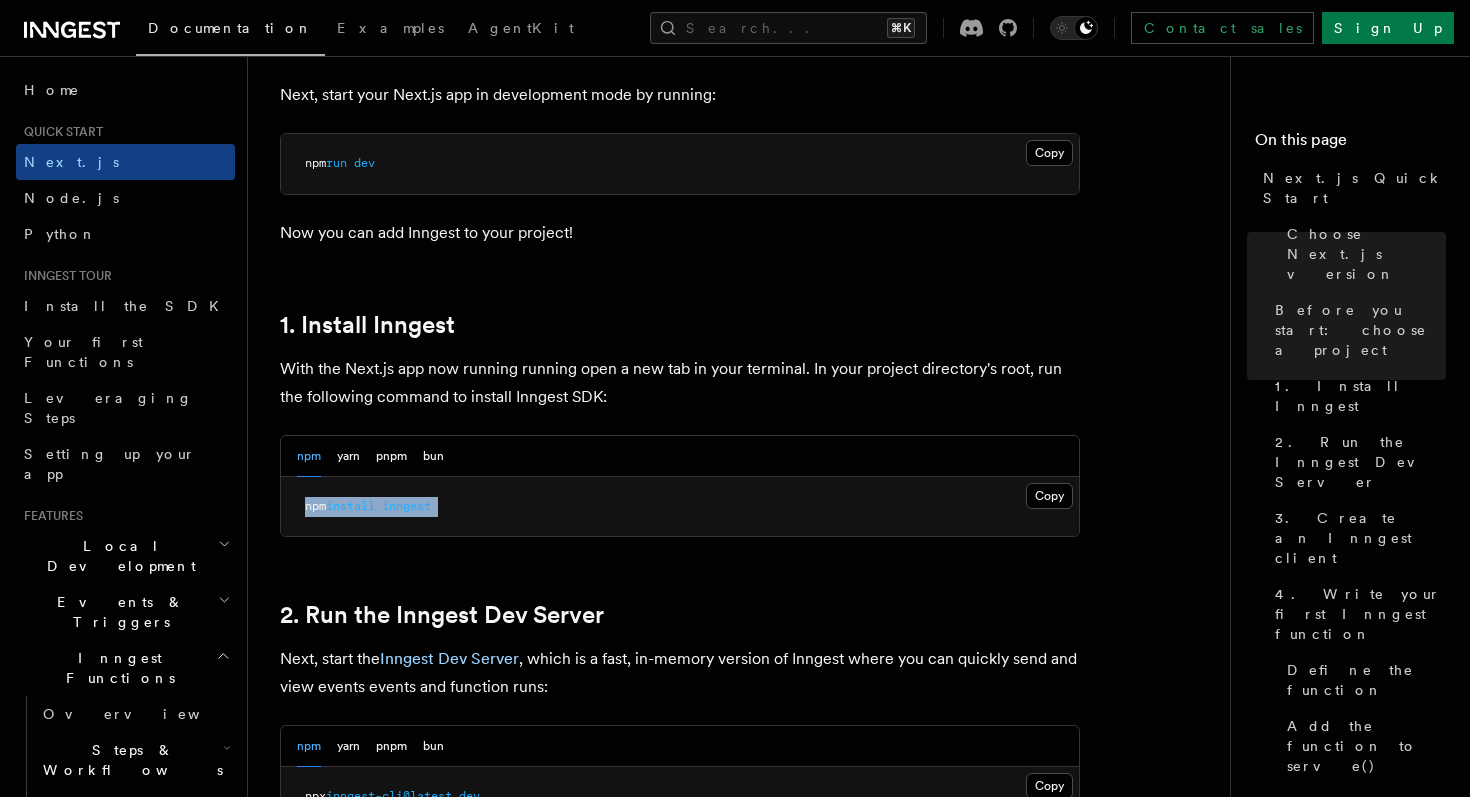 click on "npm  install   inngest" at bounding box center [680, 507] 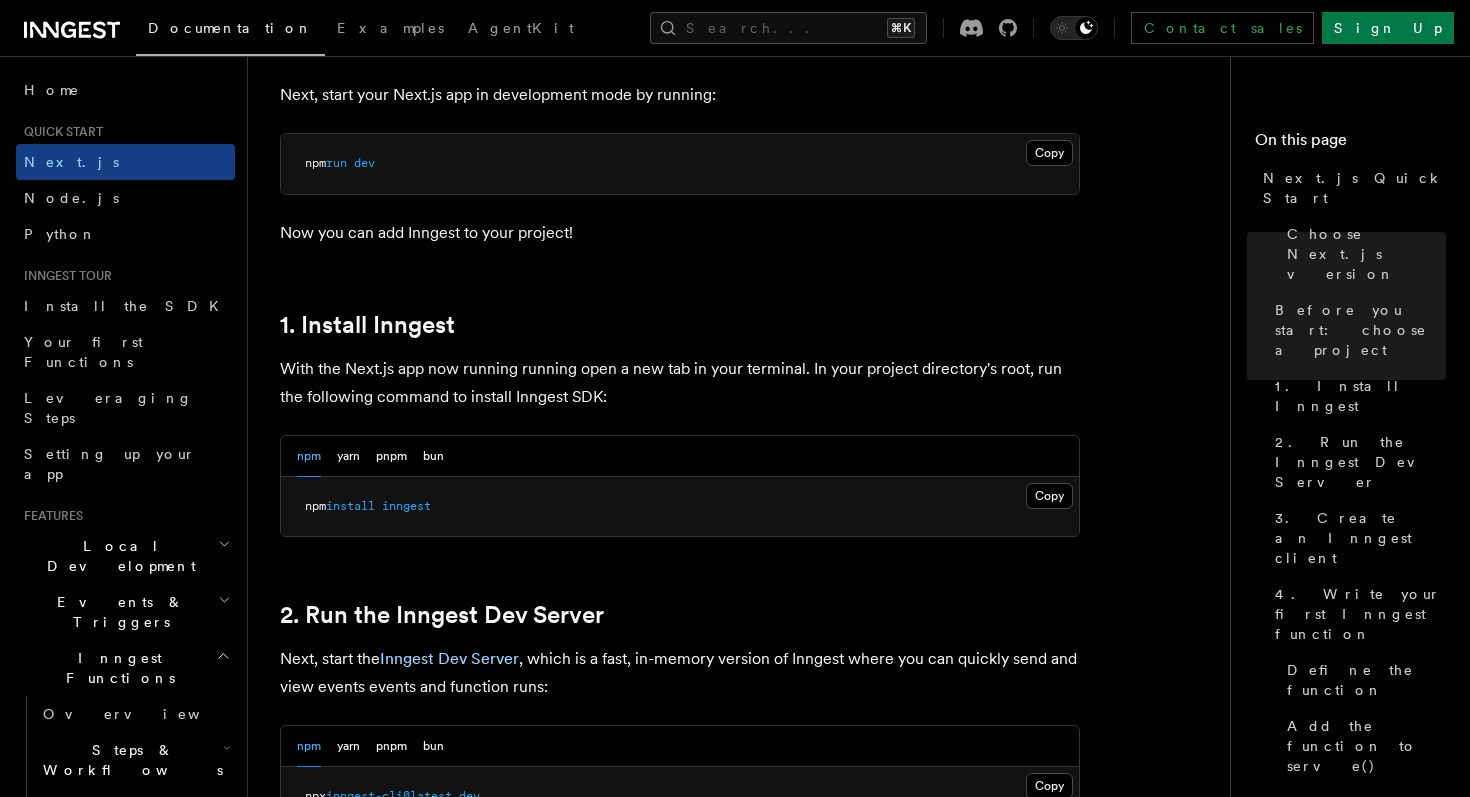 click on "npm  install   inngest" at bounding box center (680, 507) 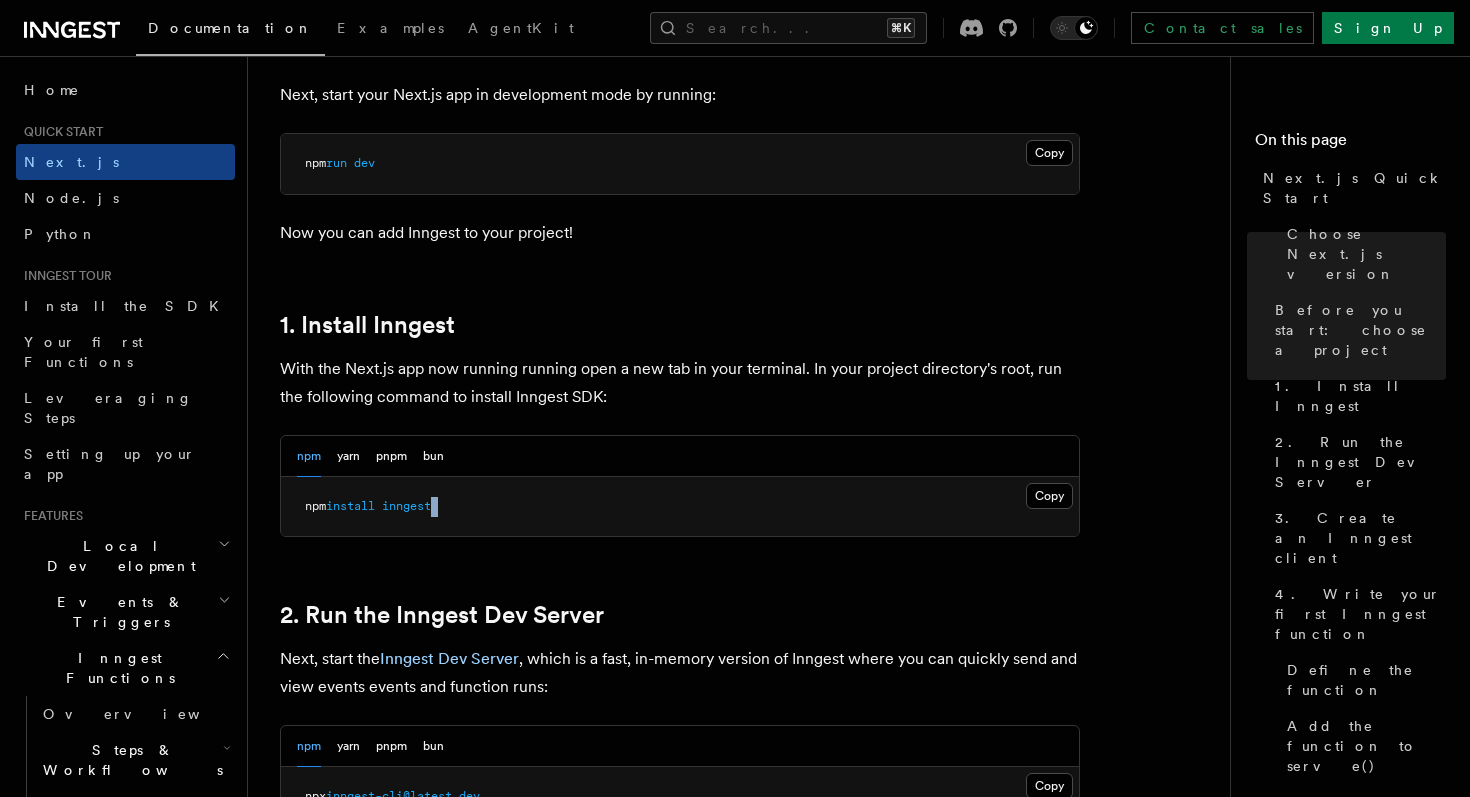 click on "npm  install   inngest" at bounding box center [680, 507] 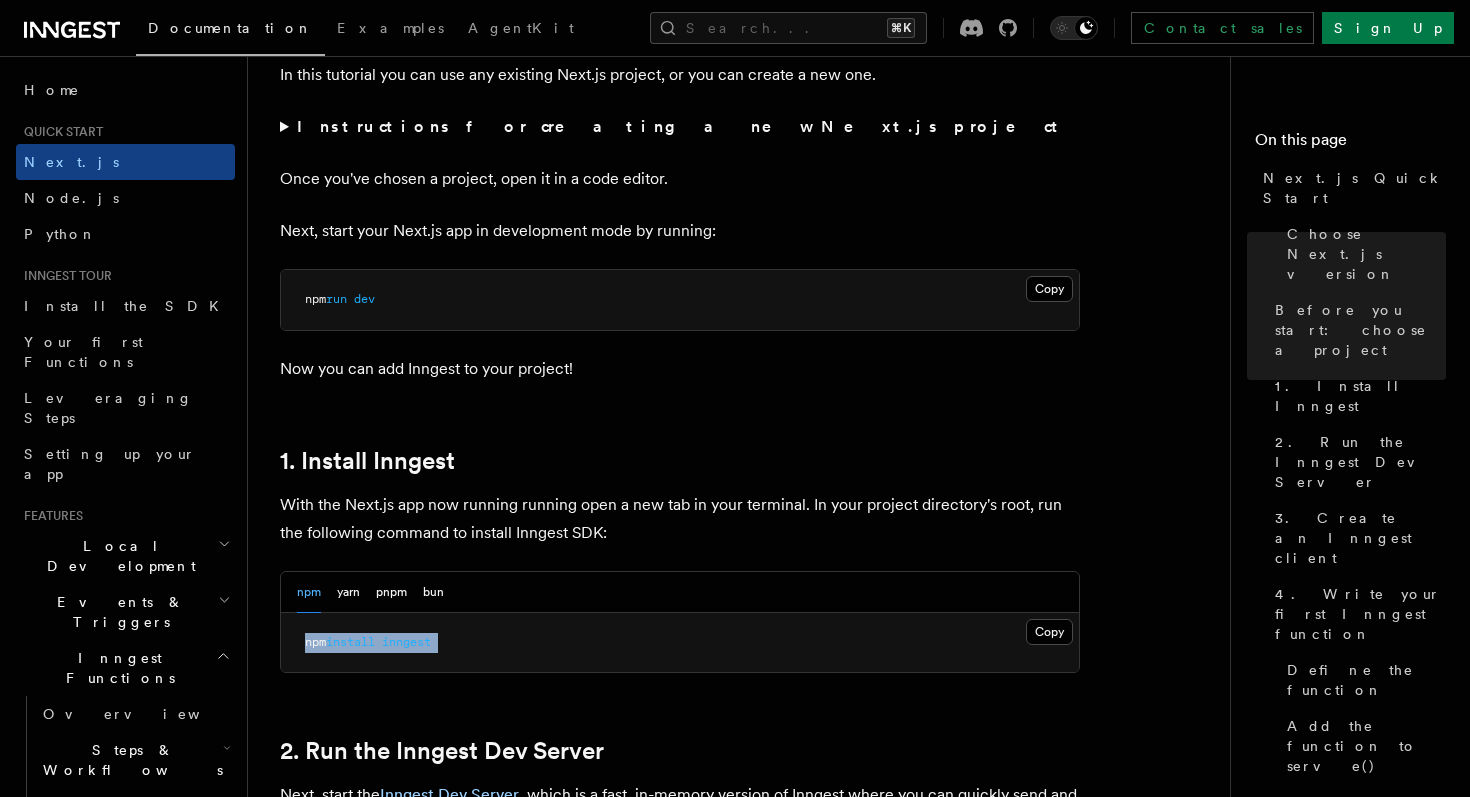 scroll, scrollTop: 738, scrollLeft: 0, axis: vertical 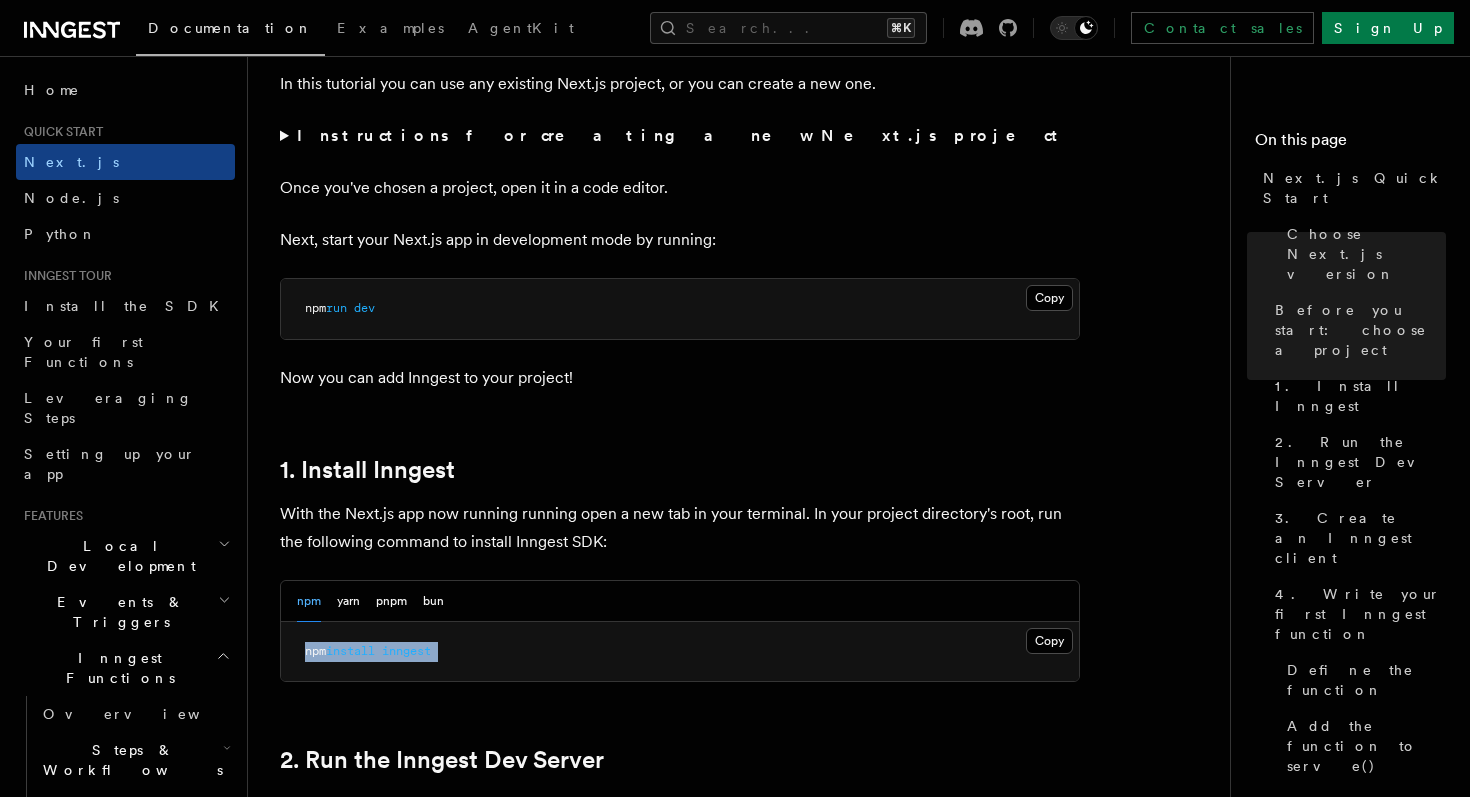 click on "Instructions for creating a new Next.js project" at bounding box center [681, 135] 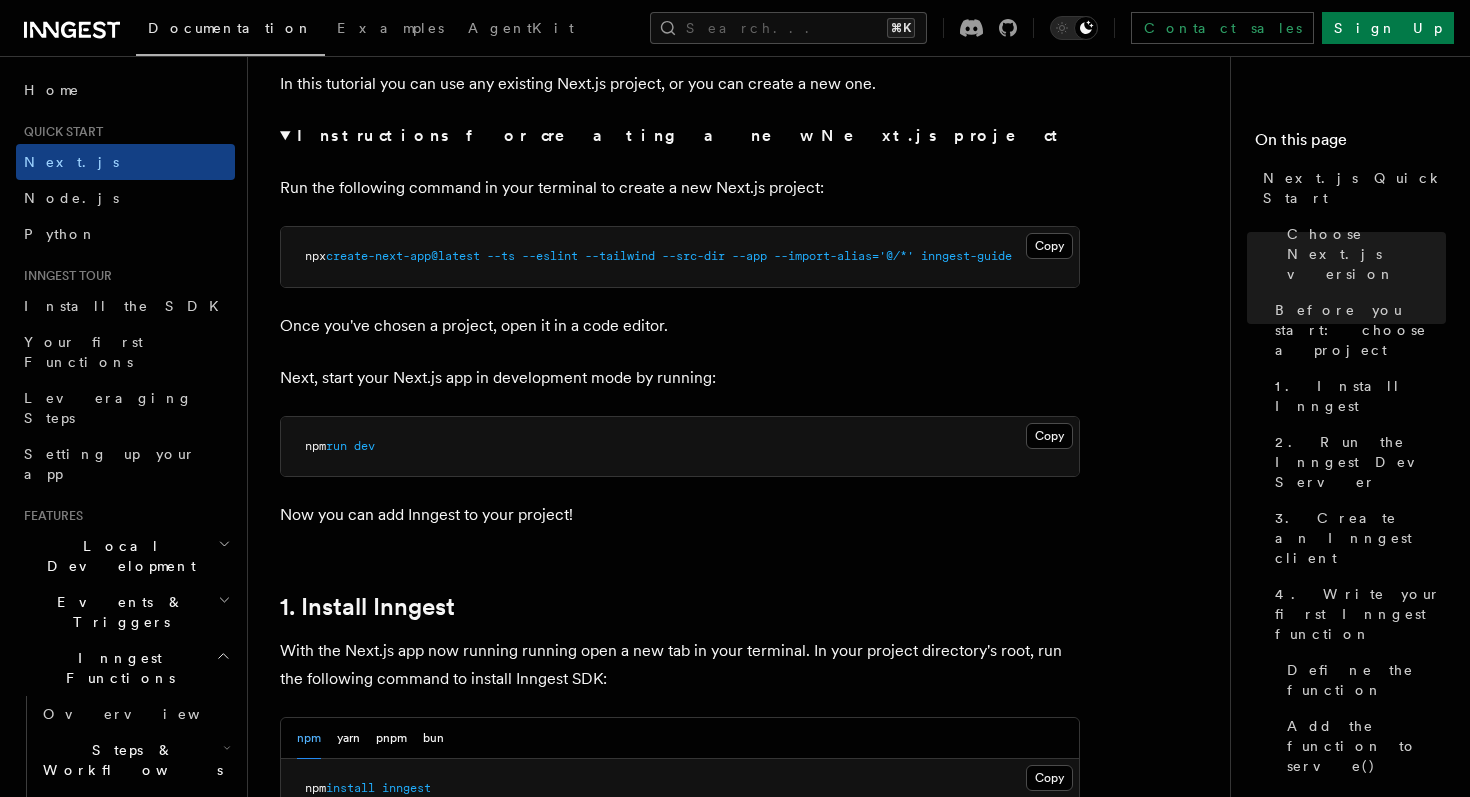 click on "Instructions for creating a new Next.js project" at bounding box center (681, 135) 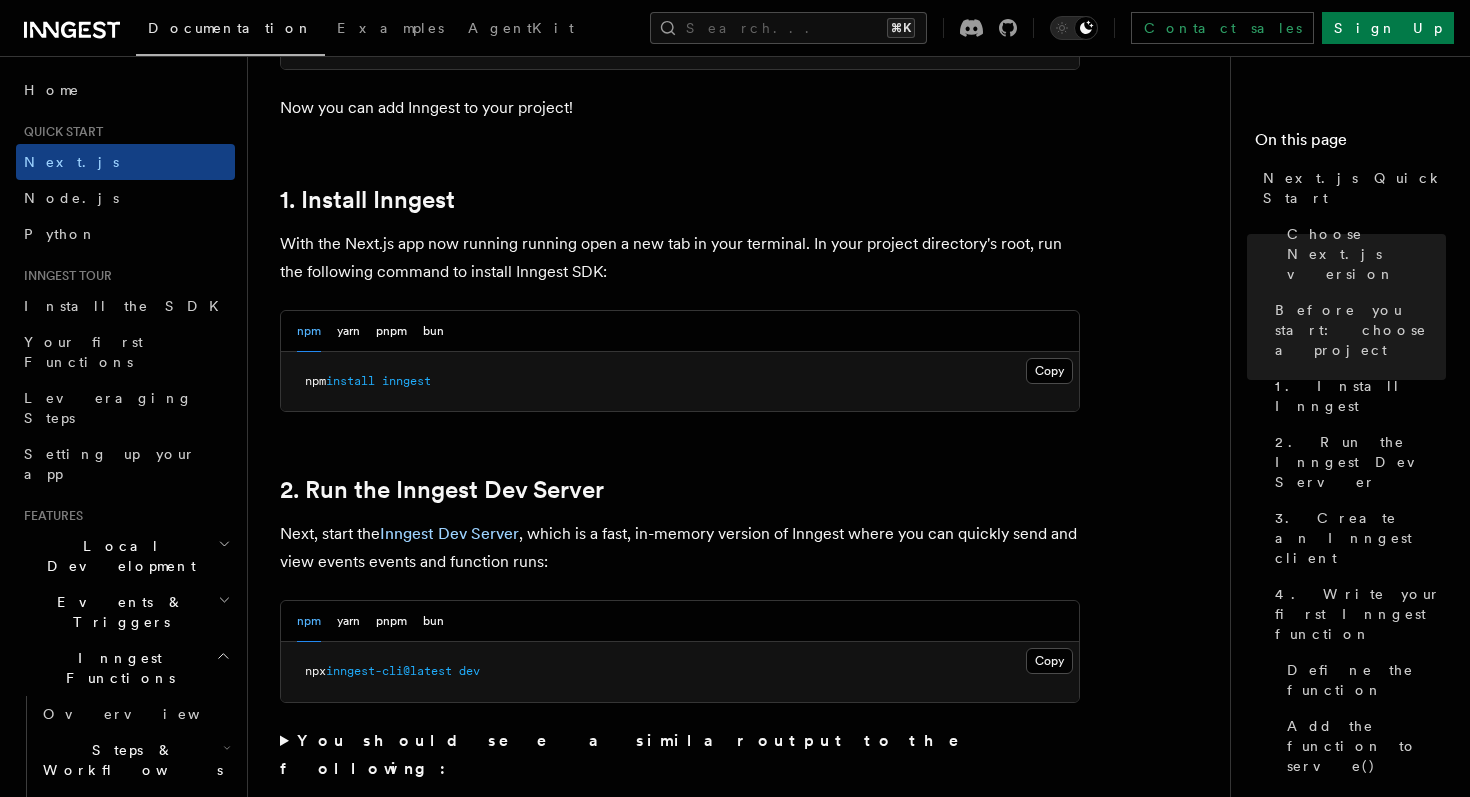 scroll, scrollTop: 1134, scrollLeft: 0, axis: vertical 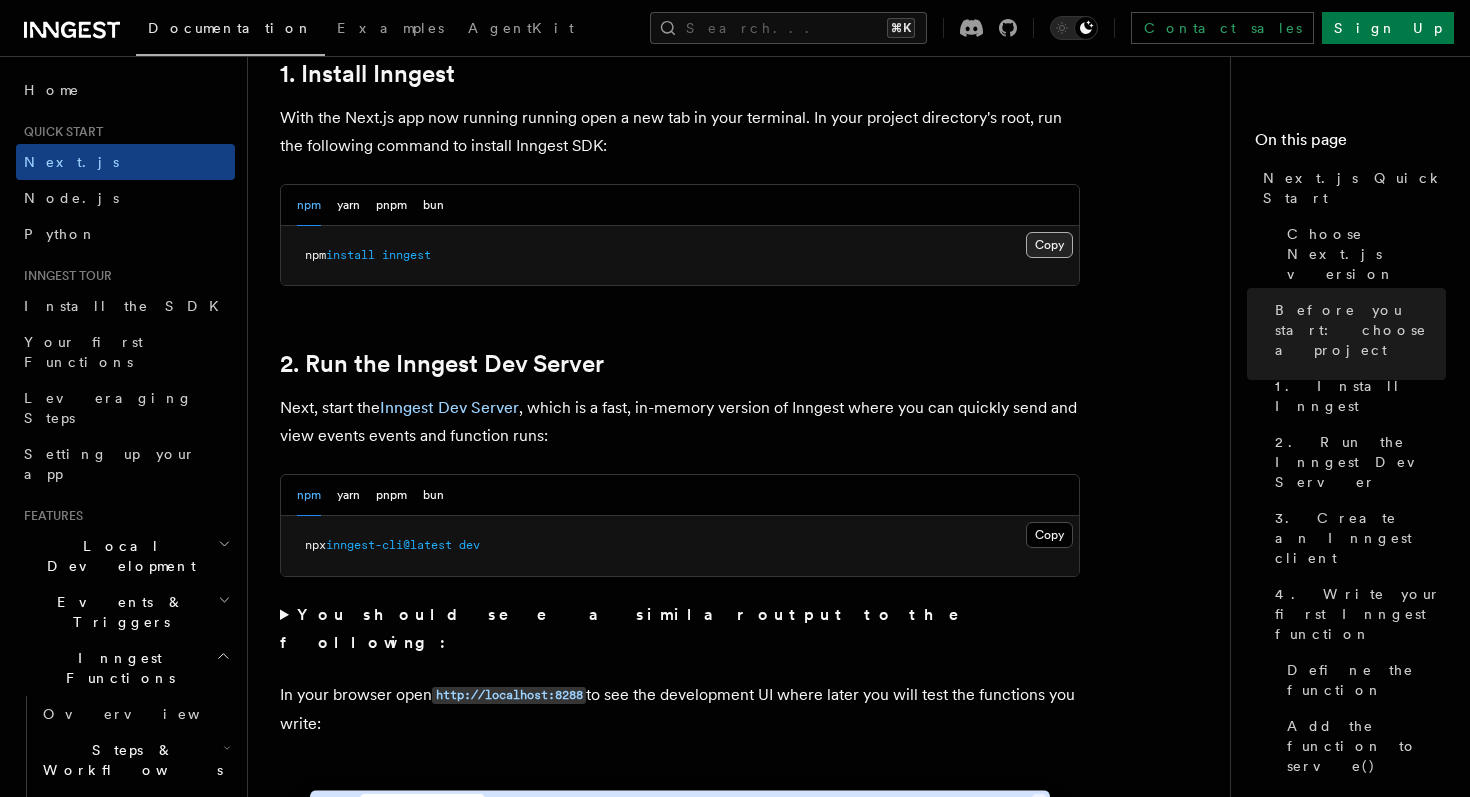 click on "Copy Copied" at bounding box center [1049, 245] 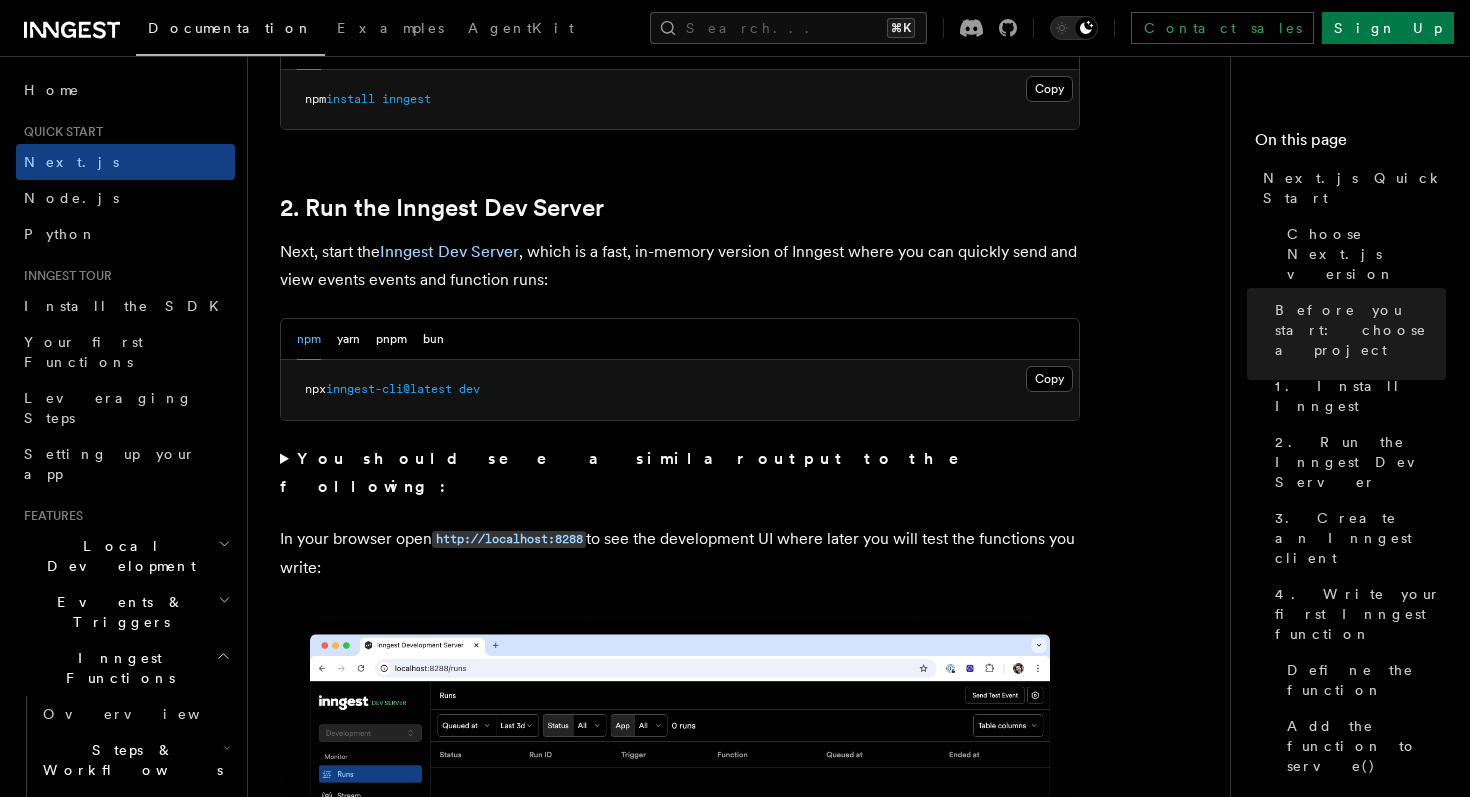 scroll, scrollTop: 1350, scrollLeft: 0, axis: vertical 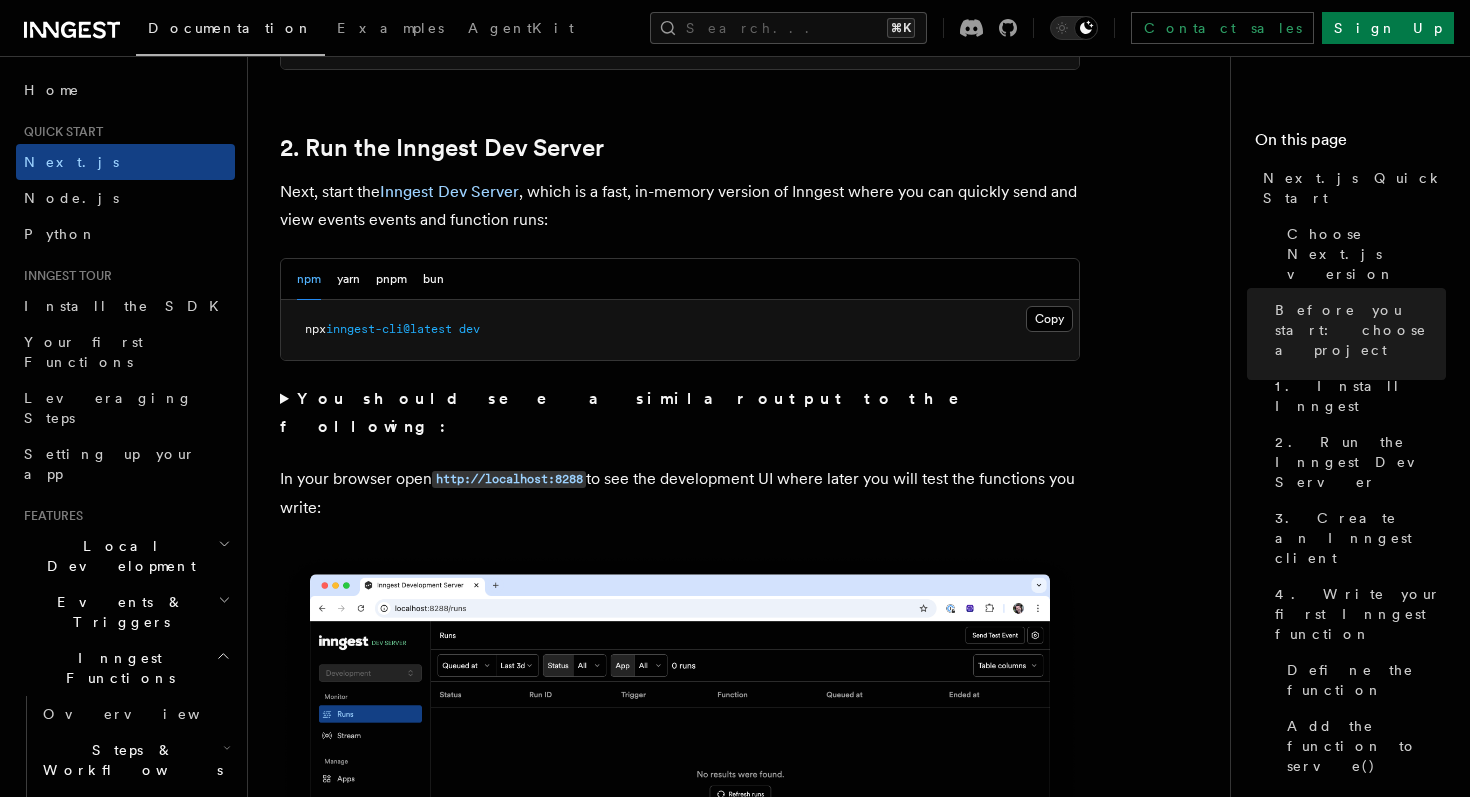 click on "inngest-cli@latest" at bounding box center [389, 329] 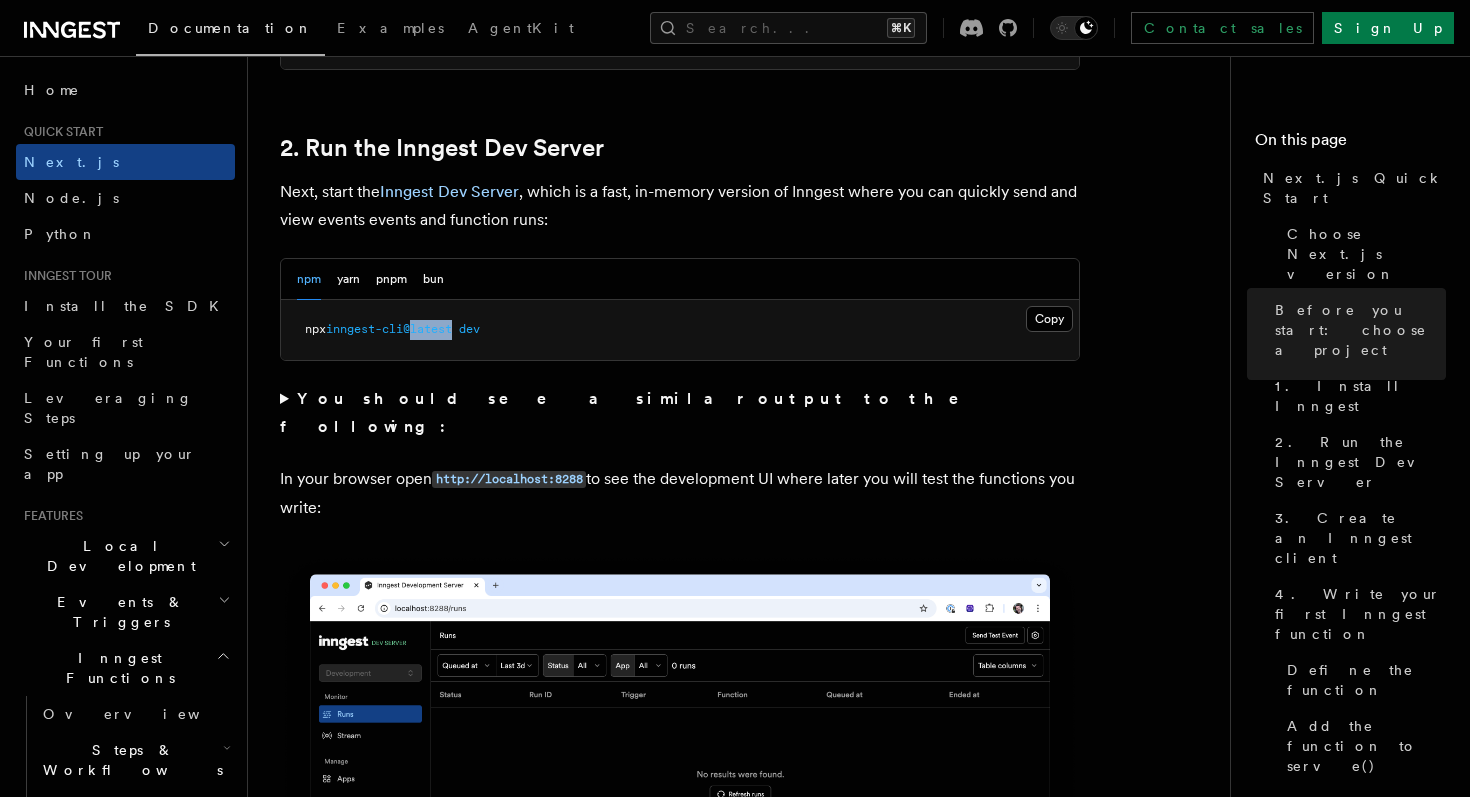 click on "inngest-cli@latest" at bounding box center [389, 329] 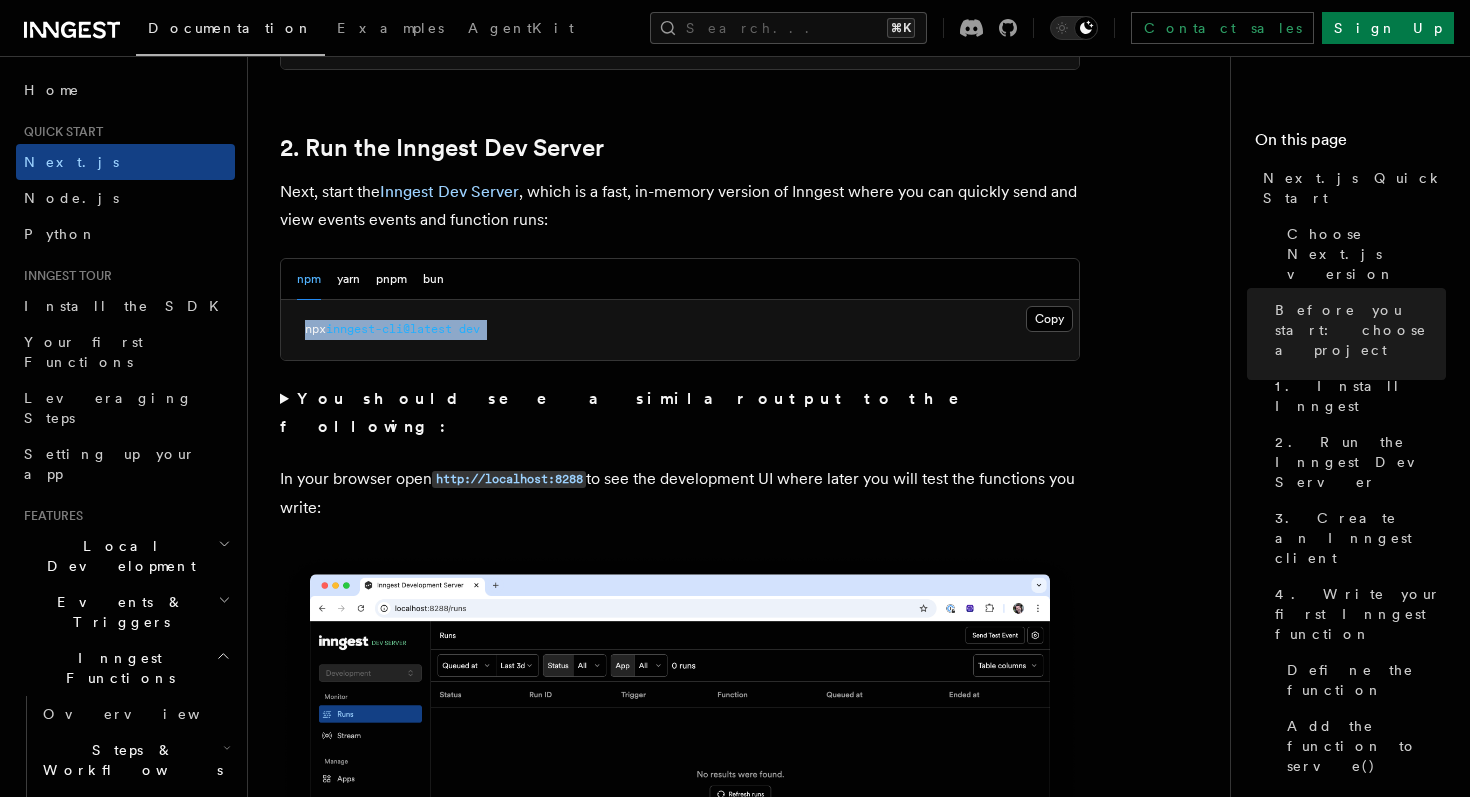 copy on "npx  inngest-cli@latest   dev" 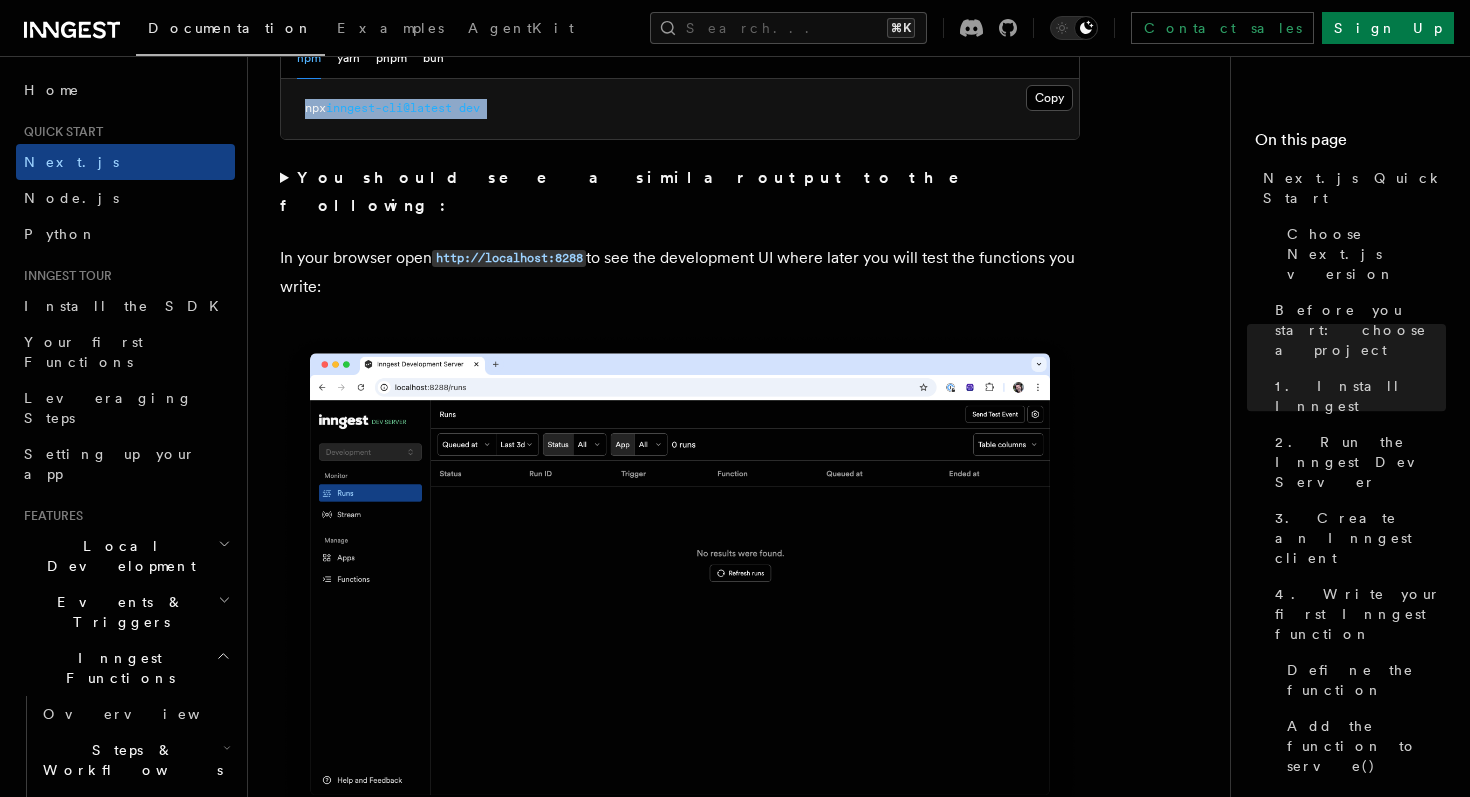 scroll, scrollTop: 1563, scrollLeft: 0, axis: vertical 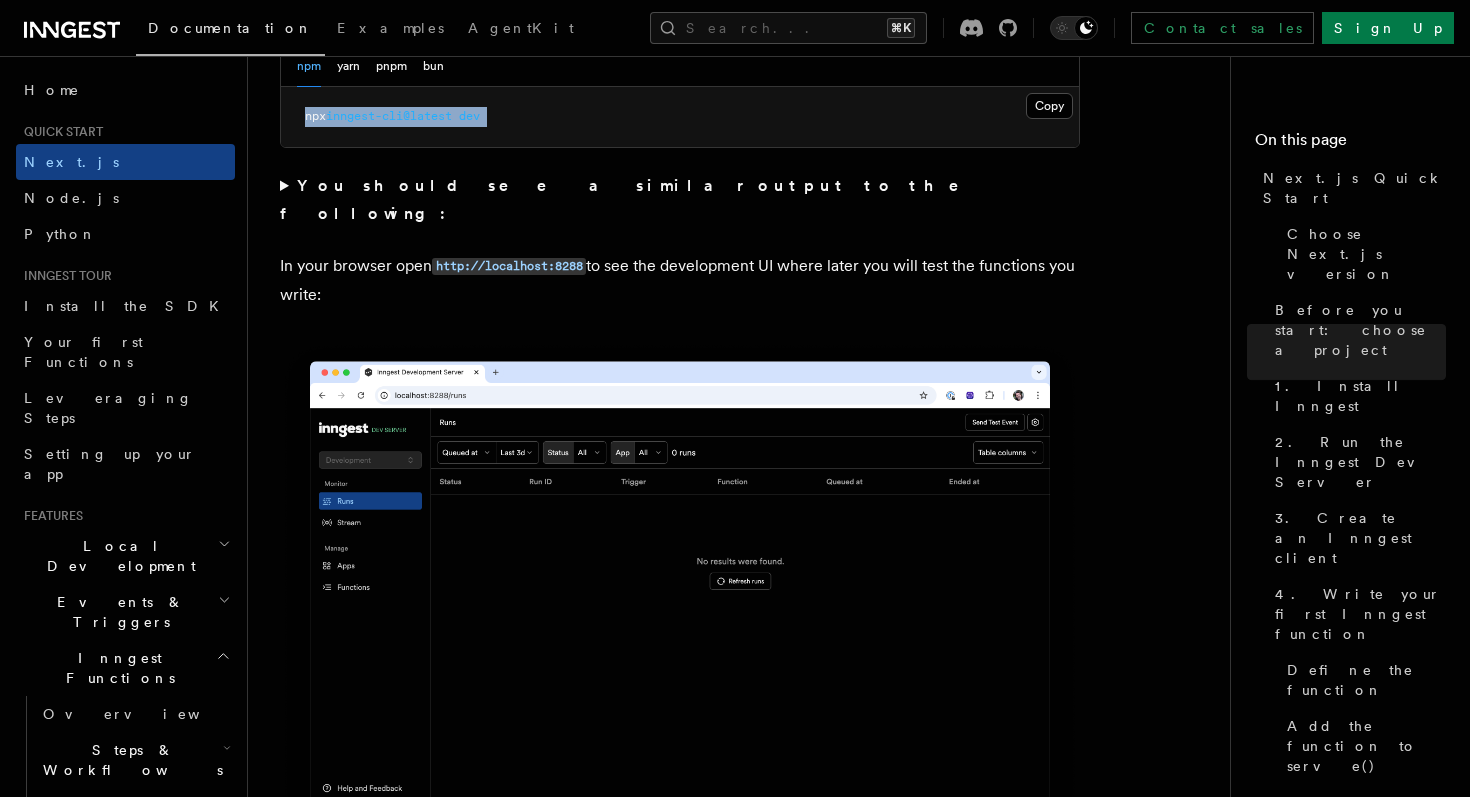 click on "You should see a similar output to the following:" at bounding box center (680, 200) 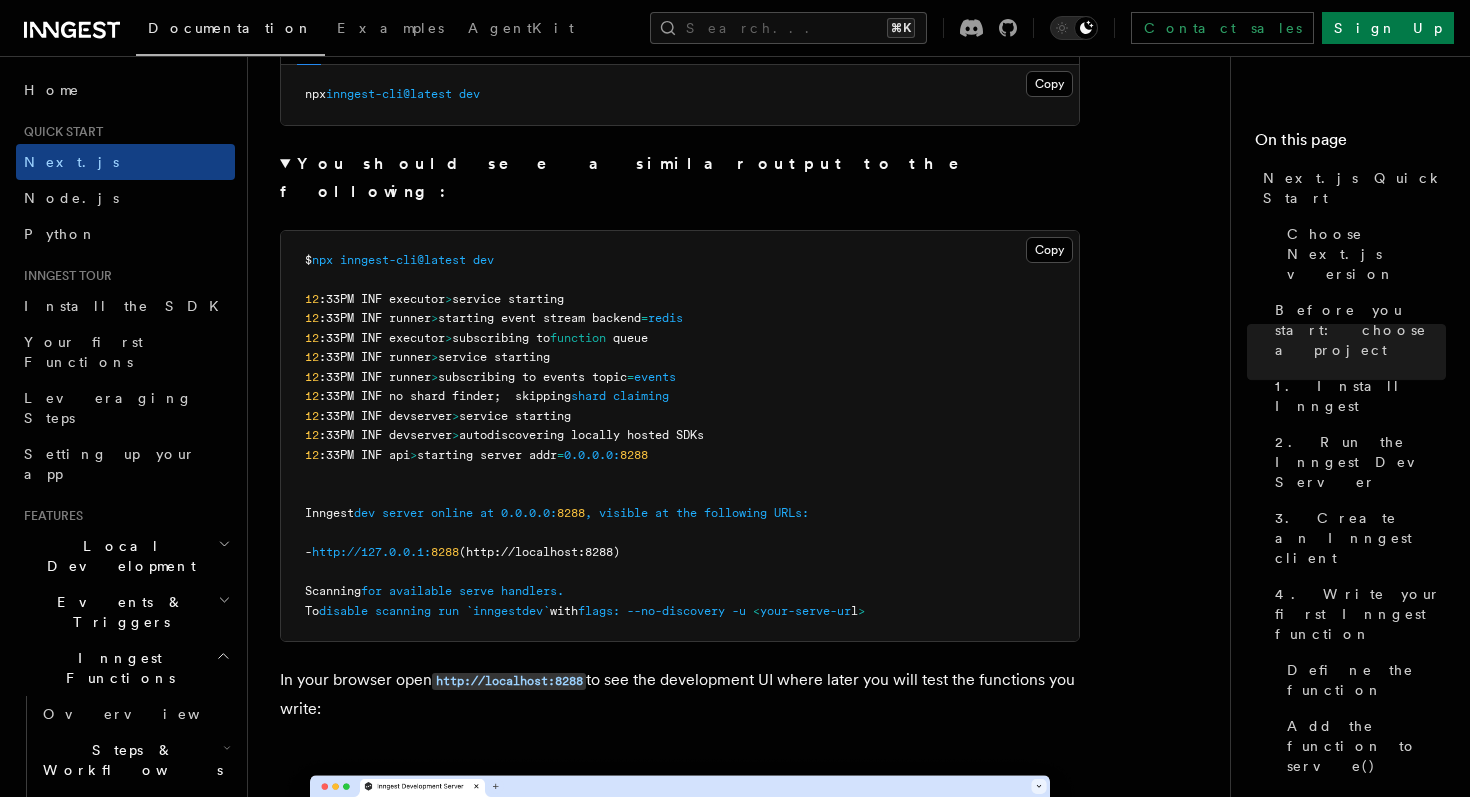 scroll, scrollTop: 1586, scrollLeft: 0, axis: vertical 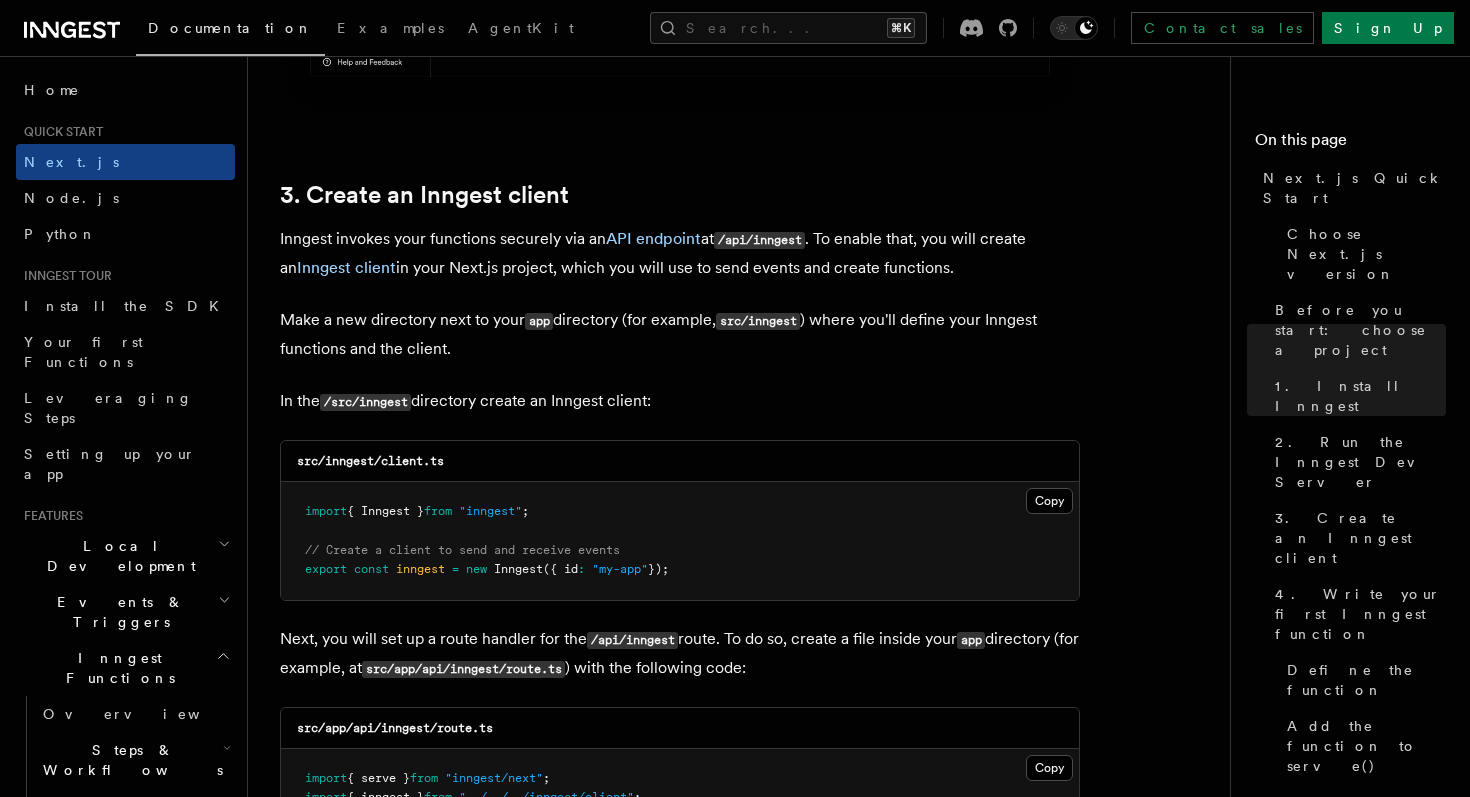 click on "src/inngest/client.ts" at bounding box center [370, 461] 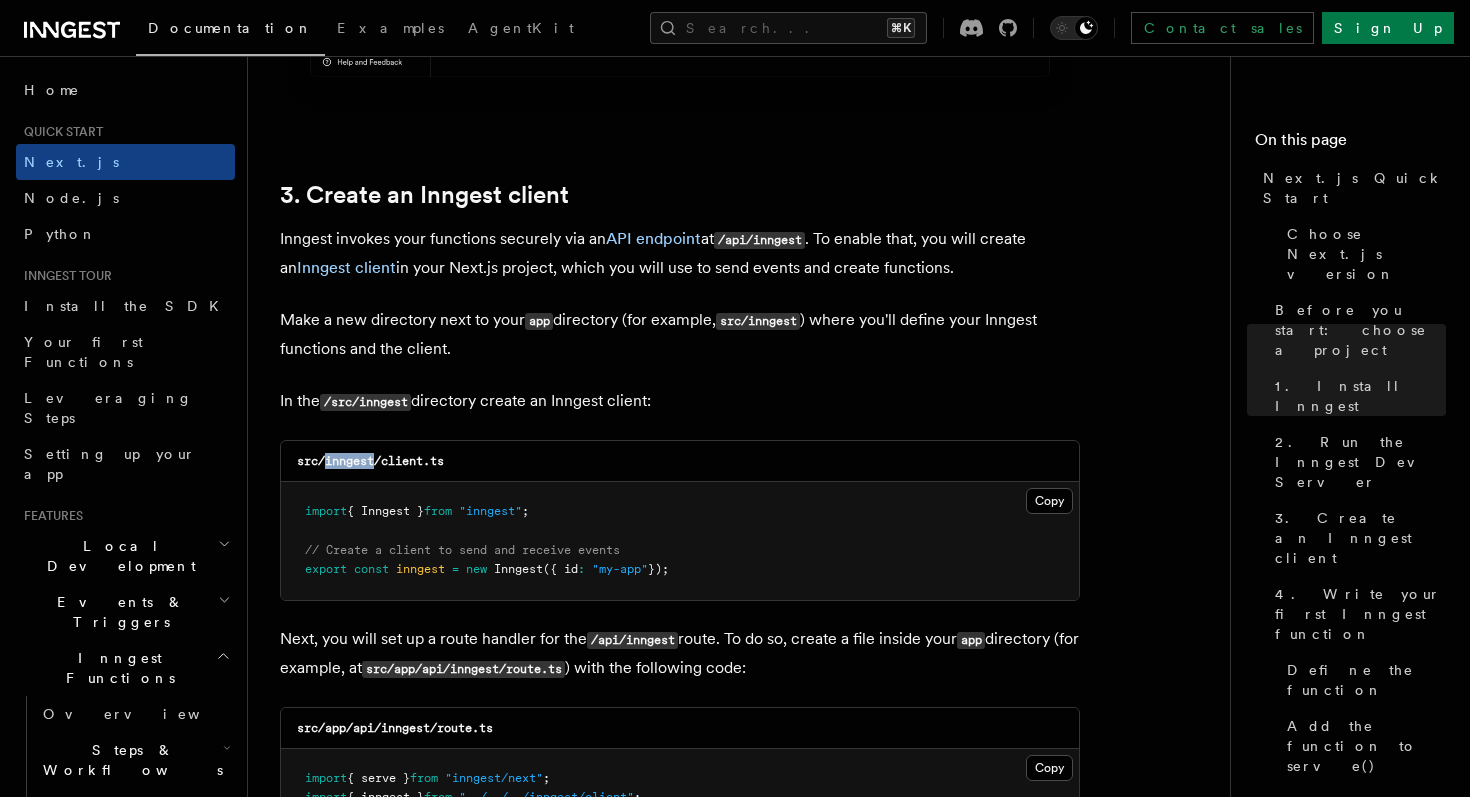 copy on "inngest" 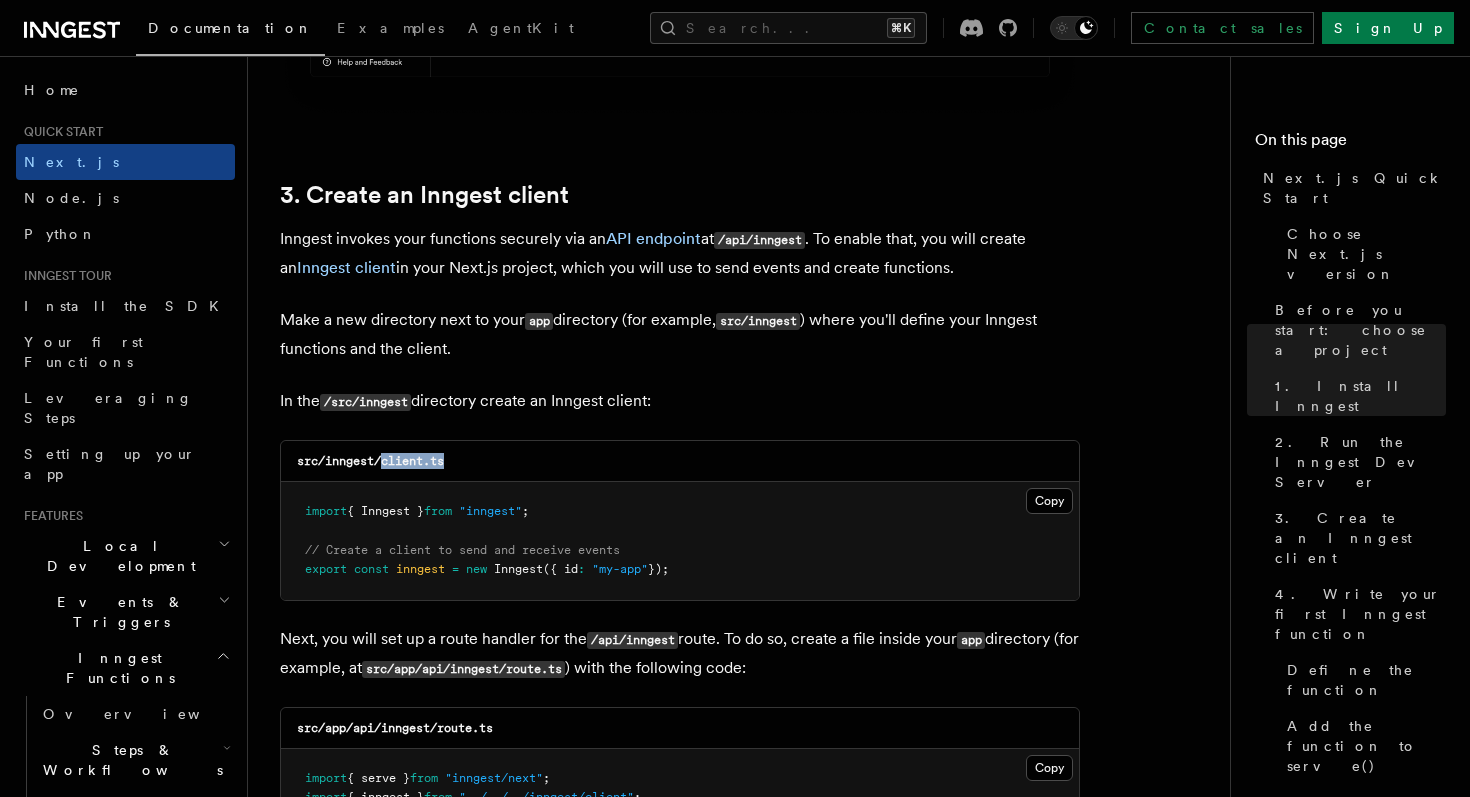 drag, startPoint x: 459, startPoint y: 431, endPoint x: 383, endPoint y: 434, distance: 76.05919 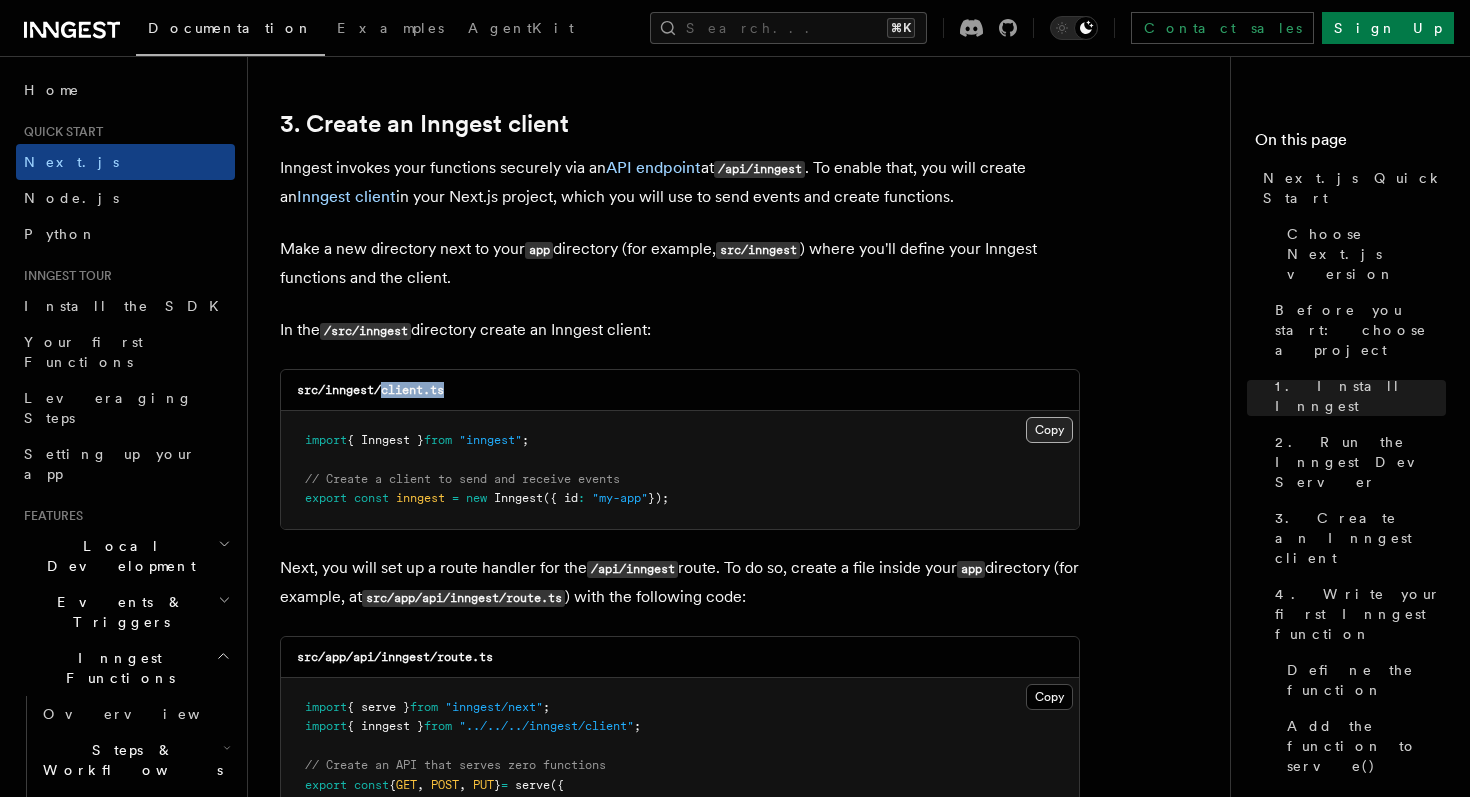 click on "Copy Copied" at bounding box center [1049, 430] 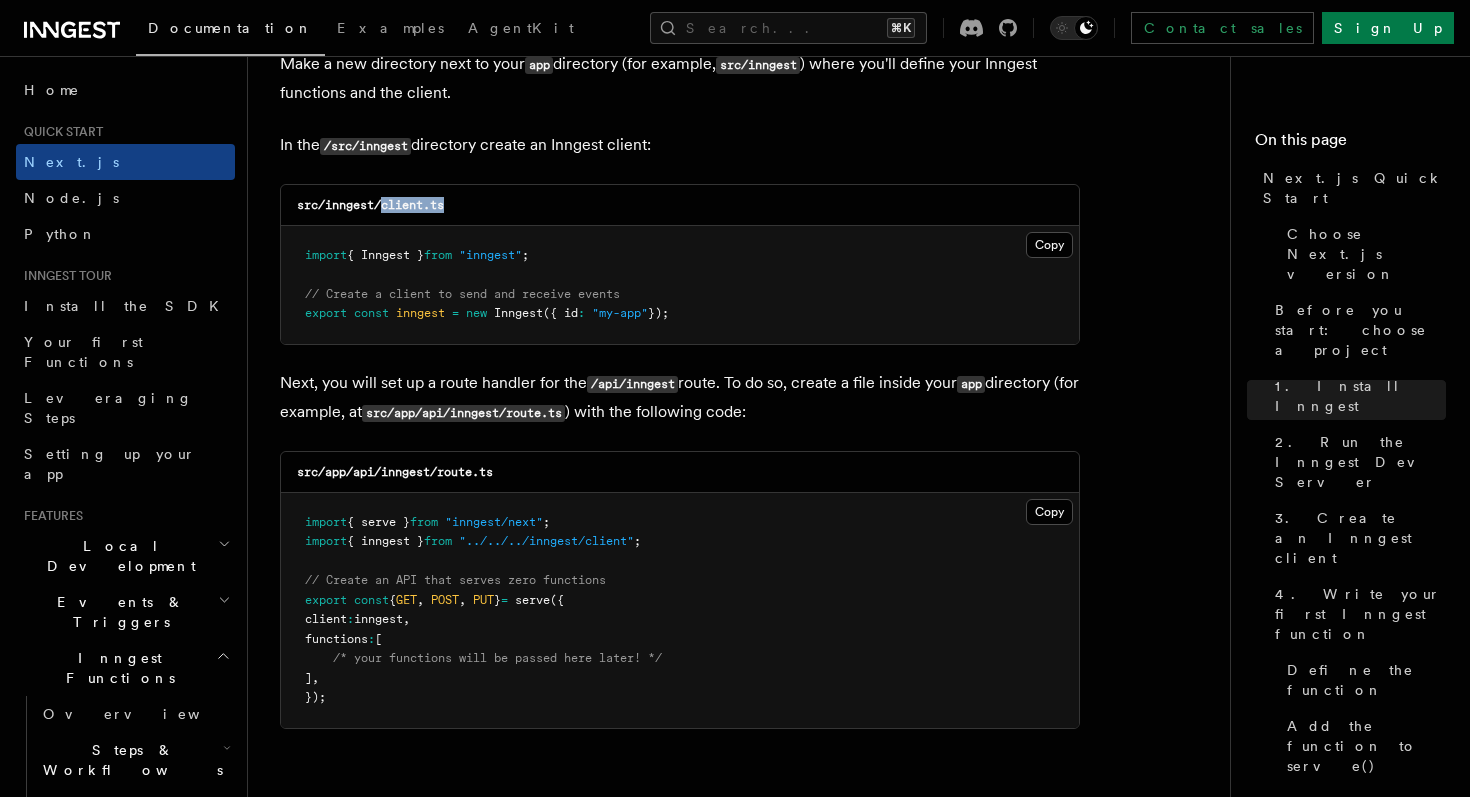 scroll, scrollTop: 3003, scrollLeft: 0, axis: vertical 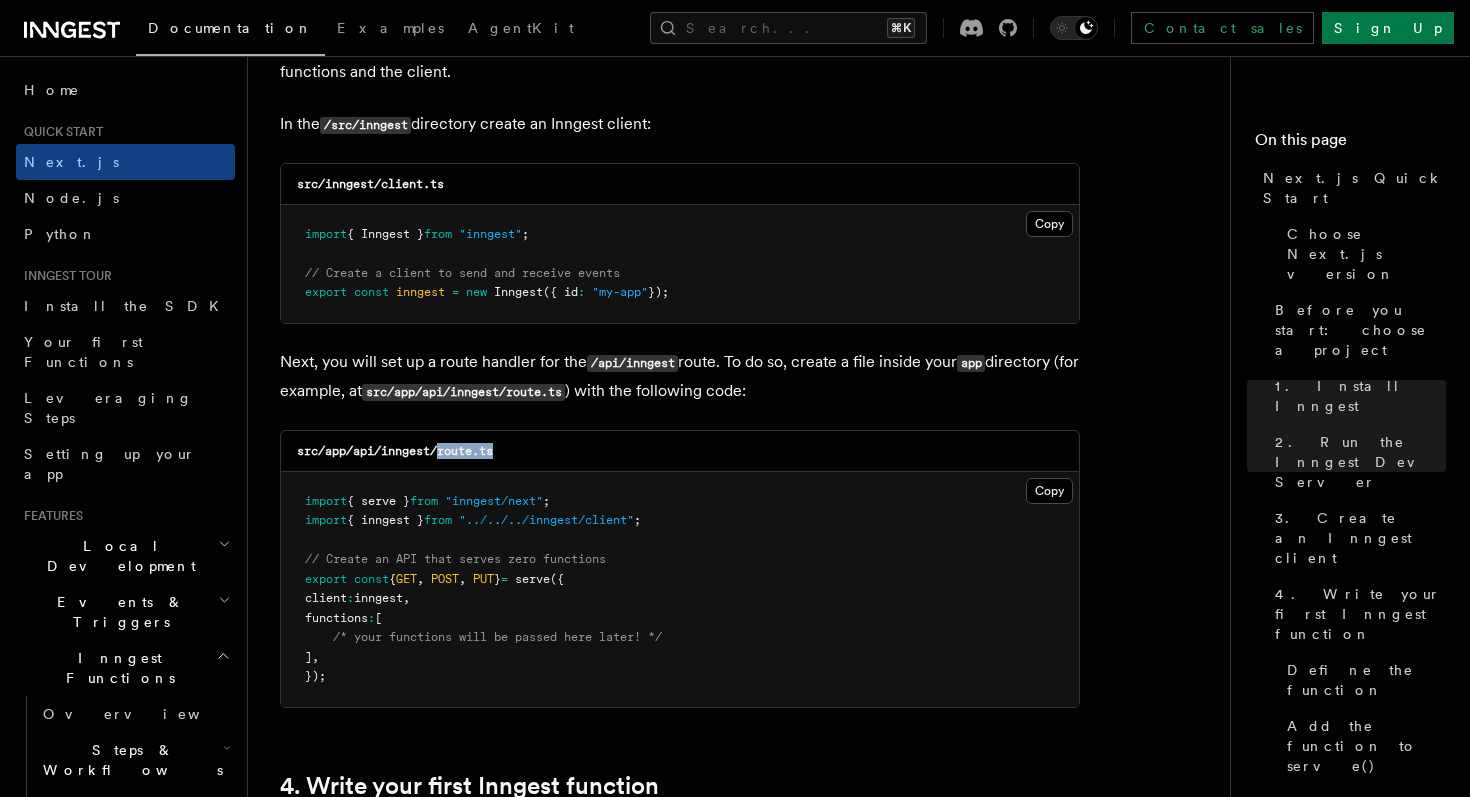 drag, startPoint x: 509, startPoint y: 426, endPoint x: 440, endPoint y: 433, distance: 69.354164 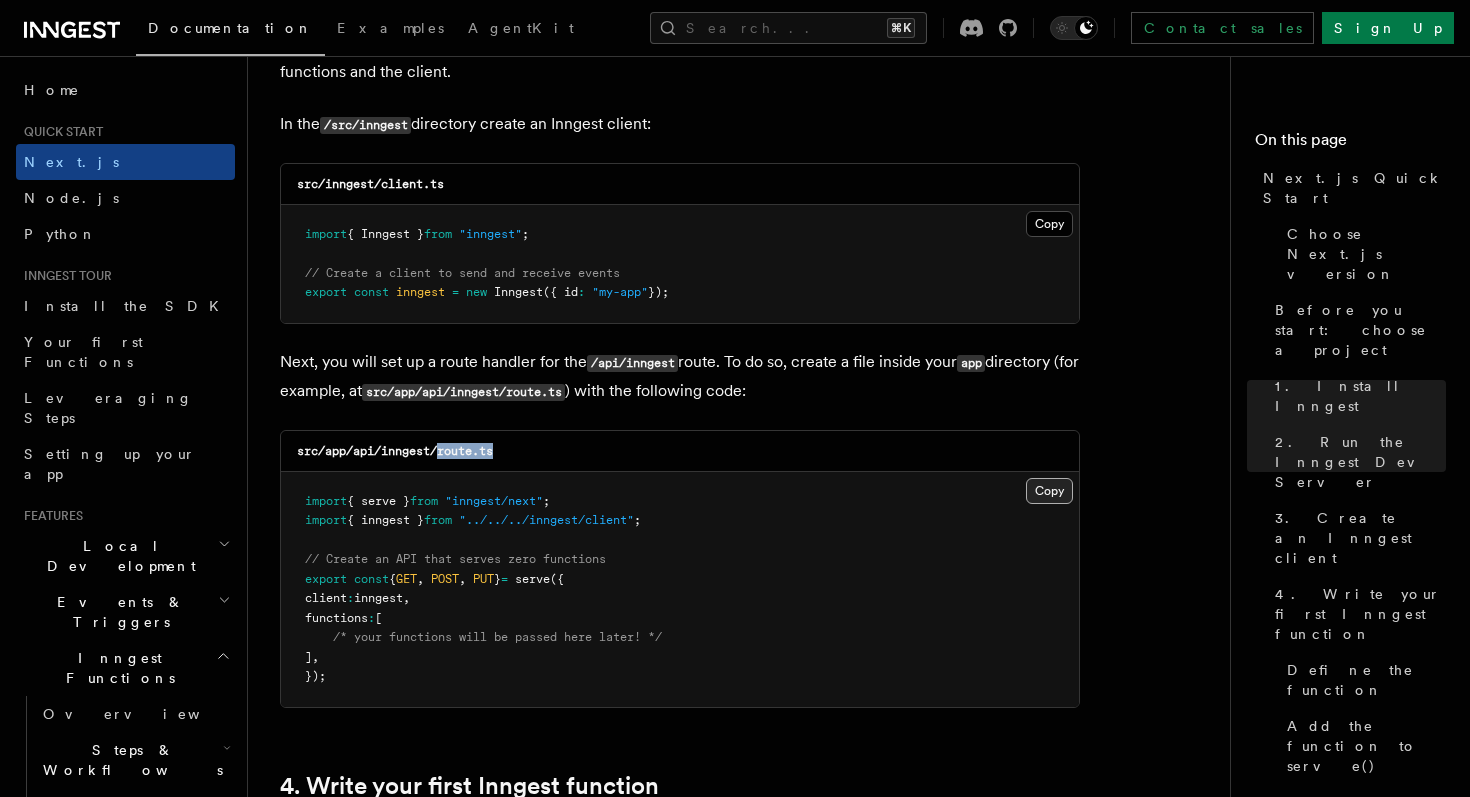 click on "Copy Copied" at bounding box center [1049, 491] 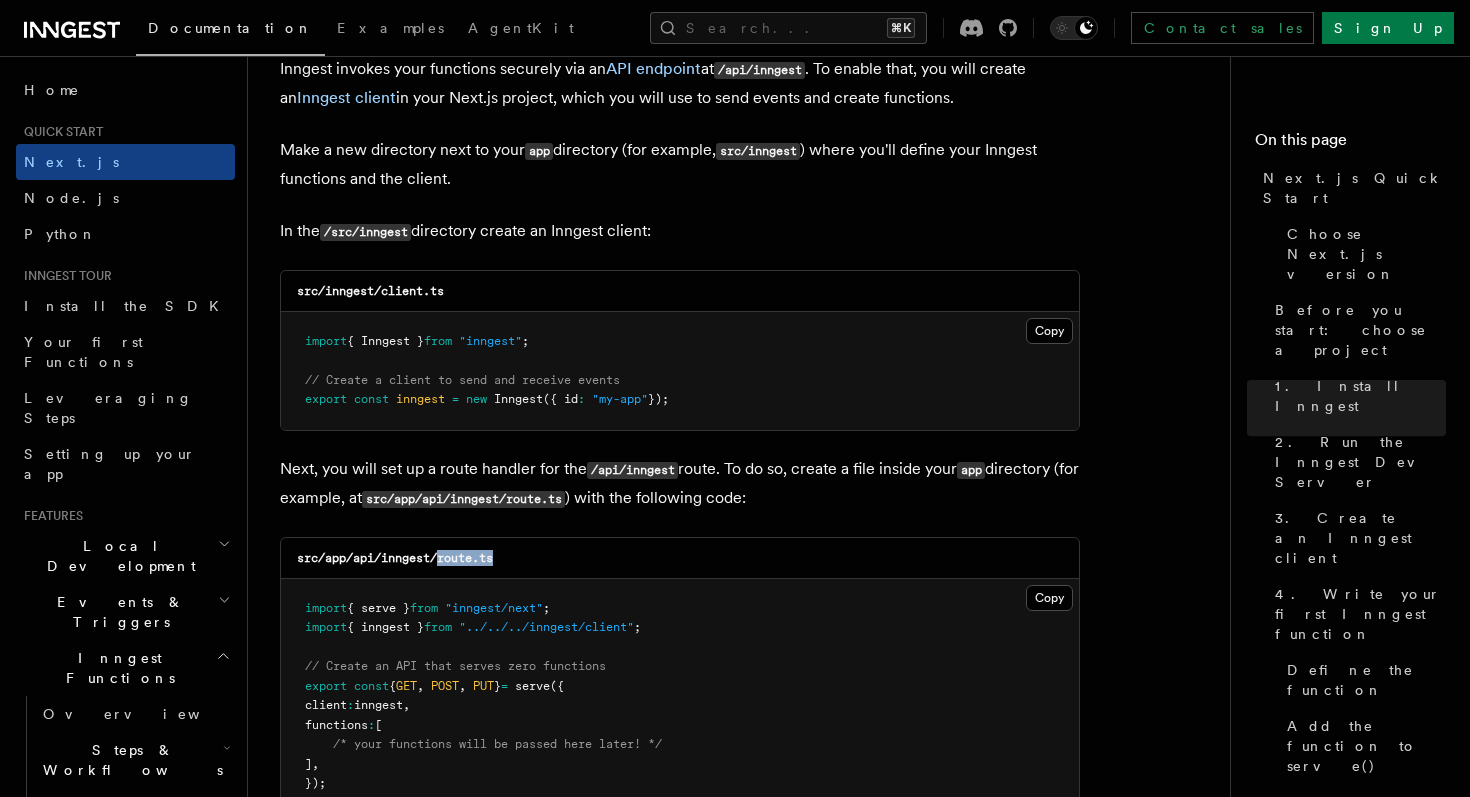 scroll, scrollTop: 2861, scrollLeft: 0, axis: vertical 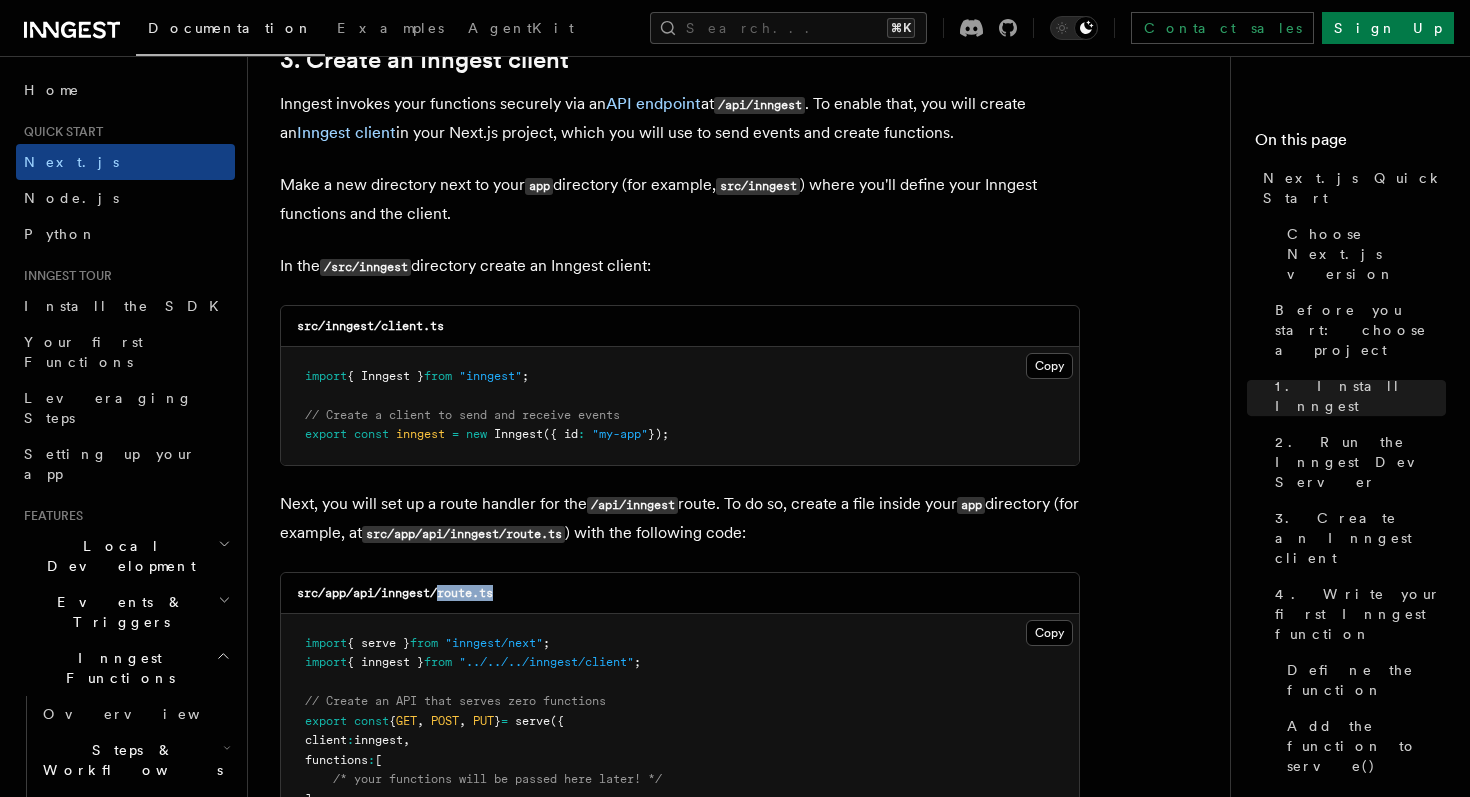 click on "Quick start" at bounding box center [59, 132] 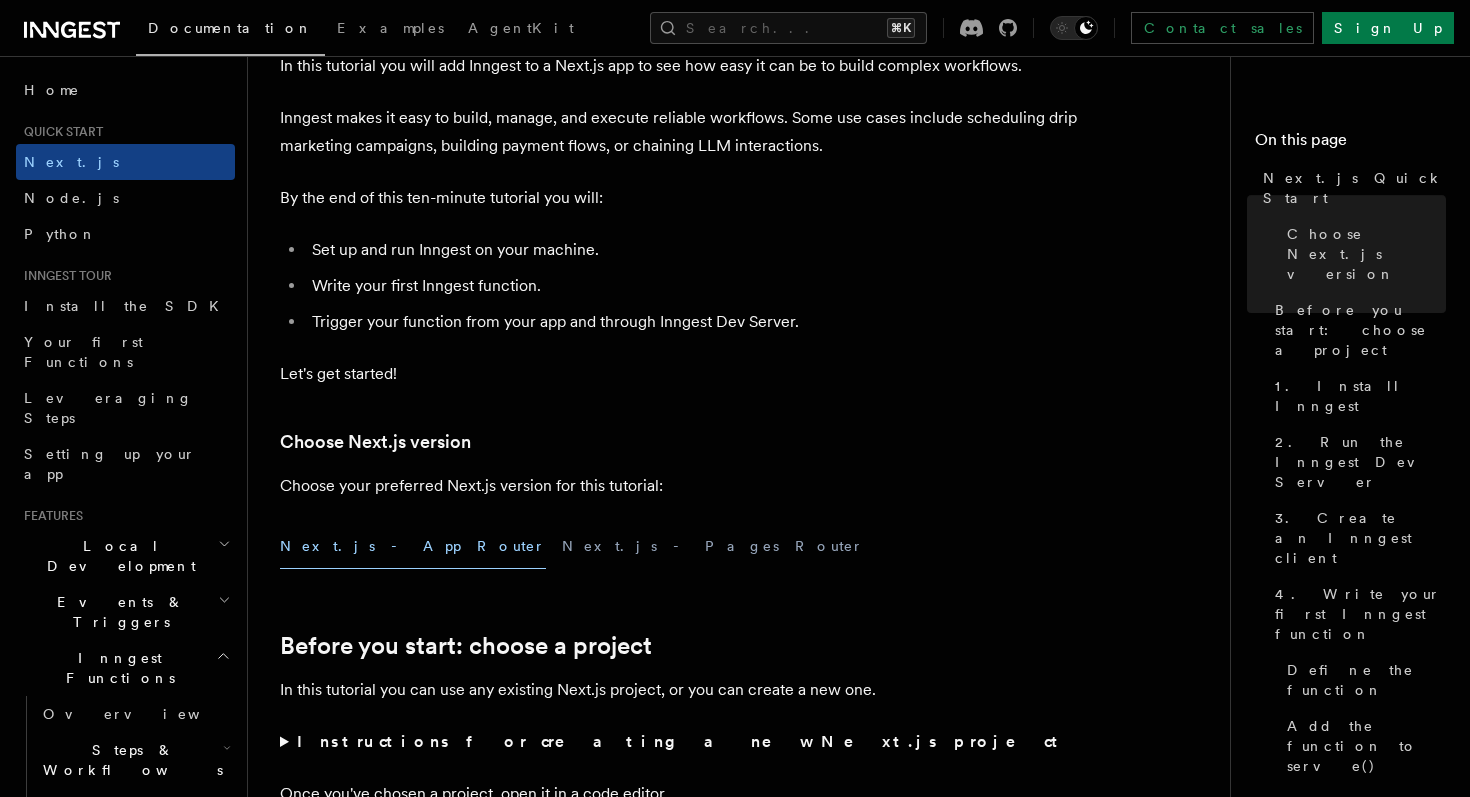 scroll, scrollTop: 0, scrollLeft: 0, axis: both 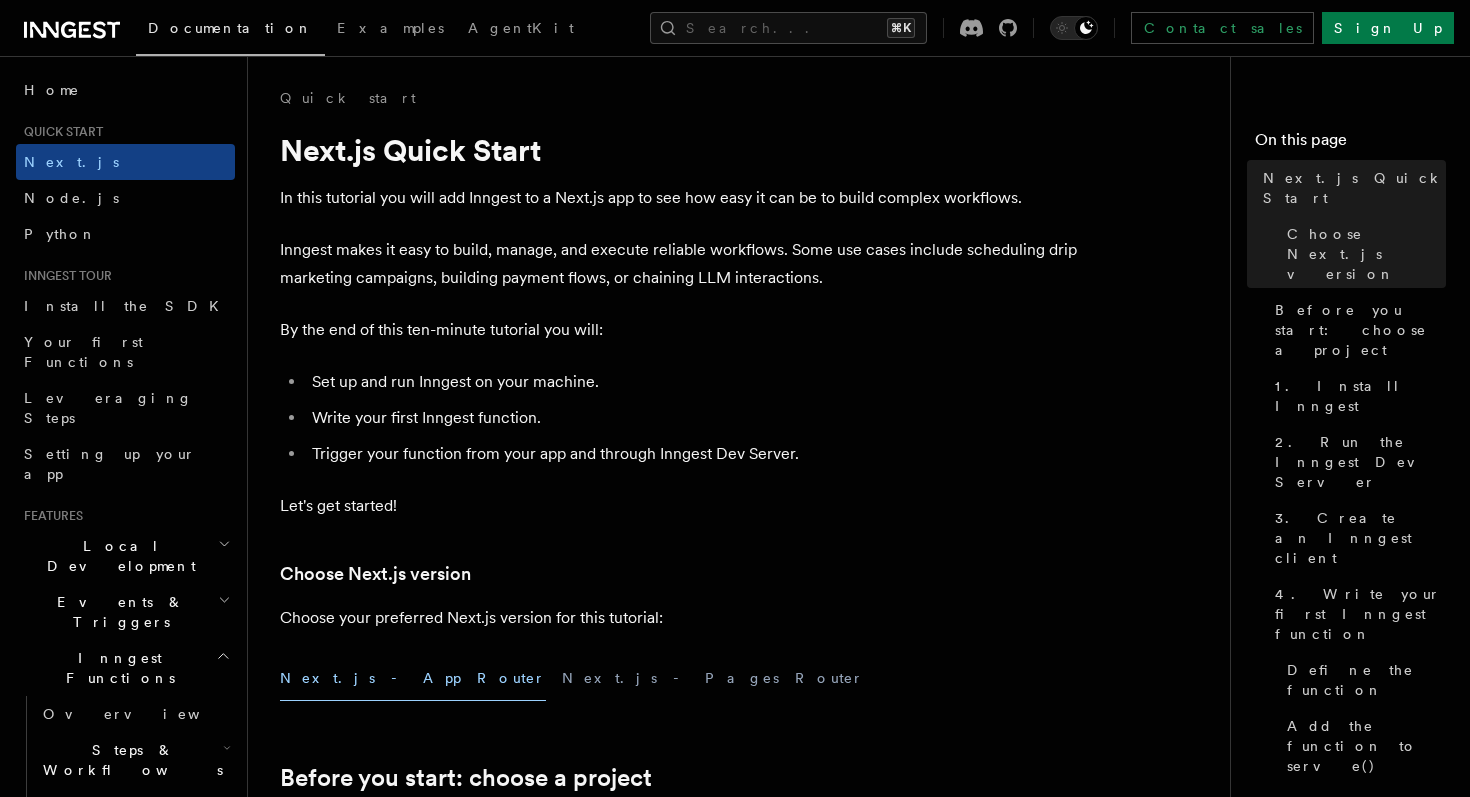 click on "Quick start Next.js Quick Start
In this tutorial you will add Inngest to a Next.js app to see how easy it can be to build complex workflows.
Inngest makes it easy to build, manage, and execute reliable workflows. Some use cases include scheduling drip marketing campaigns, building payment flows, or chaining LLM interactions.
By the end of this ten-minute tutorial you will:
Set up and run Inngest on your machine.
Write your first Inngest function.
Trigger your function from your app and through Inngest Dev Server.
Let's get started!
Choose Next.js version
Choose your preferred Next.js version for this tutorial:
Next.js - App Router Next.js - Pages Router Before you start: choose a project In this tutorial you can use any existing Next.js project, or you can create a new one. Instructions for creating a new Next.js project  Run the following command in your terminal to create a new Next.js project: Copy Copied npx  create-next-app@latest   --ts   --eslint   --tailwind   --src-dir   --app" at bounding box center [747, 7011] 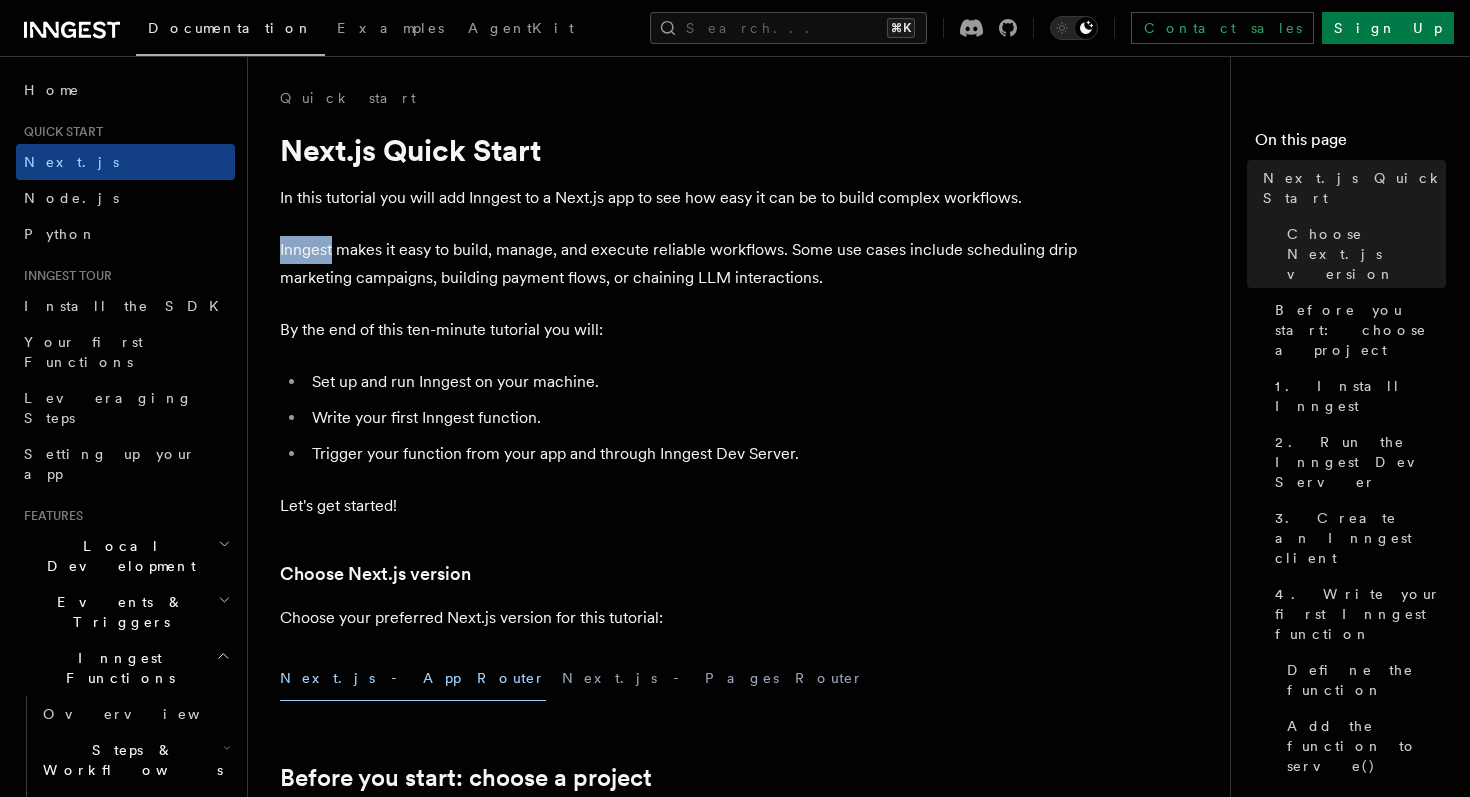 click on "Quick start Next.js Quick Start
In this tutorial you will add Inngest to a Next.js app to see how easy it can be to build complex workflows.
Inngest makes it easy to build, manage, and execute reliable workflows. Some use cases include scheduling drip marketing campaigns, building payment flows, or chaining LLM interactions.
By the end of this ten-minute tutorial you will:
Set up and run Inngest on your machine.
Write your first Inngest function.
Trigger your function from your app and through Inngest Dev Server.
Let's get started!
Choose Next.js version
Choose your preferred Next.js version for this tutorial:
Next.js - App Router Next.js - Pages Router Before you start: choose a project In this tutorial you can use any existing Next.js project, or you can create a new one. Instructions for creating a new Next.js project  Run the following command in your terminal to create a new Next.js project: Copy Copied npx  create-next-app@latest   --ts   --eslint   --tailwind   --src-dir   --app" at bounding box center (747, 7011) 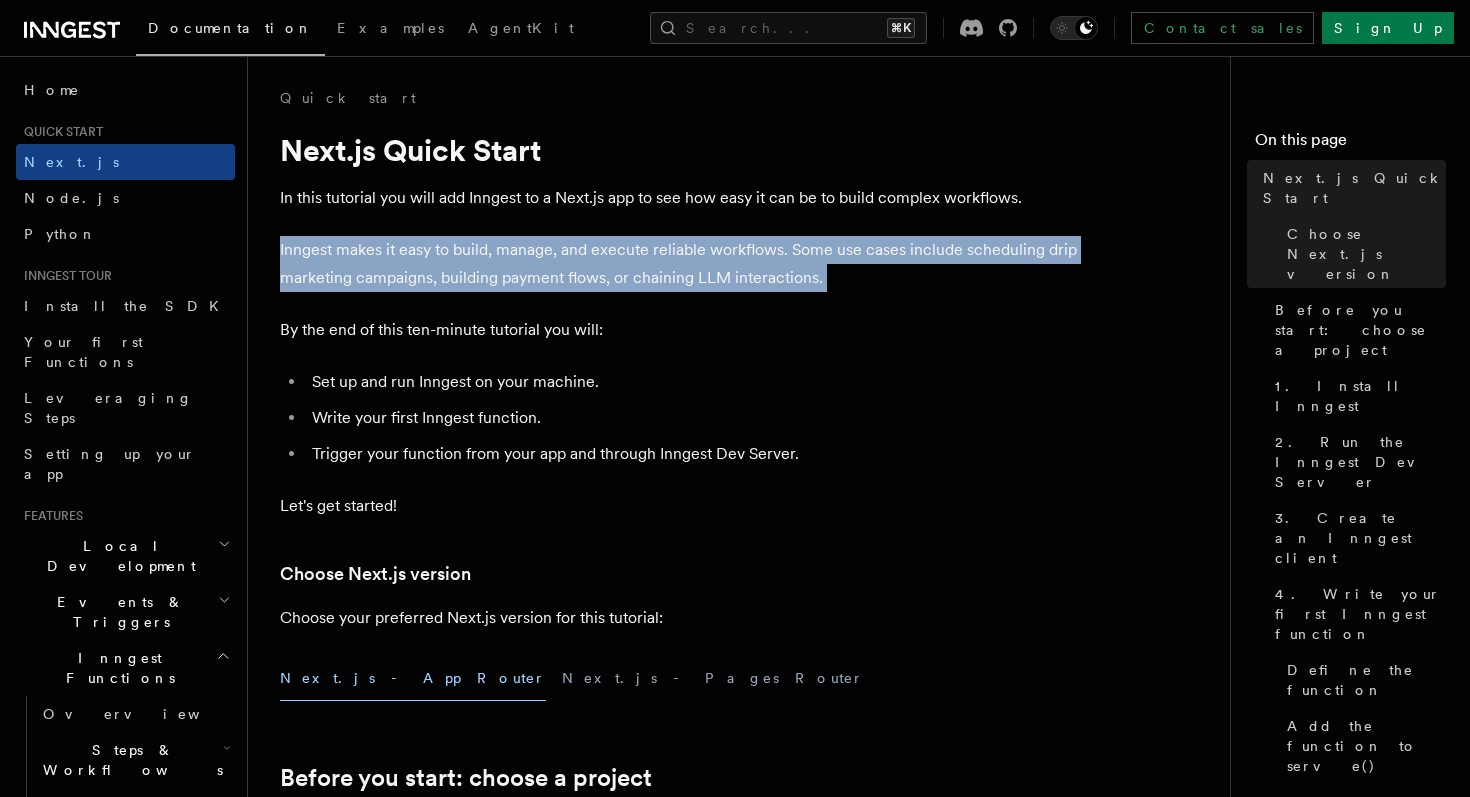 click on "In this tutorial you will add Inngest to a Next.js app to see how easy it can be to build complex workflows." at bounding box center [680, 198] 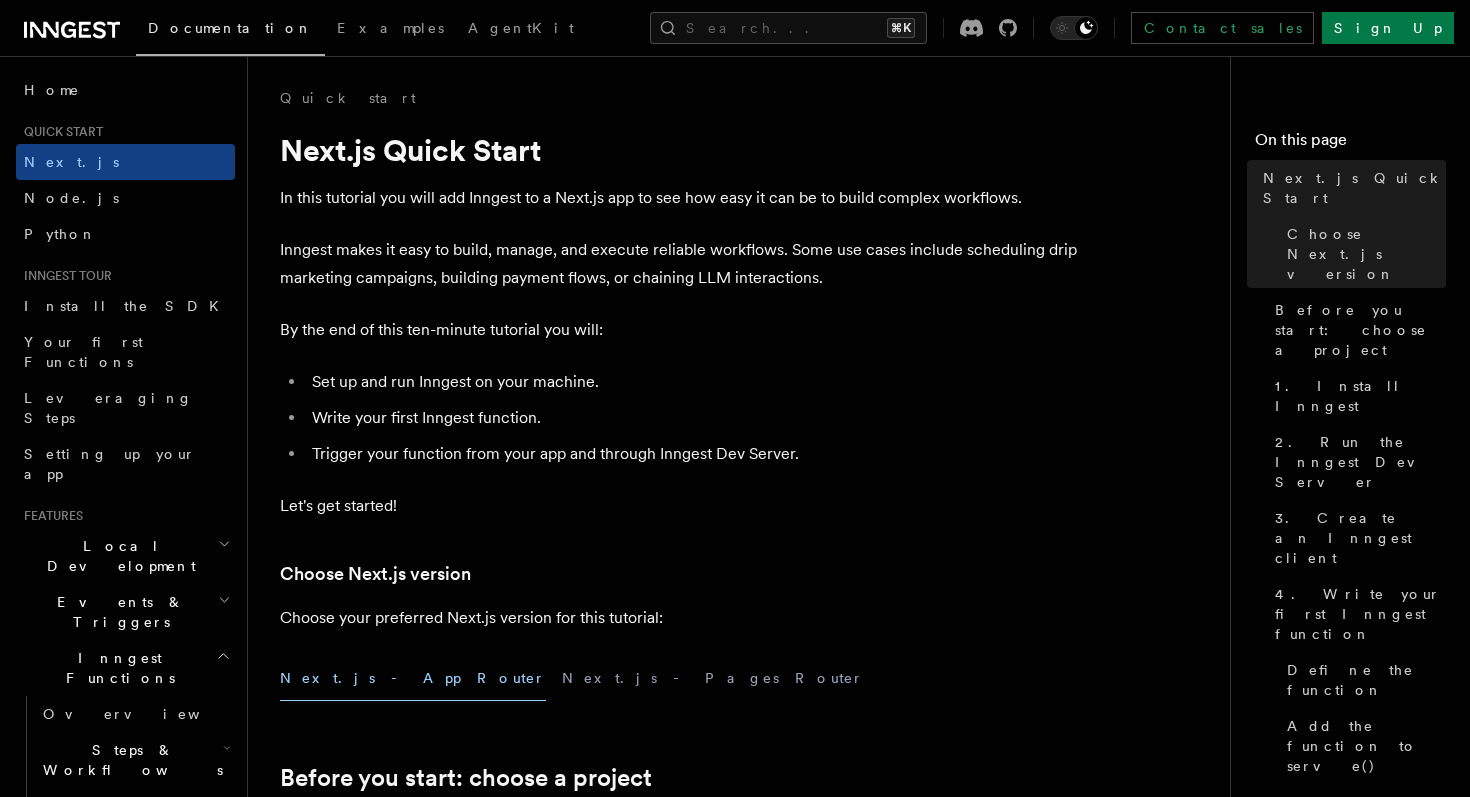 click on "In this tutorial you will add Inngest to a Next.js app to see how easy it can be to build complex workflows." at bounding box center (680, 198) 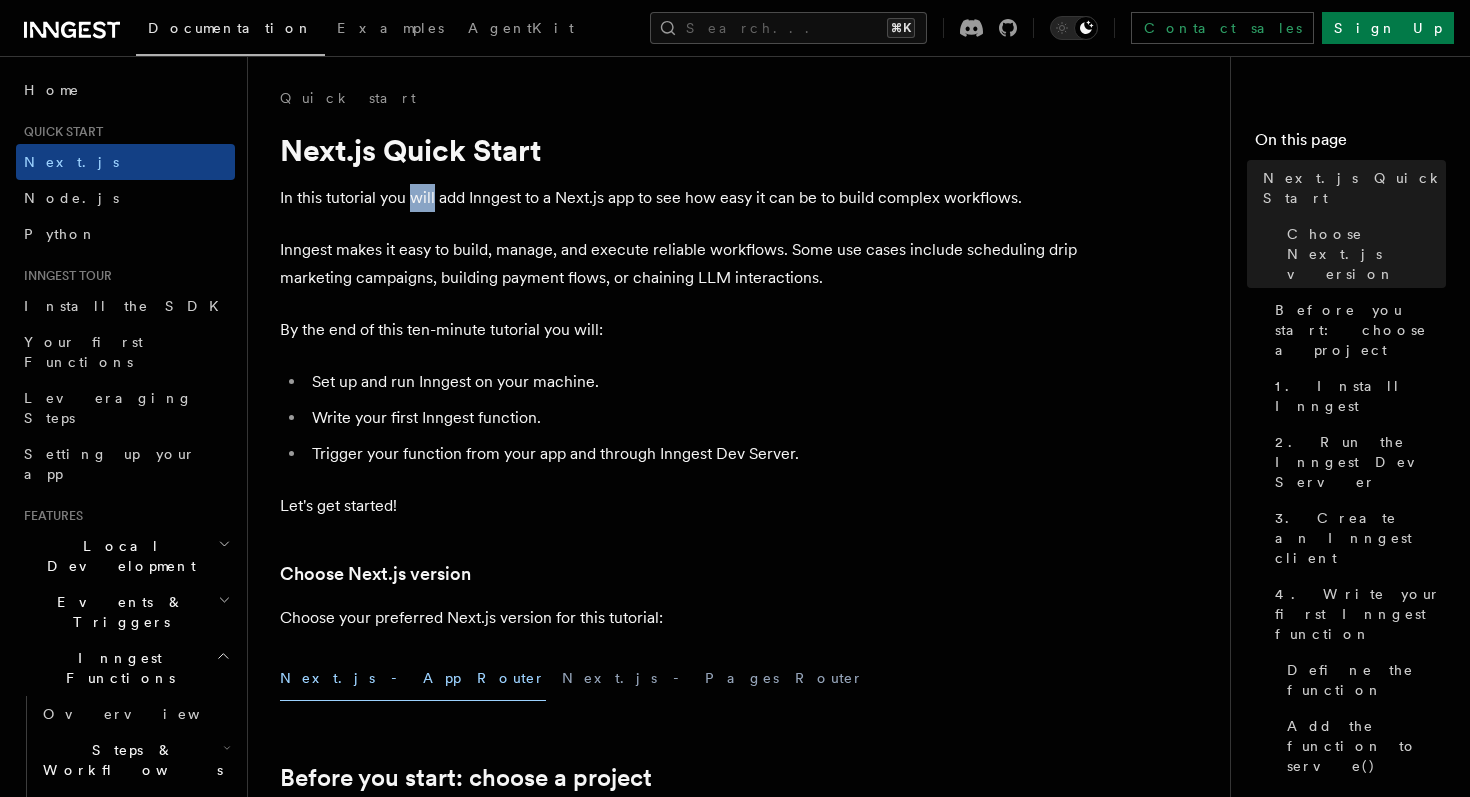 click on "In this tutorial you will add Inngest to a Next.js app to see how easy it can be to build complex workflows." at bounding box center [680, 198] 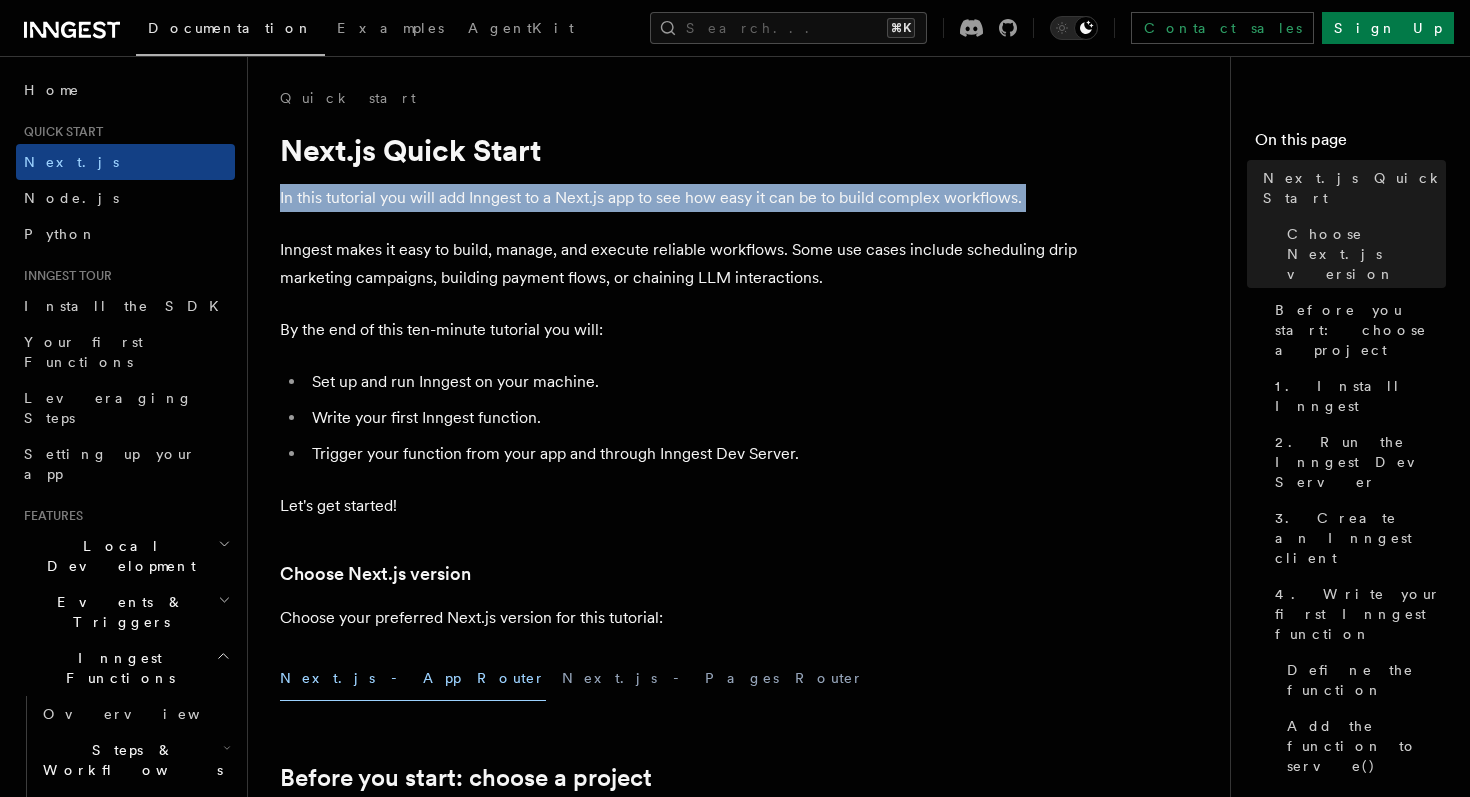 click on "Inngest makes it easy to build, manage, and execute reliable workflows. Some use cases include scheduling drip marketing campaigns, building payment flows, or chaining LLM interactions." at bounding box center [680, 264] 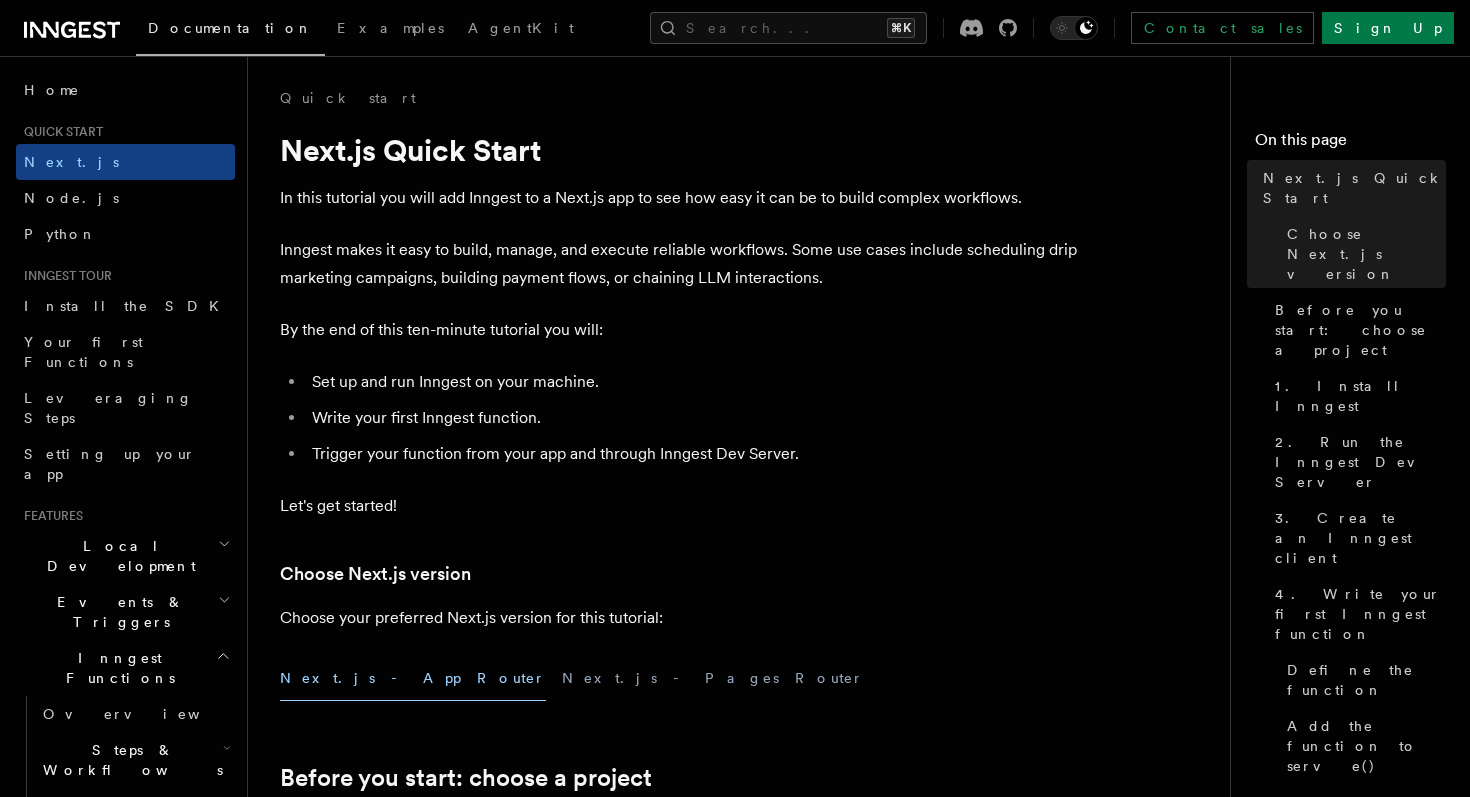click on "Inngest makes it easy to build, manage, and execute reliable workflows. Some use cases include scheduling drip marketing campaigns, building payment flows, or chaining LLM interactions." at bounding box center [680, 264] 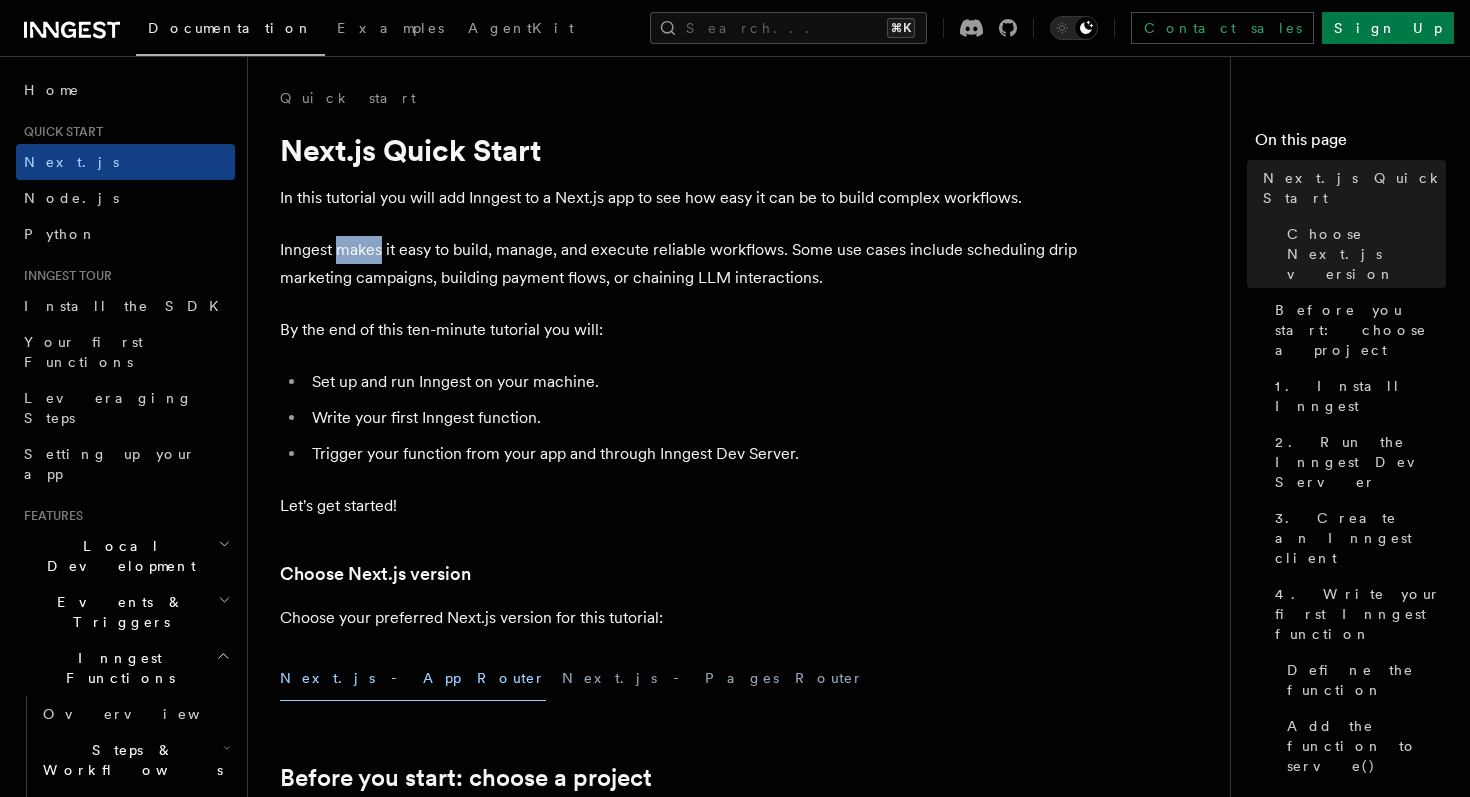 click on "Inngest makes it easy to build, manage, and execute reliable workflows. Some use cases include scheduling drip marketing campaigns, building payment flows, or chaining LLM interactions." at bounding box center [680, 264] 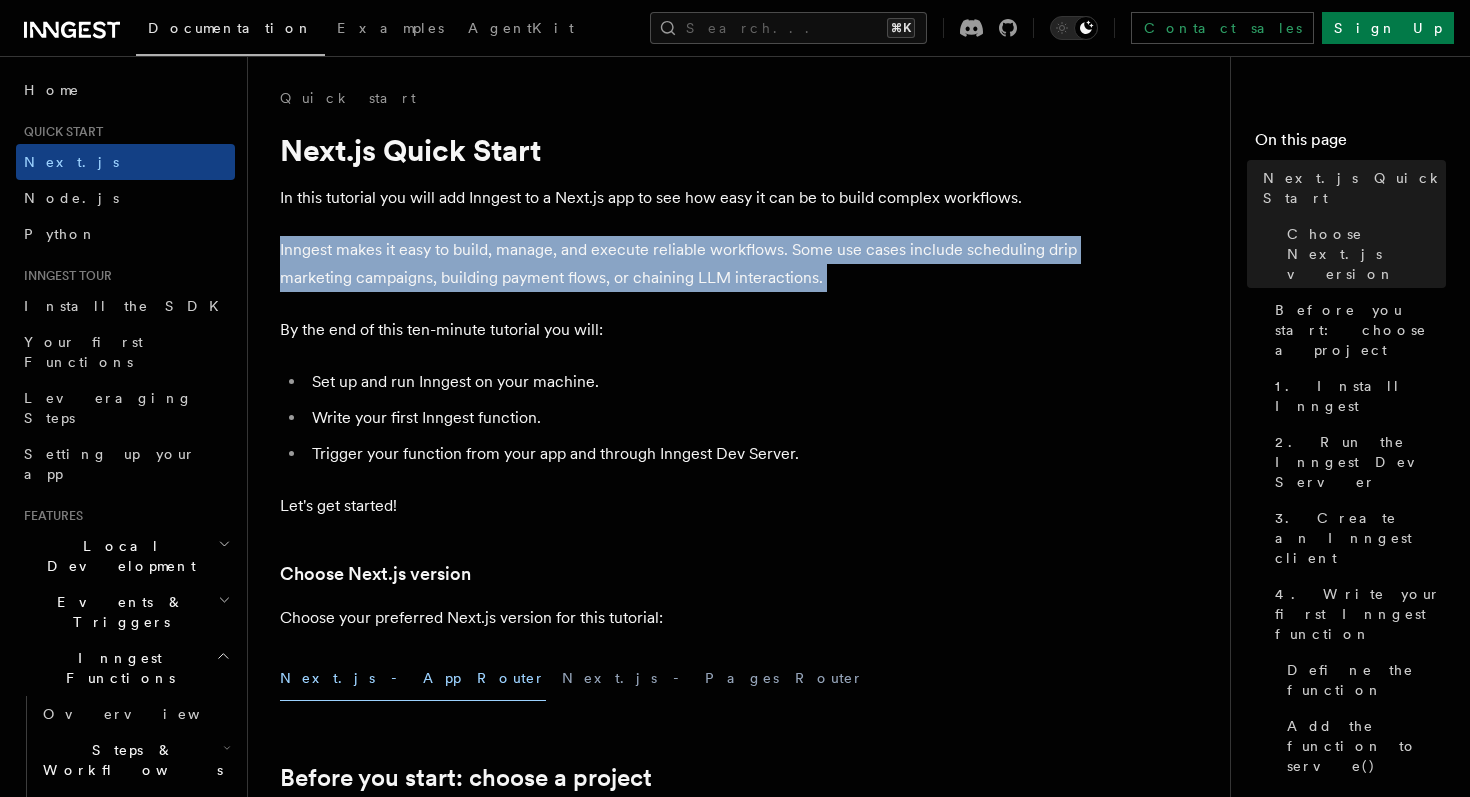 click on "Inngest makes it easy to build, manage, and execute reliable workflows. Some use cases include scheduling drip marketing campaigns, building payment flows, or chaining LLM interactions." at bounding box center [680, 264] 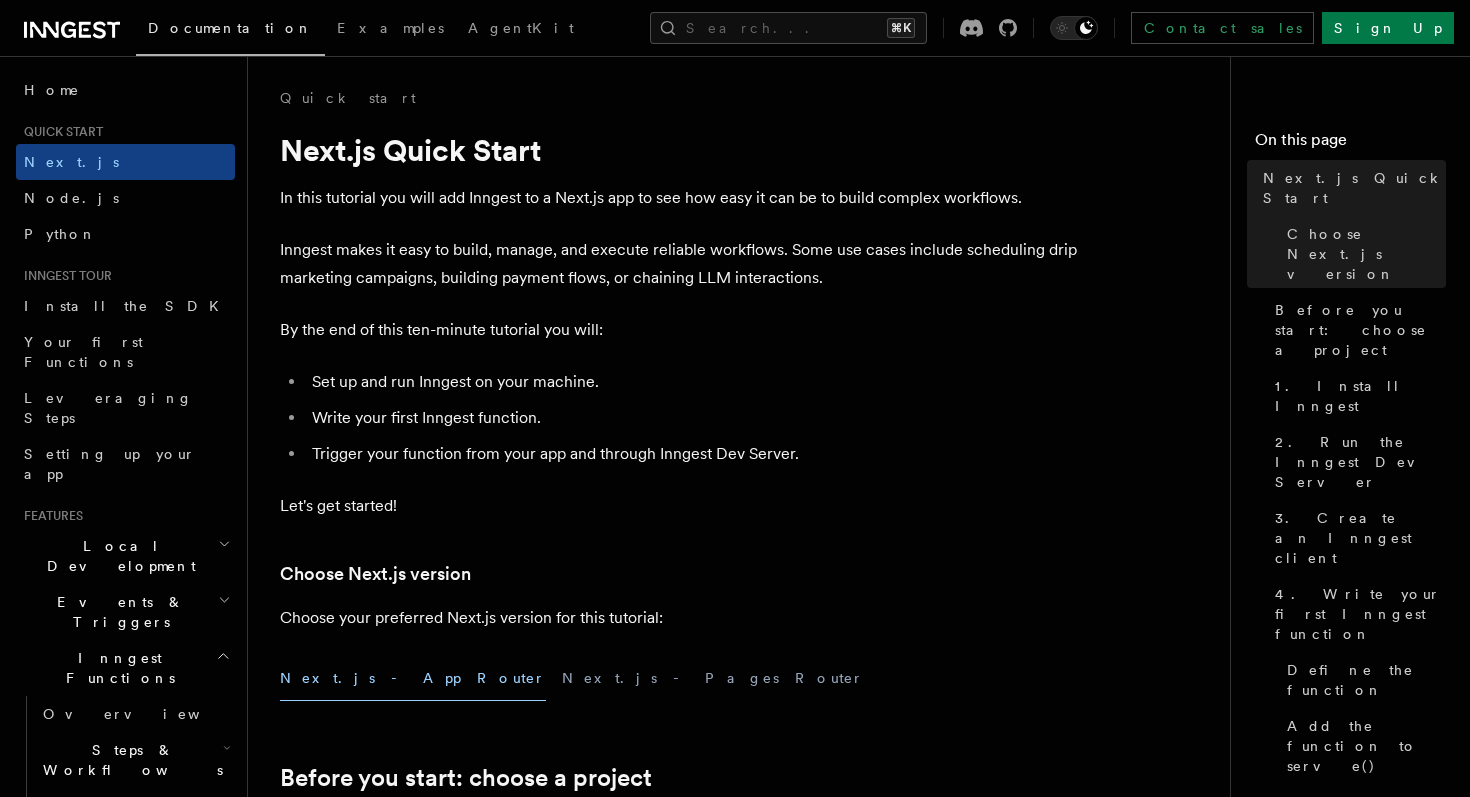 click on "Inngest makes it easy to build, manage, and execute reliable workflows. Some use cases include scheduling drip marketing campaigns, building payment flows, or chaining LLM interactions." at bounding box center (680, 264) 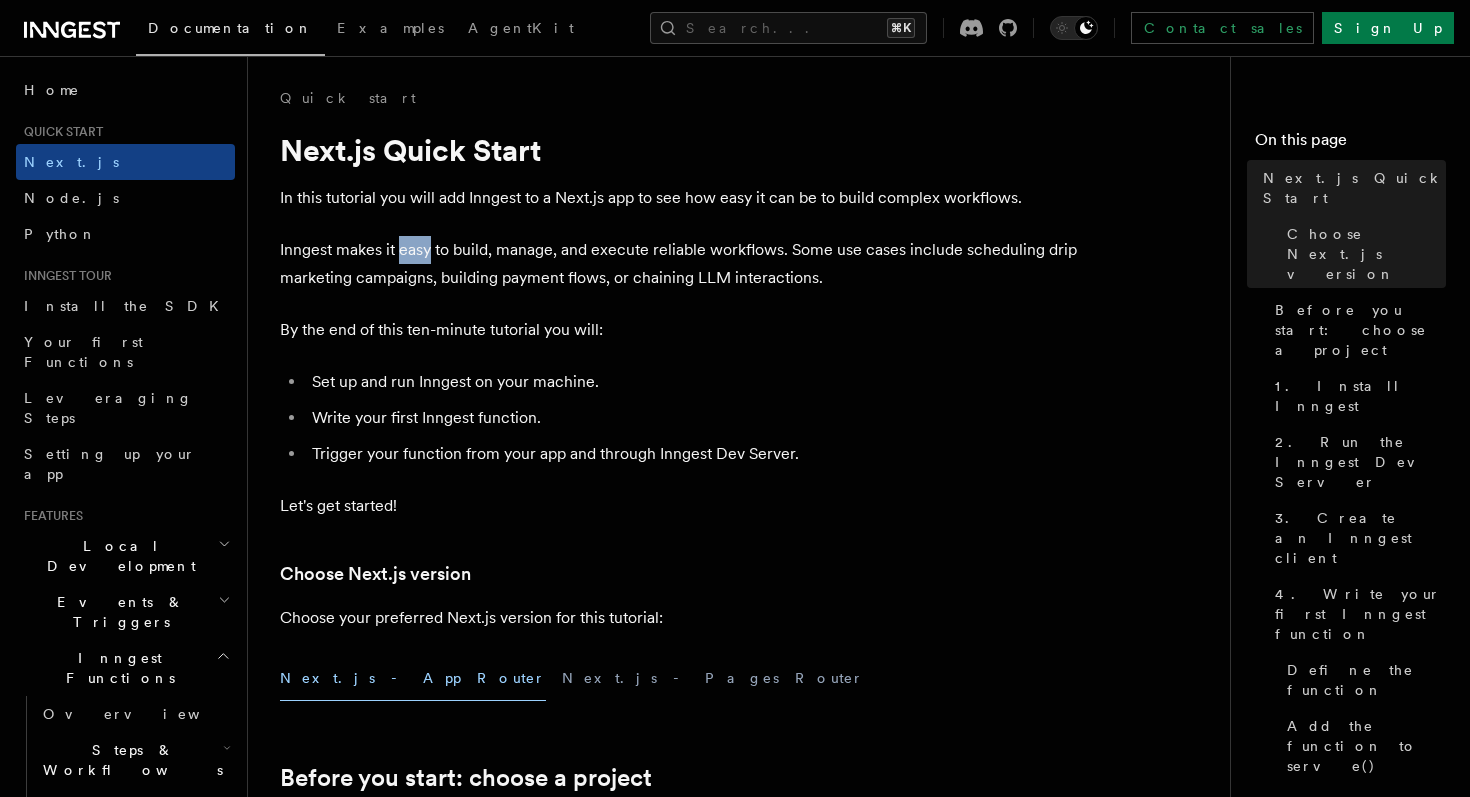 click on "Inngest makes it easy to build, manage, and execute reliable workflows. Some use cases include scheduling drip marketing campaigns, building payment flows, or chaining LLM interactions." at bounding box center (680, 264) 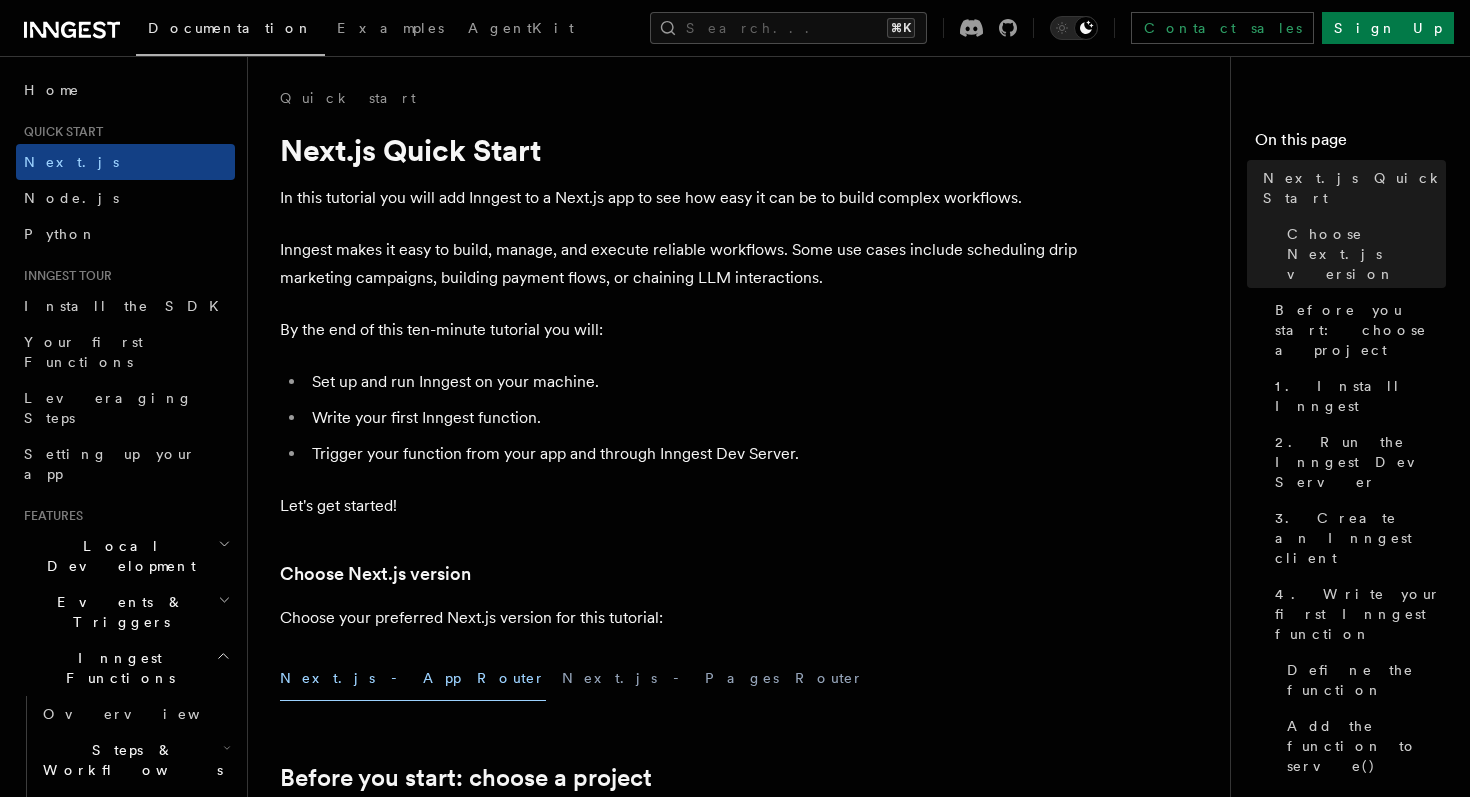 click on "Inngest makes it easy to build, manage, and execute reliable workflows. Some use cases include scheduling drip marketing campaigns, building payment flows, or chaining LLM interactions." at bounding box center [680, 264] 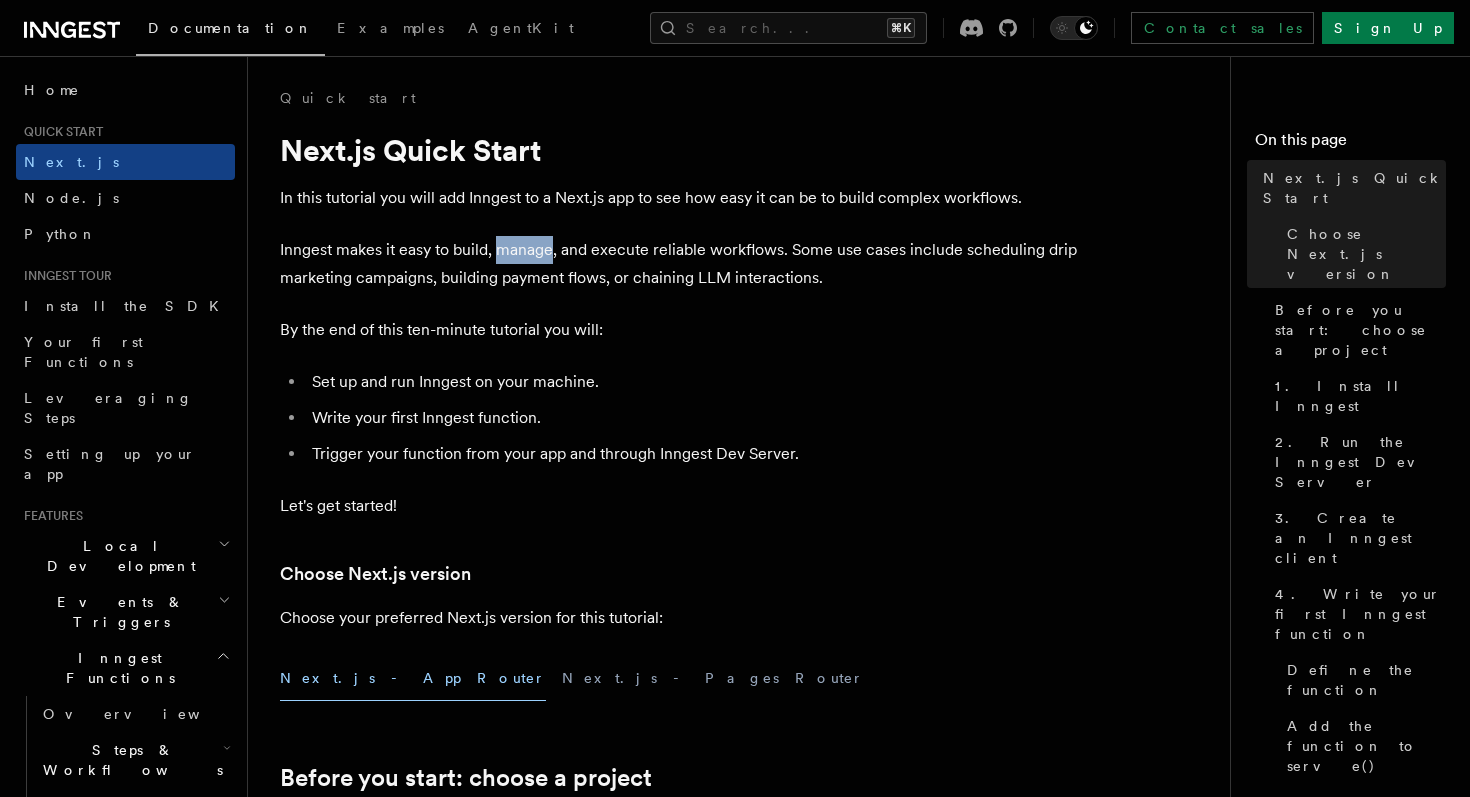 click on "Inngest makes it easy to build, manage, and execute reliable workflows. Some use cases include scheduling drip marketing campaigns, building payment flows, or chaining LLM interactions." at bounding box center (680, 264) 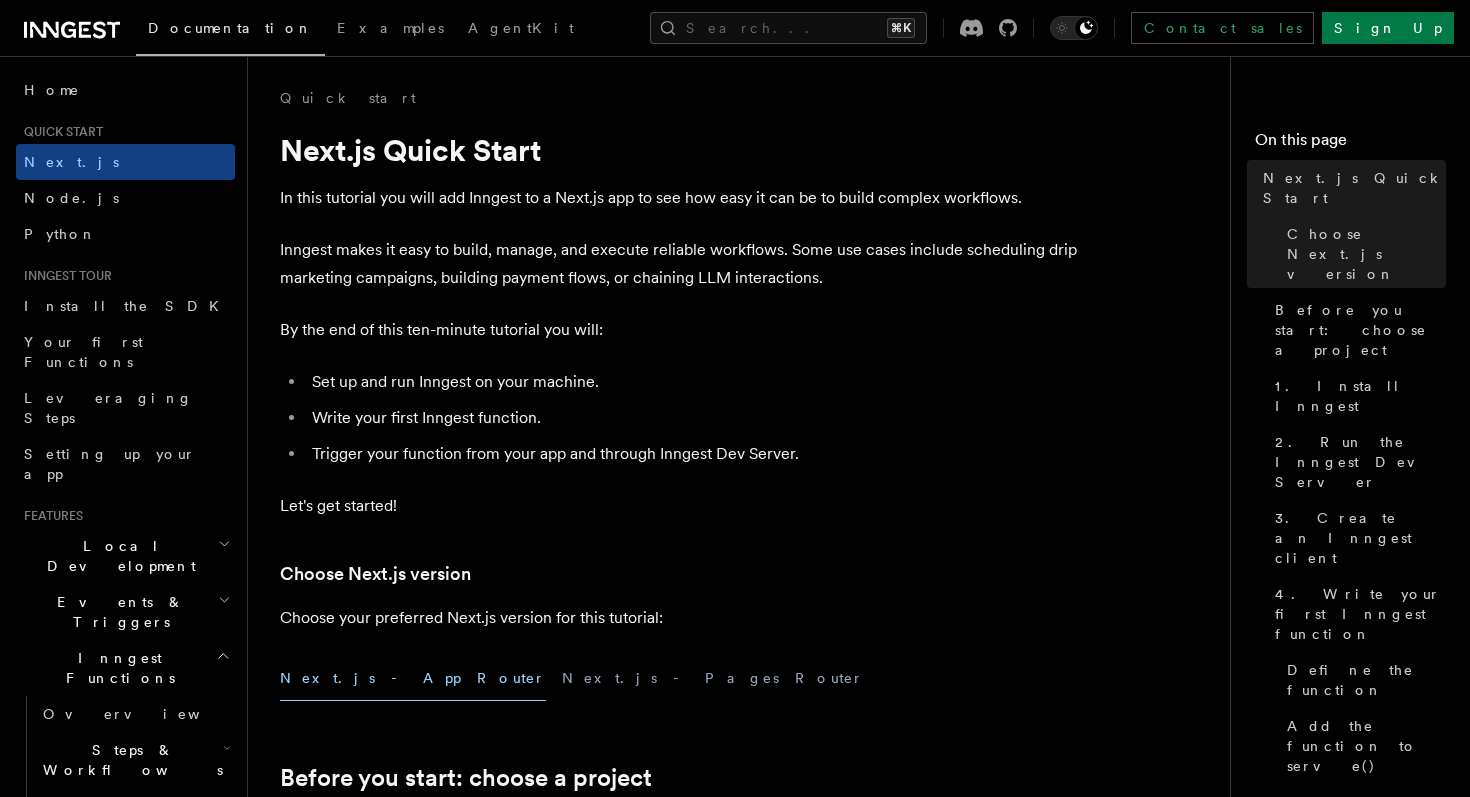 click on "Inngest makes it easy to build, manage, and execute reliable workflows. Some use cases include scheduling drip marketing campaigns, building payment flows, or chaining LLM interactions." at bounding box center (680, 264) 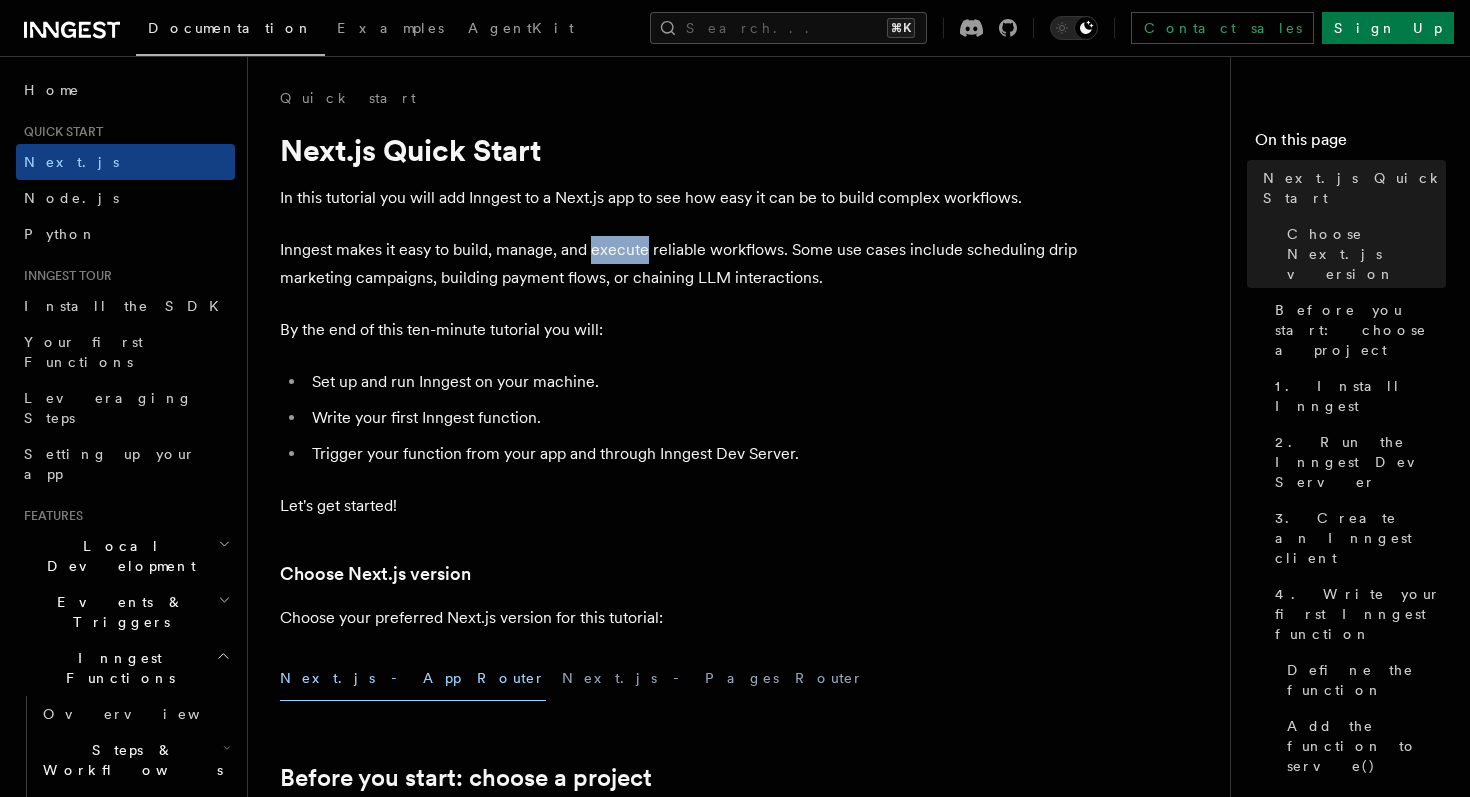 click on "Inngest makes it easy to build, manage, and execute reliable workflows. Some use cases include scheduling drip marketing campaigns, building payment flows, or chaining LLM interactions." at bounding box center (680, 264) 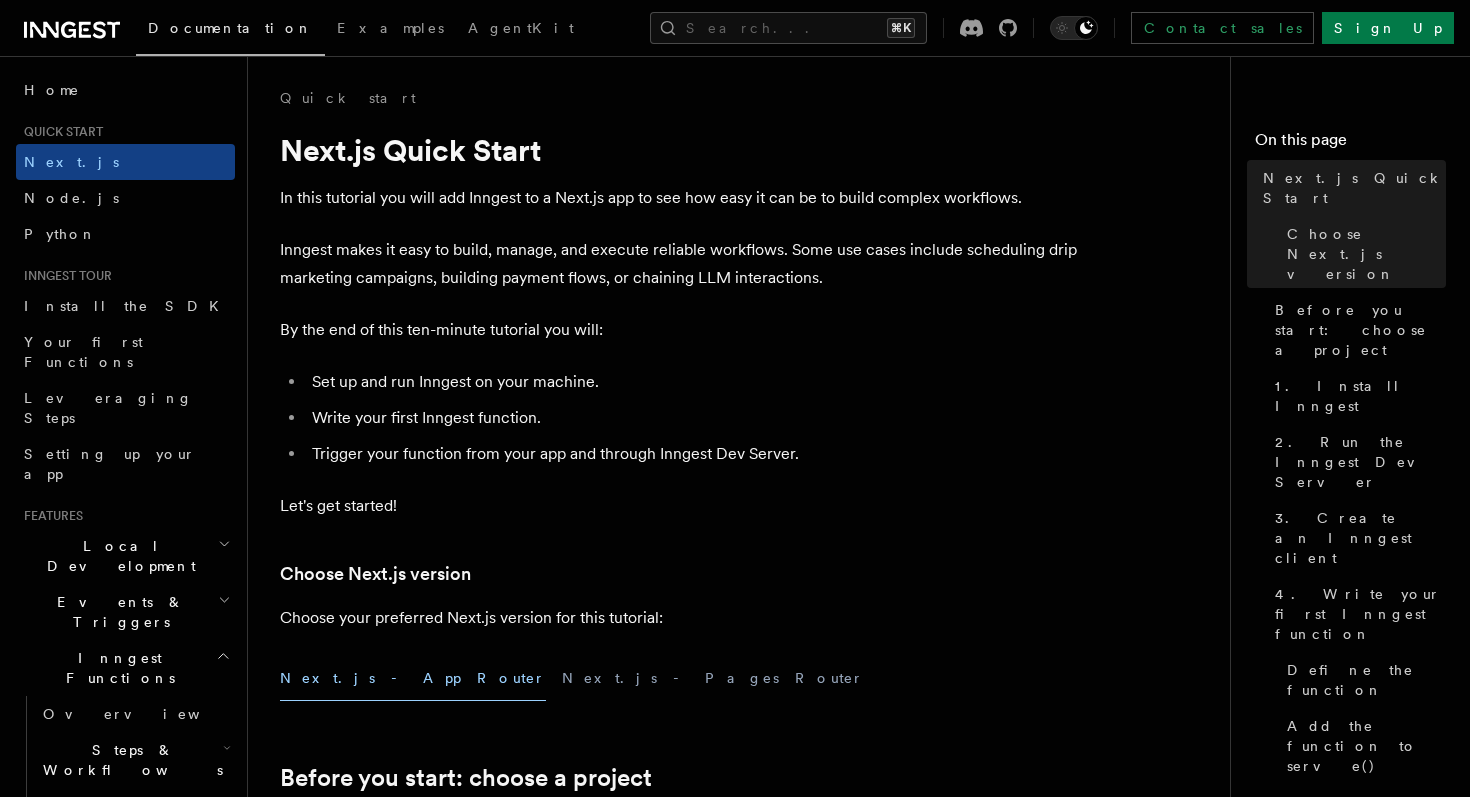 click on "Inngest makes it easy to build, manage, and execute reliable workflows. Some use cases include scheduling drip marketing campaigns, building payment flows, or chaining LLM interactions." at bounding box center (680, 264) 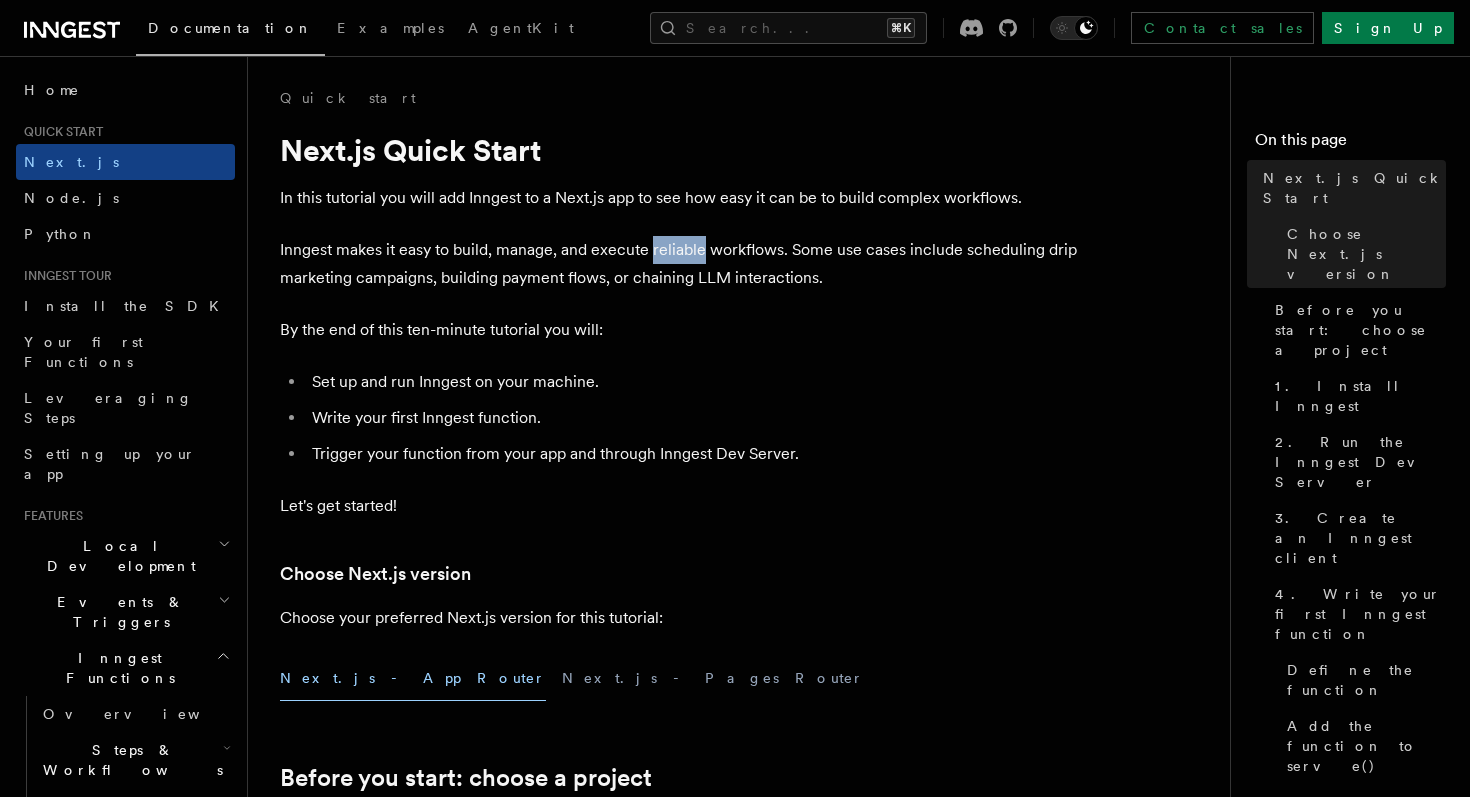 click on "Inngest makes it easy to build, manage, and execute reliable workflows. Some use cases include scheduling drip marketing campaigns, building payment flows, or chaining LLM interactions." at bounding box center [680, 264] 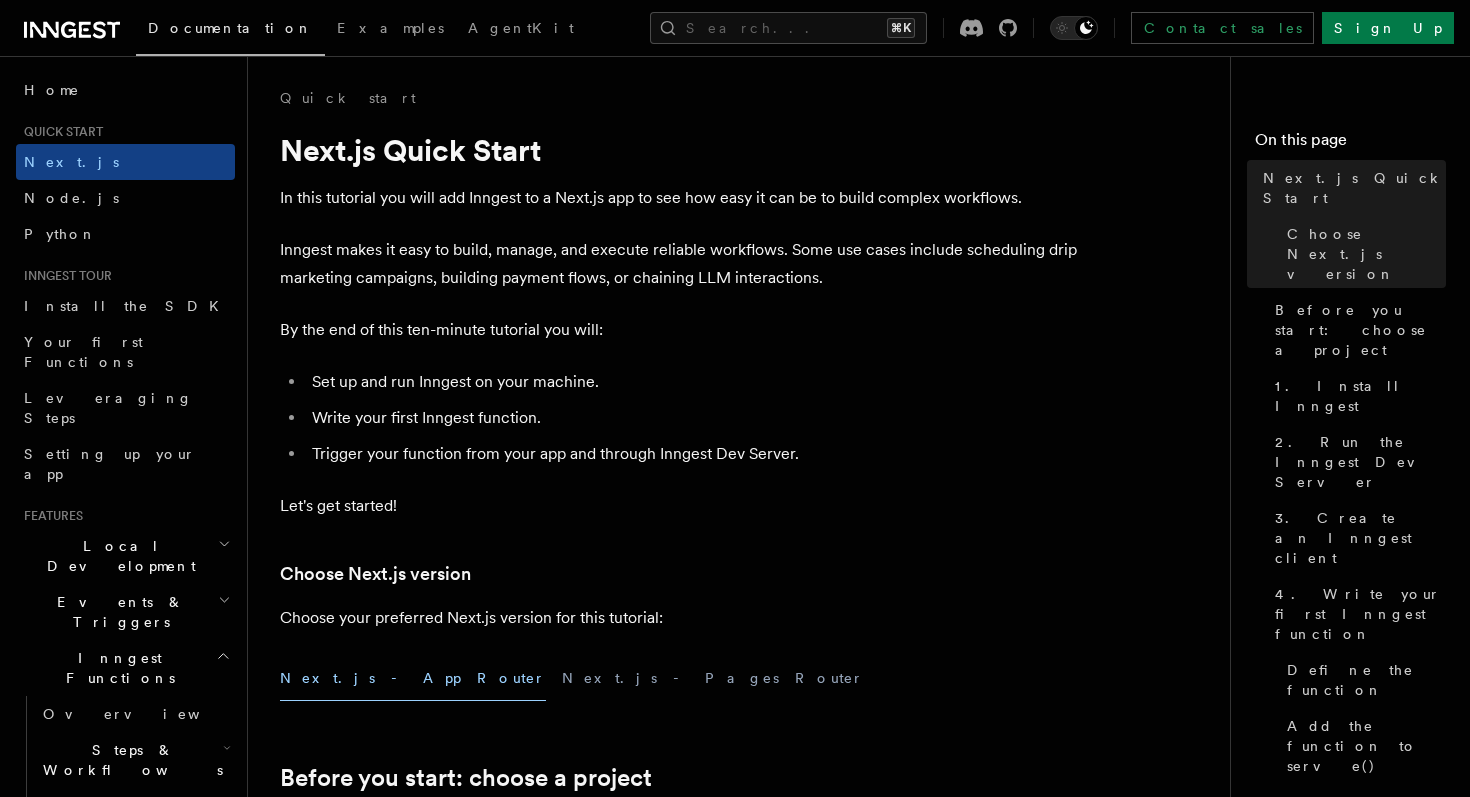 click on "Inngest makes it easy to build, manage, and execute reliable workflows. Some use cases include scheduling drip marketing campaigns, building payment flows, or chaining LLM interactions." at bounding box center [680, 264] 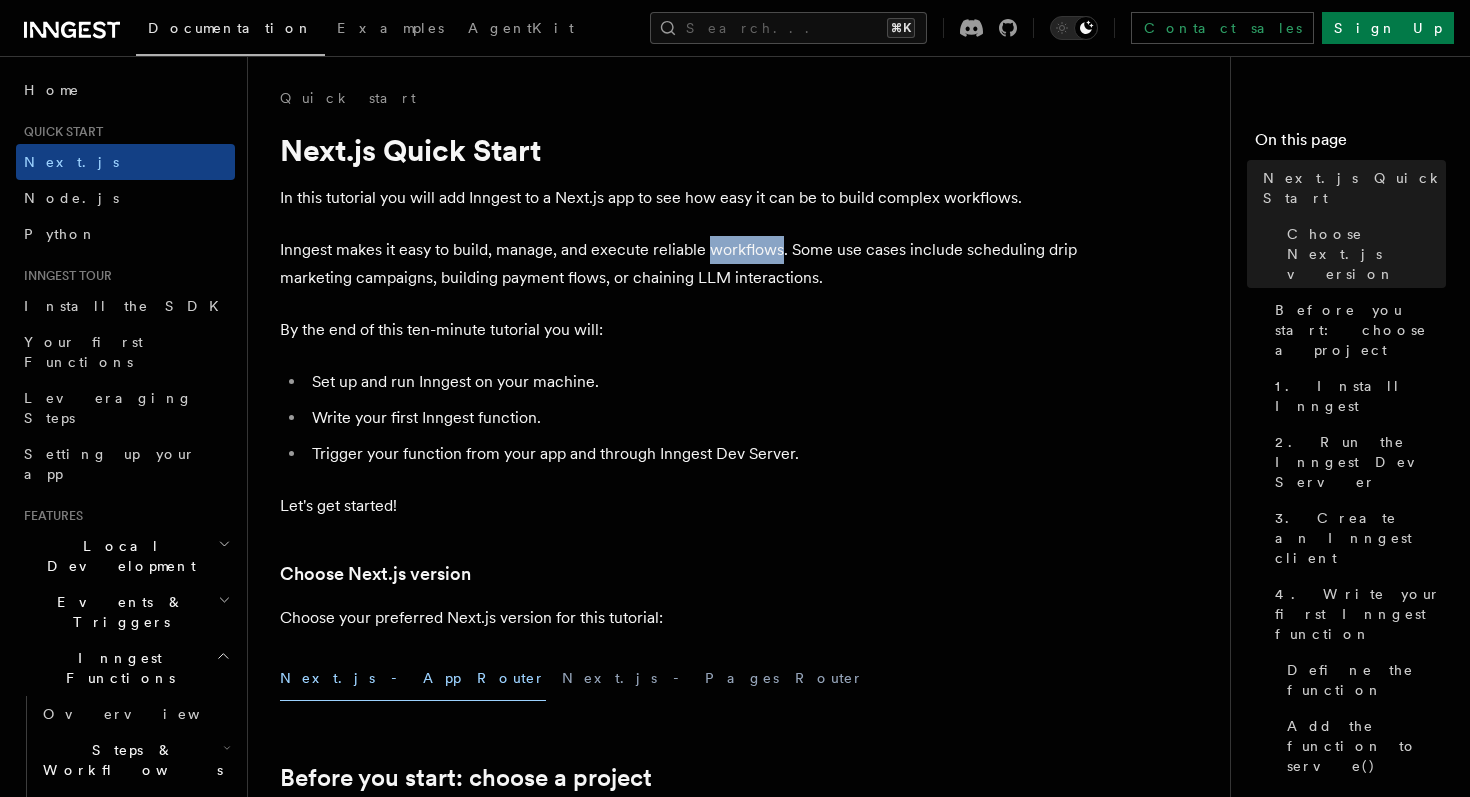 click on "Inngest makes it easy to build, manage, and execute reliable workflows. Some use cases include scheduling drip marketing campaigns, building payment flows, or chaining LLM interactions." at bounding box center [680, 264] 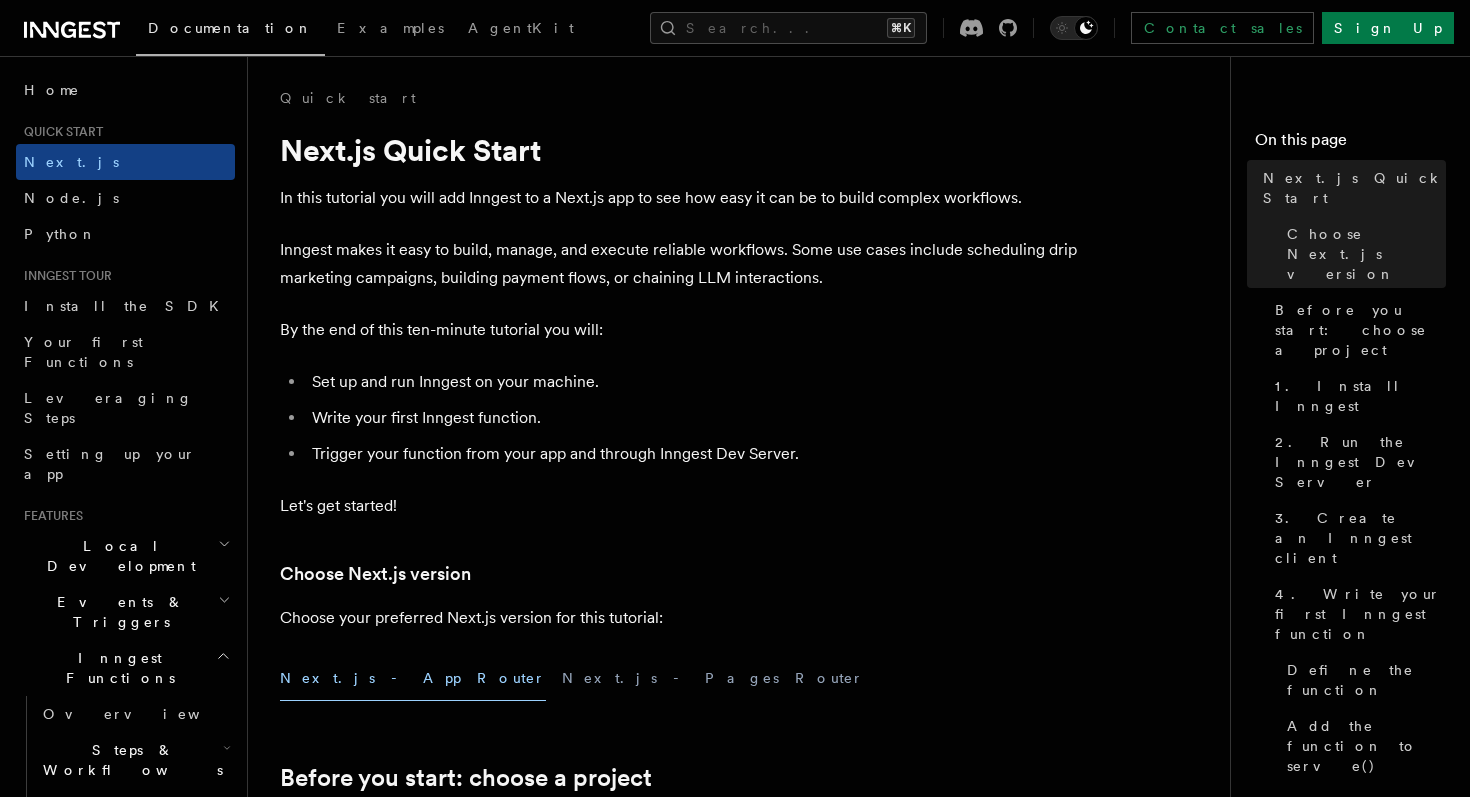 click on "Inngest makes it easy to build, manage, and execute reliable workflows. Some use cases include scheduling drip marketing campaigns, building payment flows, or chaining LLM interactions." at bounding box center [680, 264] 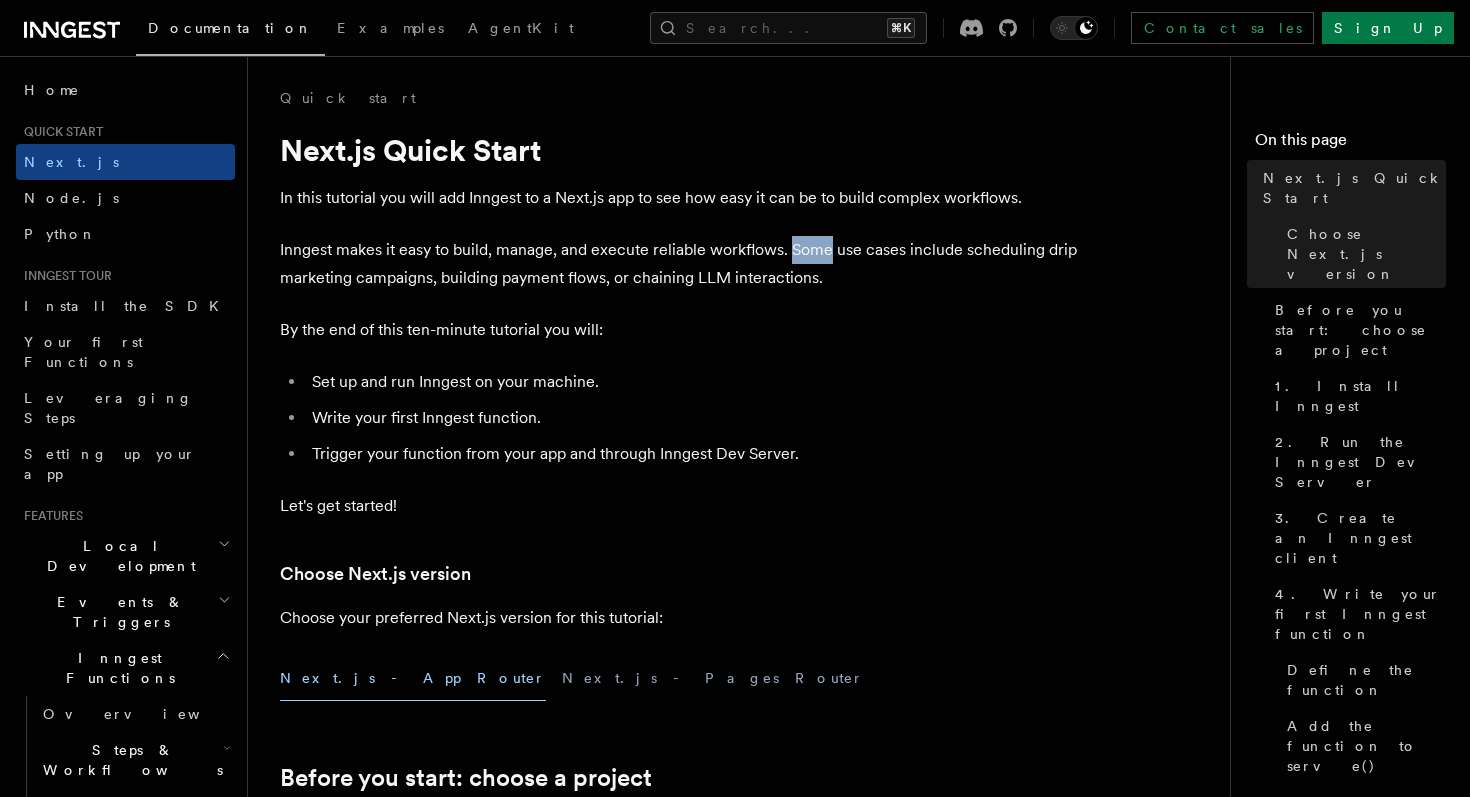 click on "Inngest makes it easy to build, manage, and execute reliable workflows. Some use cases include scheduling drip marketing campaigns, building payment flows, or chaining LLM interactions." at bounding box center [680, 264] 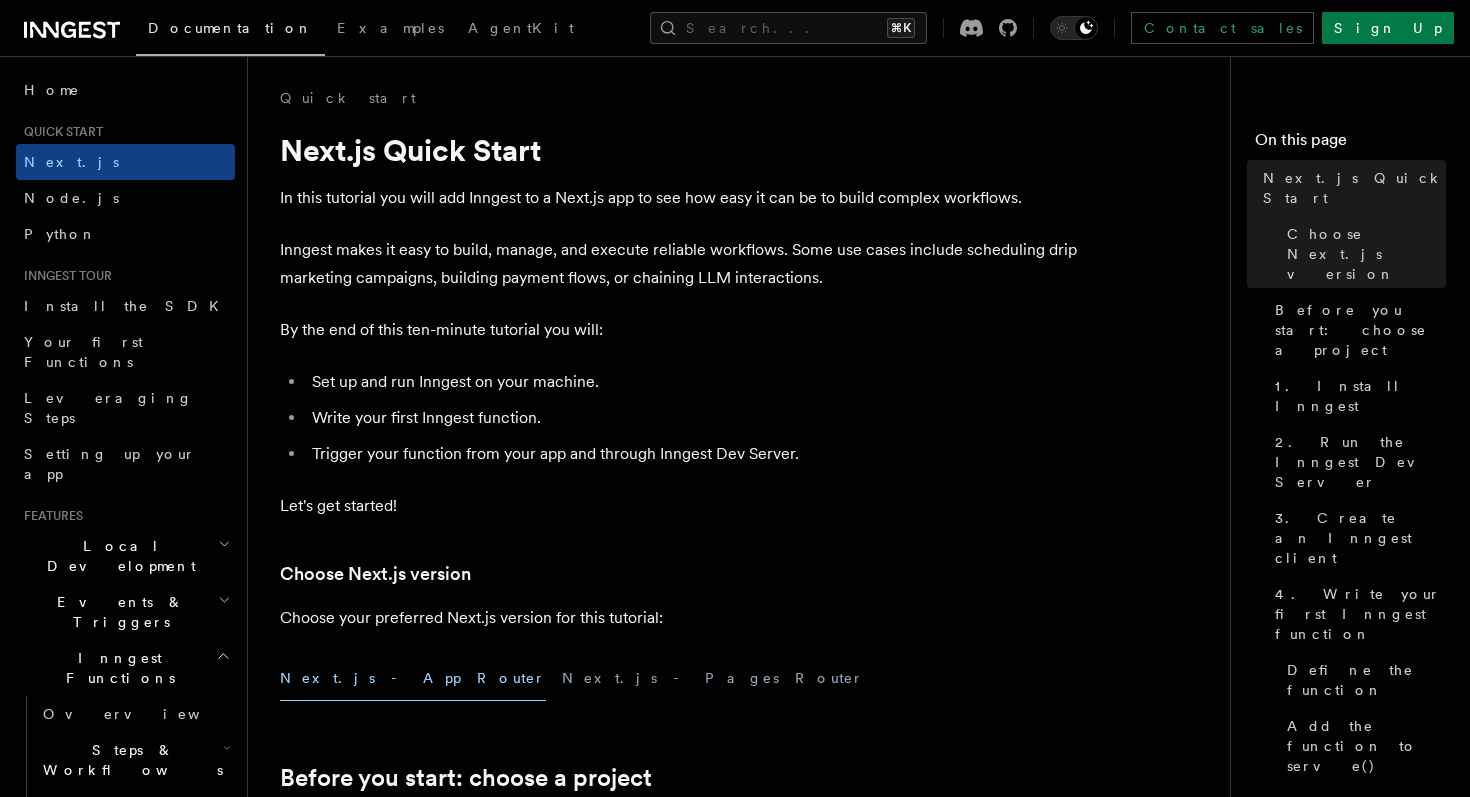 click on "Inngest makes it easy to build, manage, and execute reliable workflows. Some use cases include scheduling drip marketing campaigns, building payment flows, or chaining LLM interactions." at bounding box center (680, 264) 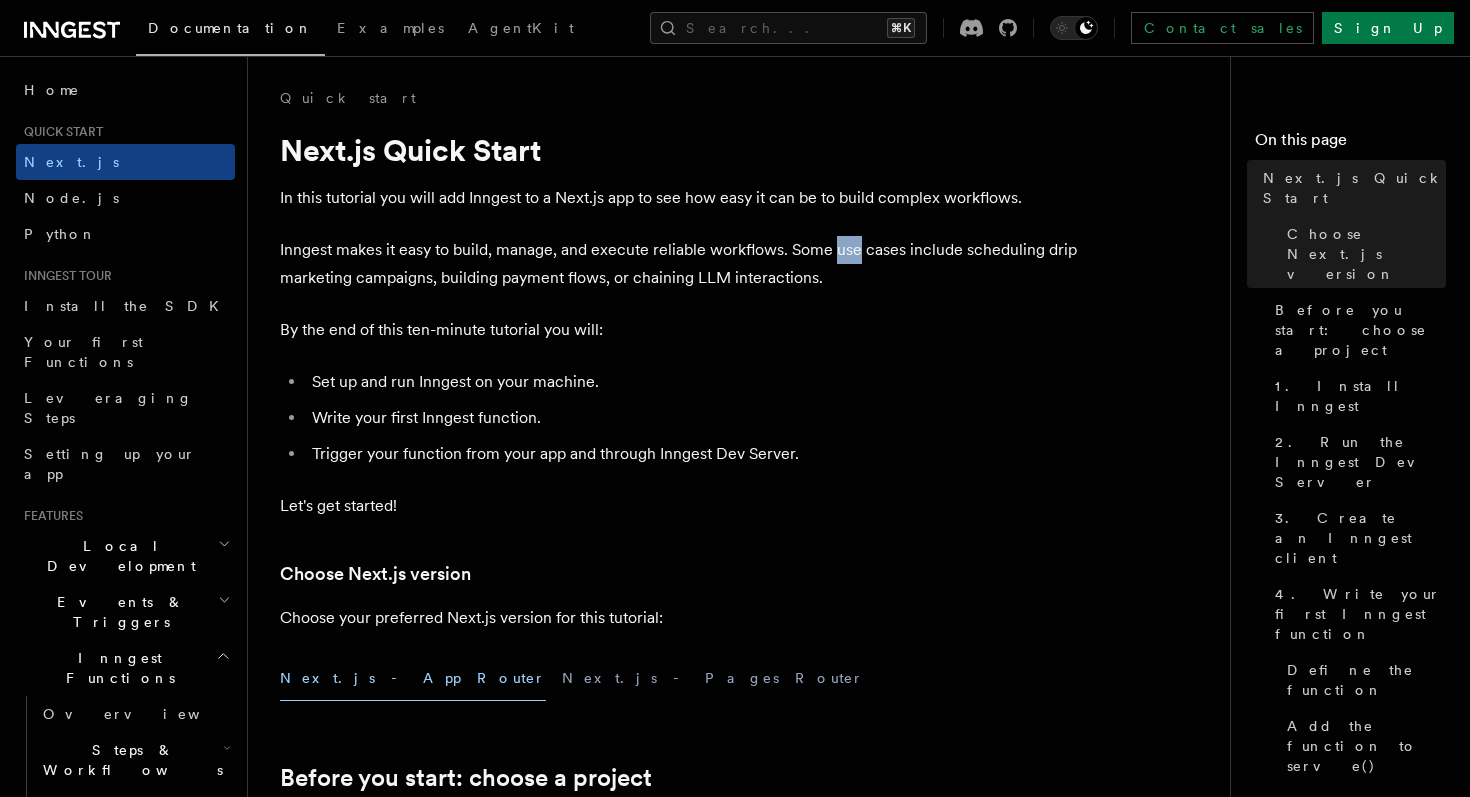 click on "Inngest makes it easy to build, manage, and execute reliable workflows. Some use cases include scheduling drip marketing campaigns, building payment flows, or chaining LLM interactions." at bounding box center (680, 264) 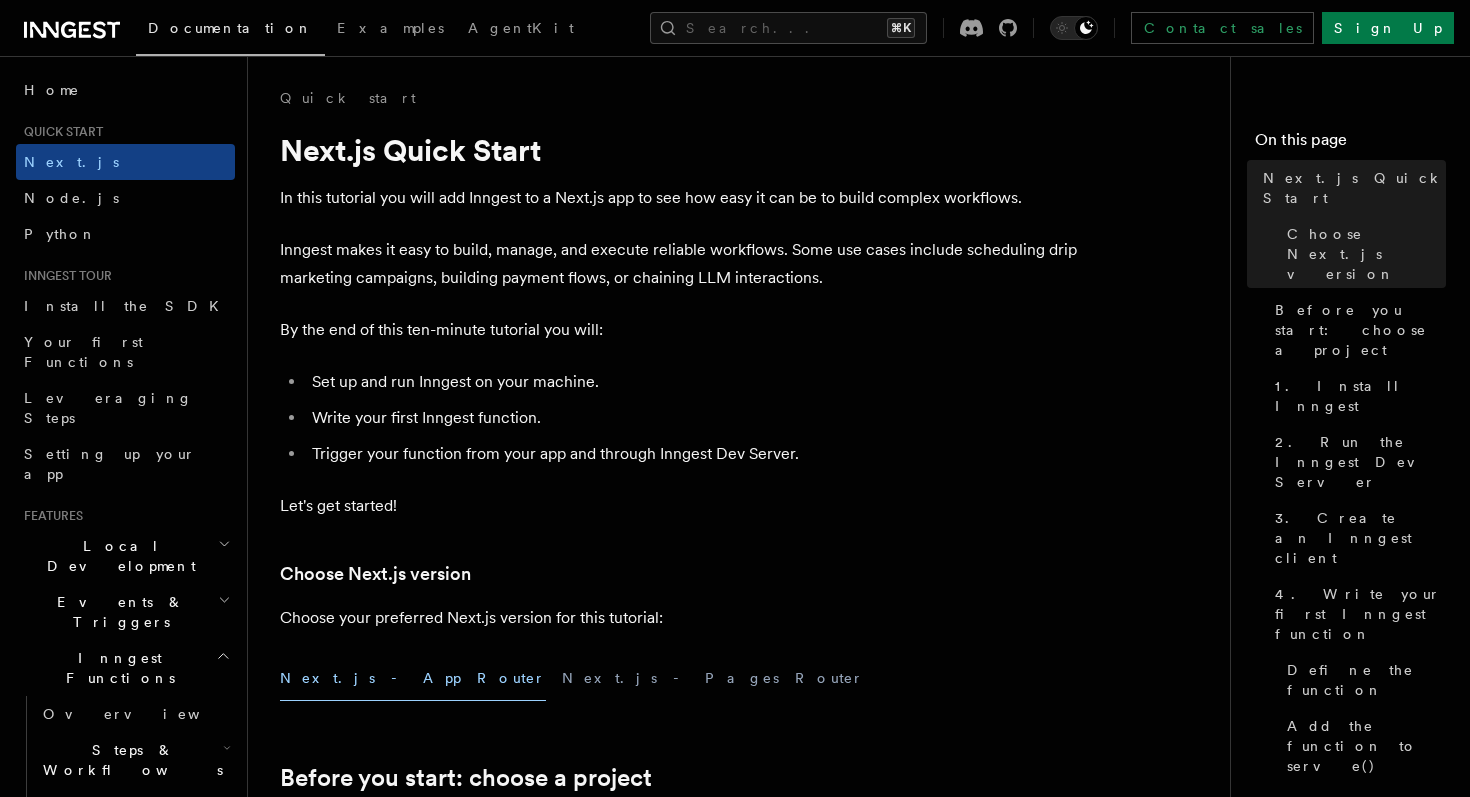 click on "Inngest makes it easy to build, manage, and execute reliable workflows. Some use cases include scheduling drip marketing campaigns, building payment flows, or chaining LLM interactions." at bounding box center [680, 264] 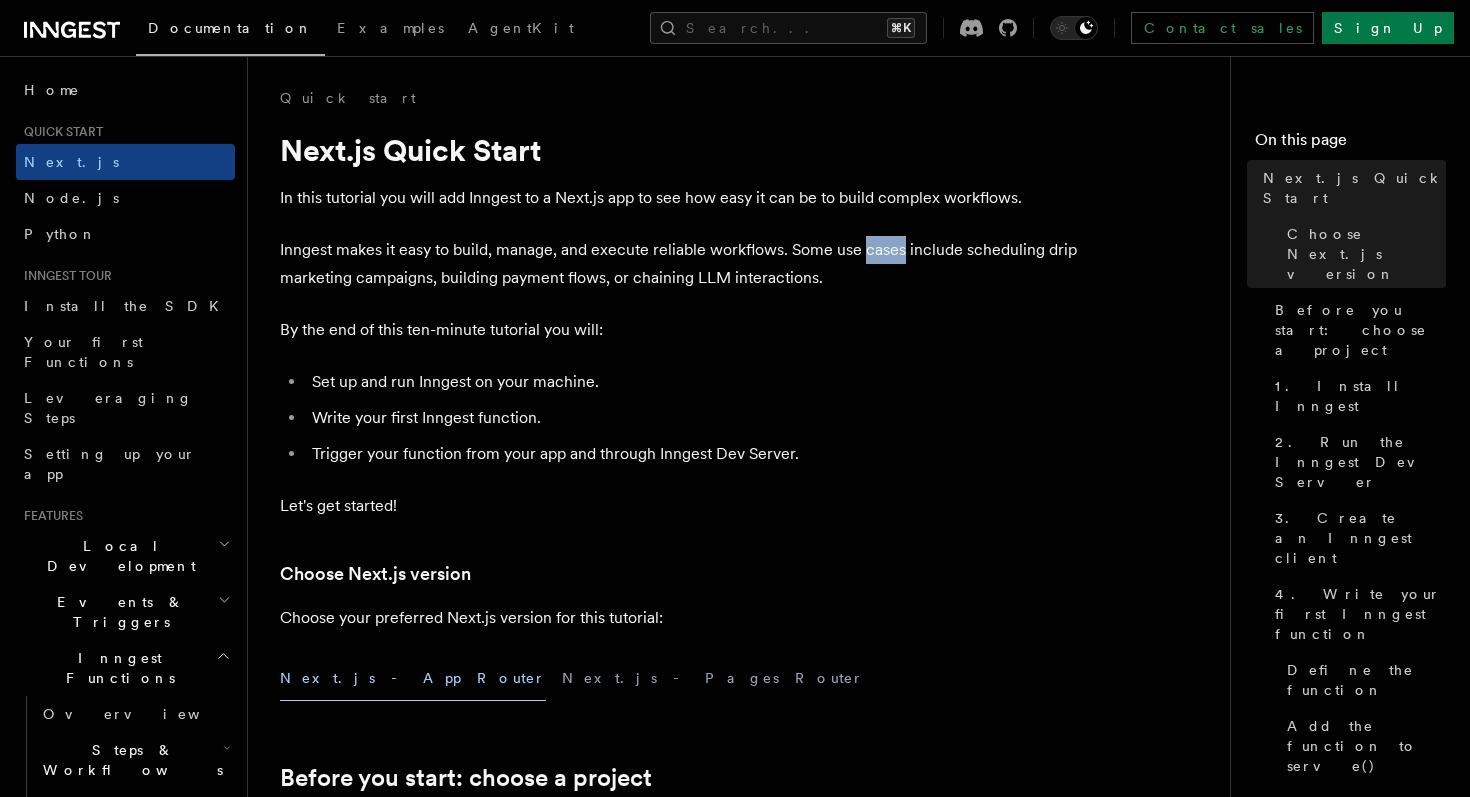 scroll, scrollTop: 16, scrollLeft: 0, axis: vertical 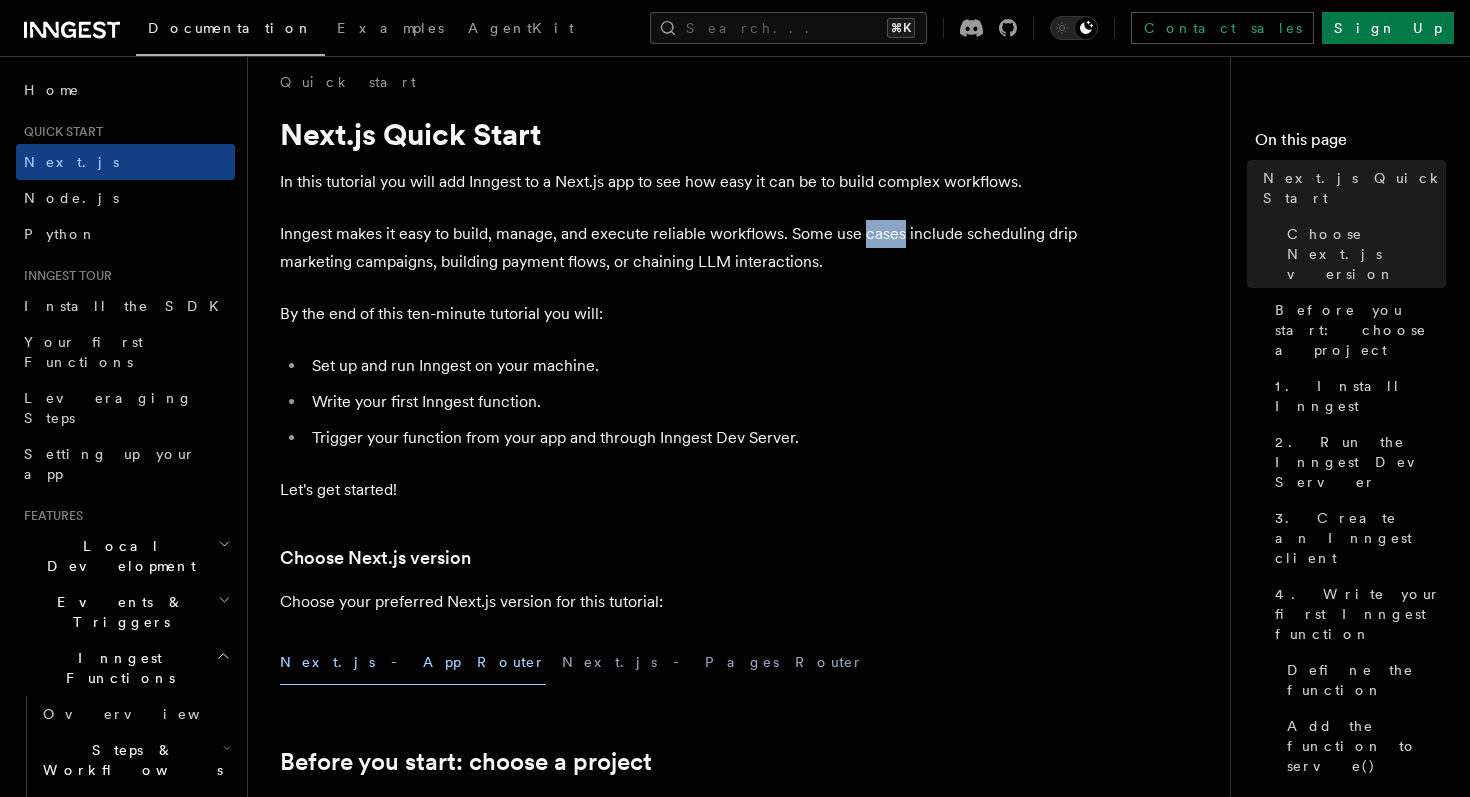 click on "Inngest makes it easy to build, manage, and execute reliable workflows. Some use cases include scheduling drip marketing campaigns, building payment flows, or chaining LLM interactions." at bounding box center (680, 248) 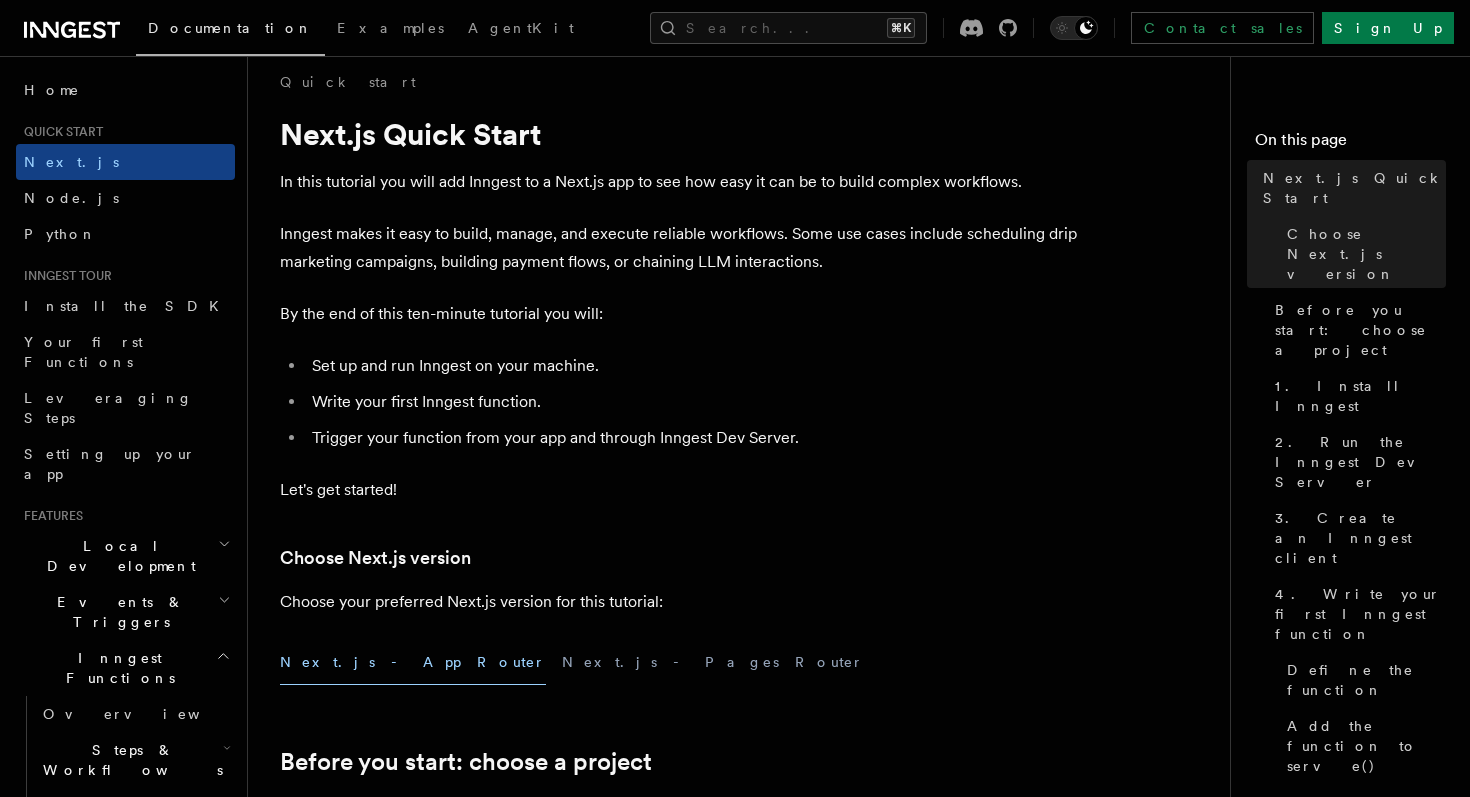 click on "Inngest makes it easy to build, manage, and execute reliable workflows. Some use cases include scheduling drip marketing campaigns, building payment flows, or chaining LLM interactions." at bounding box center (680, 248) 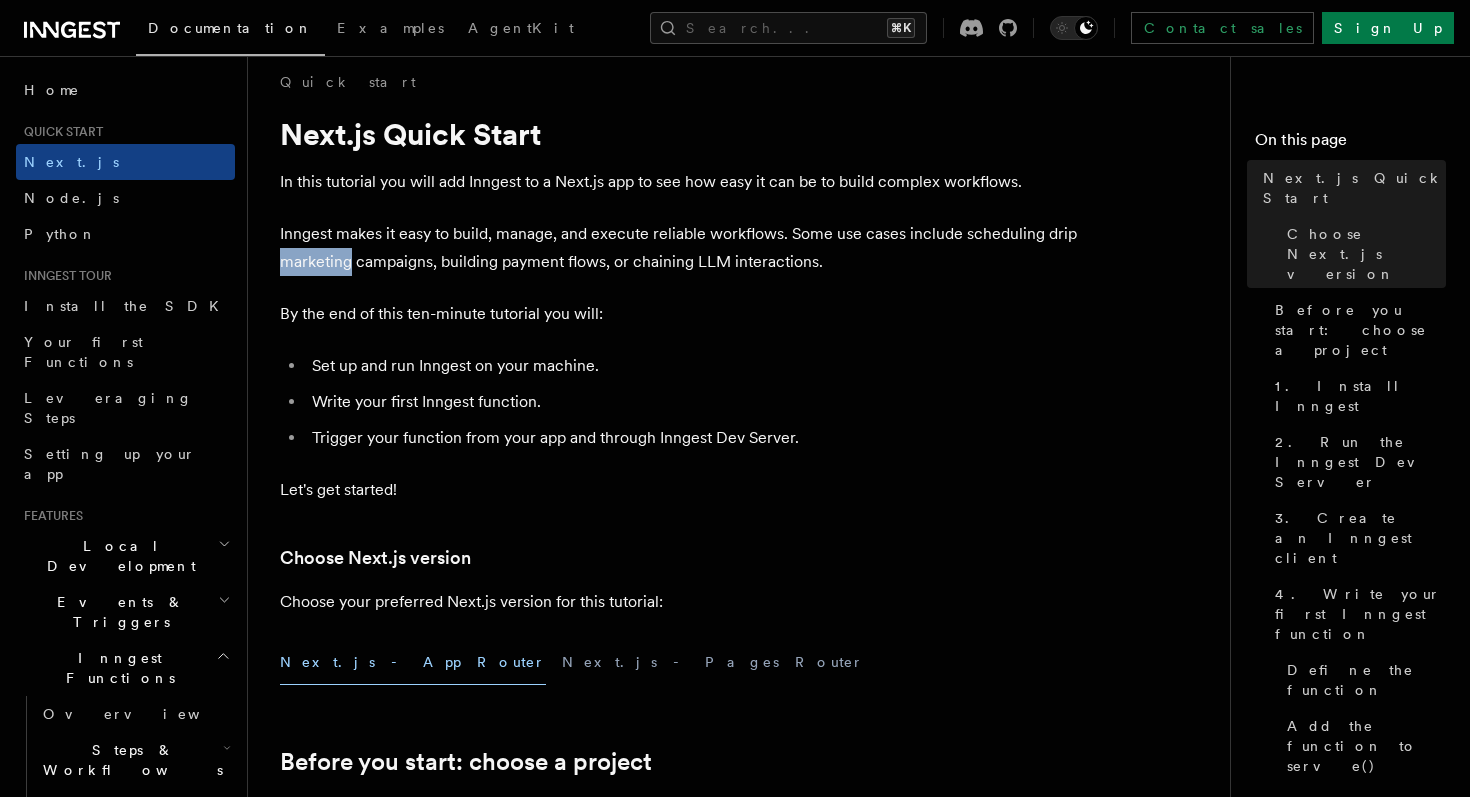 click on "Inngest makes it easy to build, manage, and execute reliable workflows. Some use cases include scheduling drip marketing campaigns, building payment flows, or chaining LLM interactions." at bounding box center (680, 248) 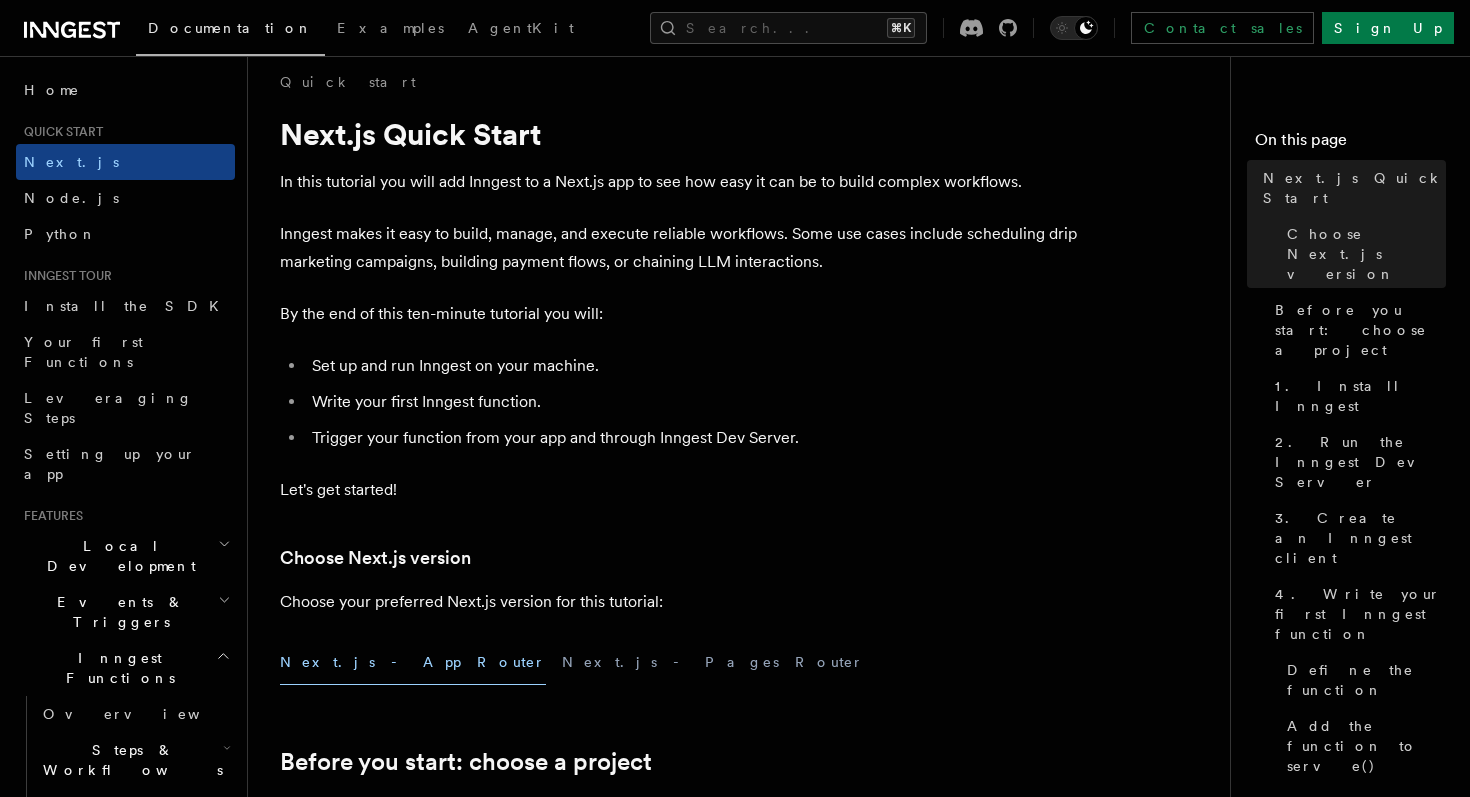 click on "Inngest makes it easy to build, manage, and execute reliable workflows. Some use cases include scheduling drip marketing campaigns, building payment flows, or chaining LLM interactions." at bounding box center [680, 248] 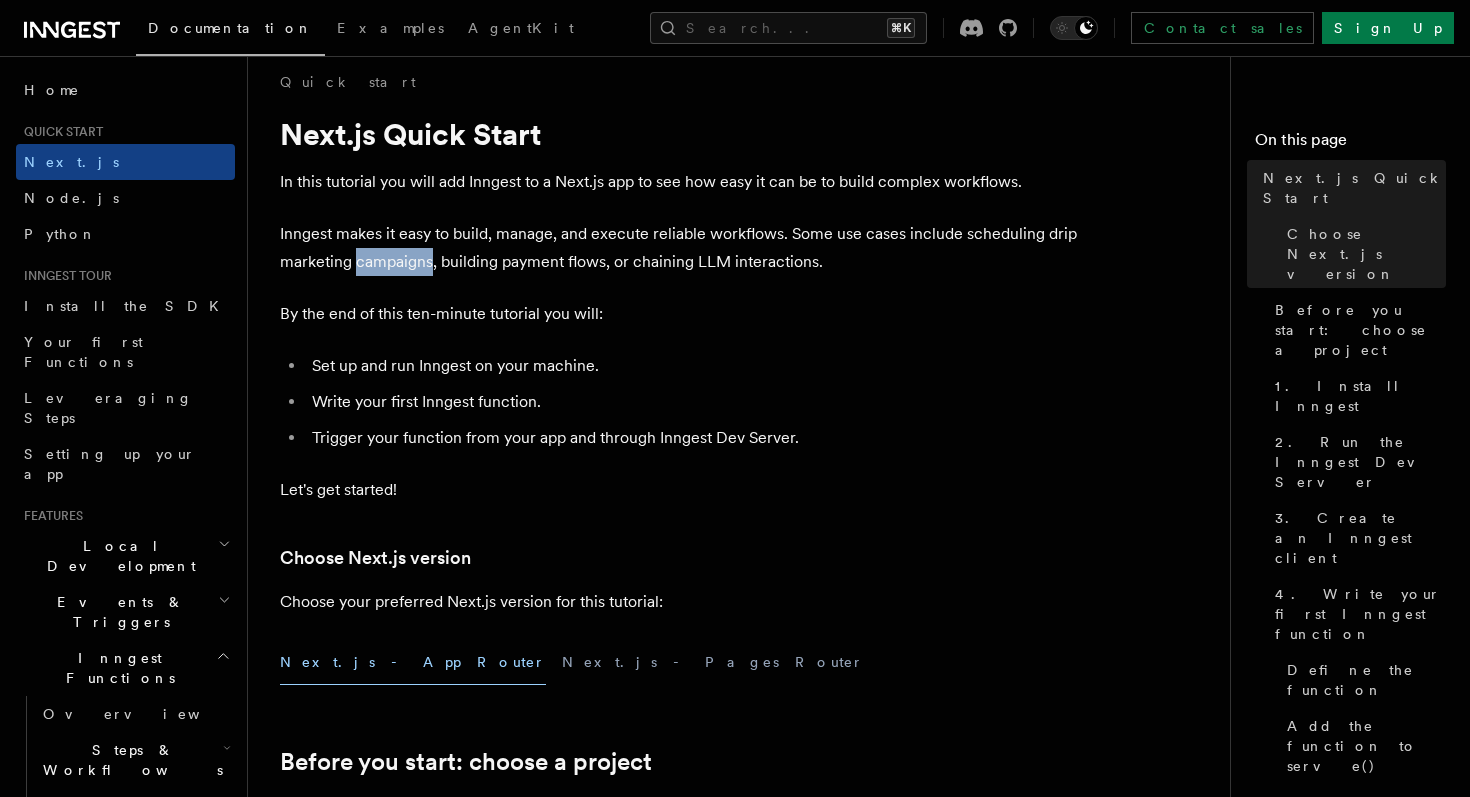 click on "Inngest makes it easy to build, manage, and execute reliable workflows. Some use cases include scheduling drip marketing campaigns, building payment flows, or chaining LLM interactions." at bounding box center [680, 248] 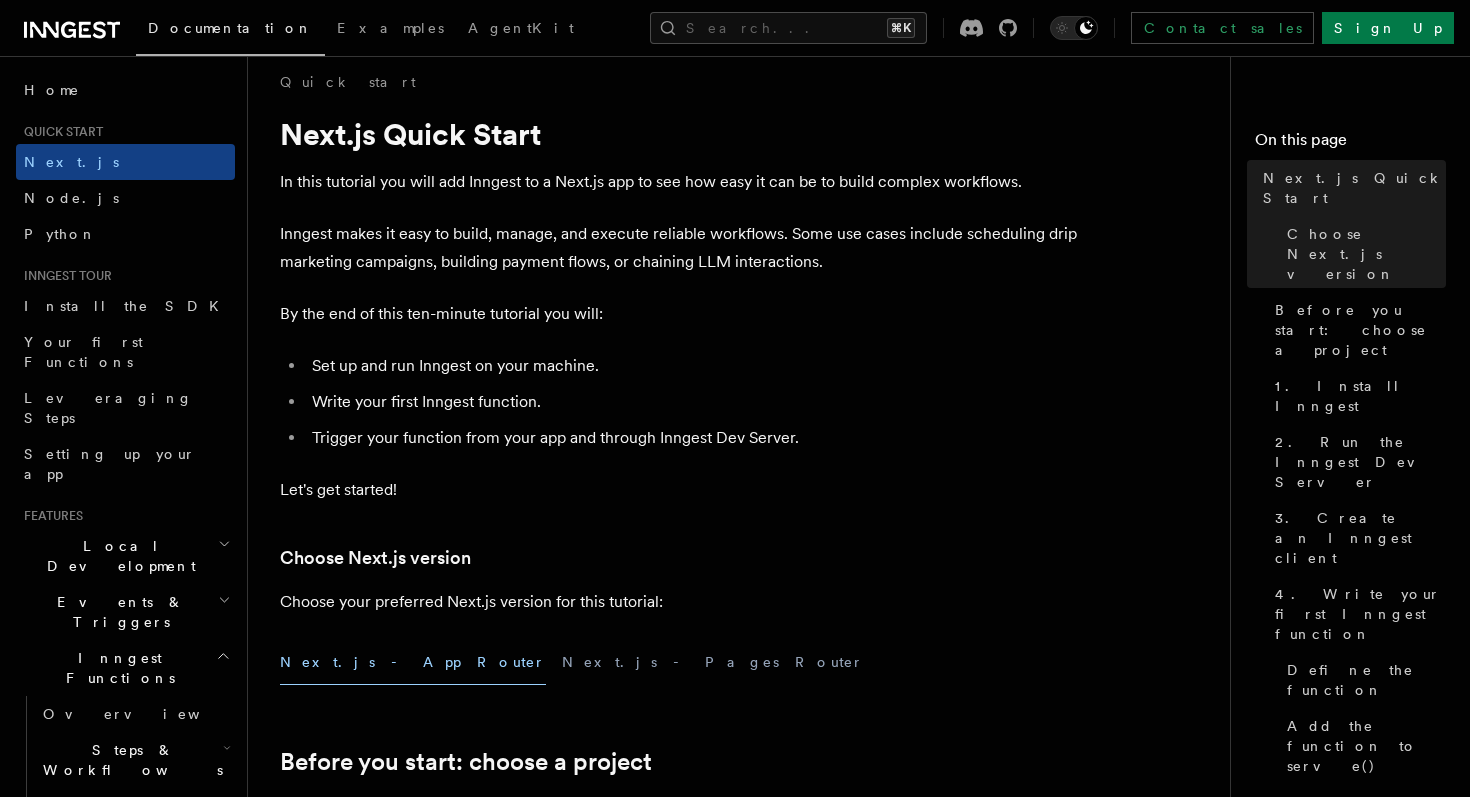 click on "Inngest makes it easy to build, manage, and execute reliable workflows. Some use cases include scheduling drip marketing campaigns, building payment flows, or chaining LLM interactions." at bounding box center (680, 248) 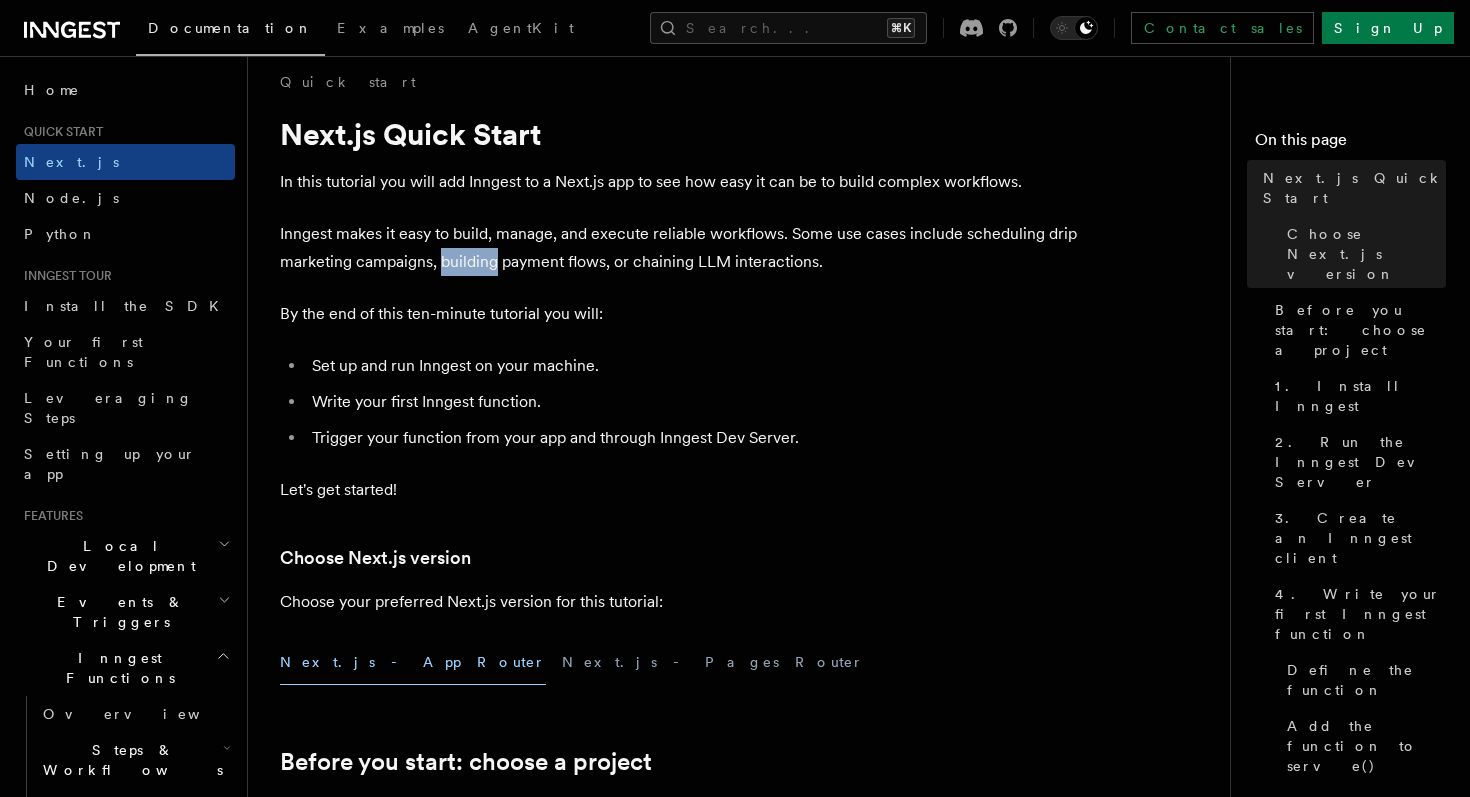 scroll, scrollTop: 52, scrollLeft: 0, axis: vertical 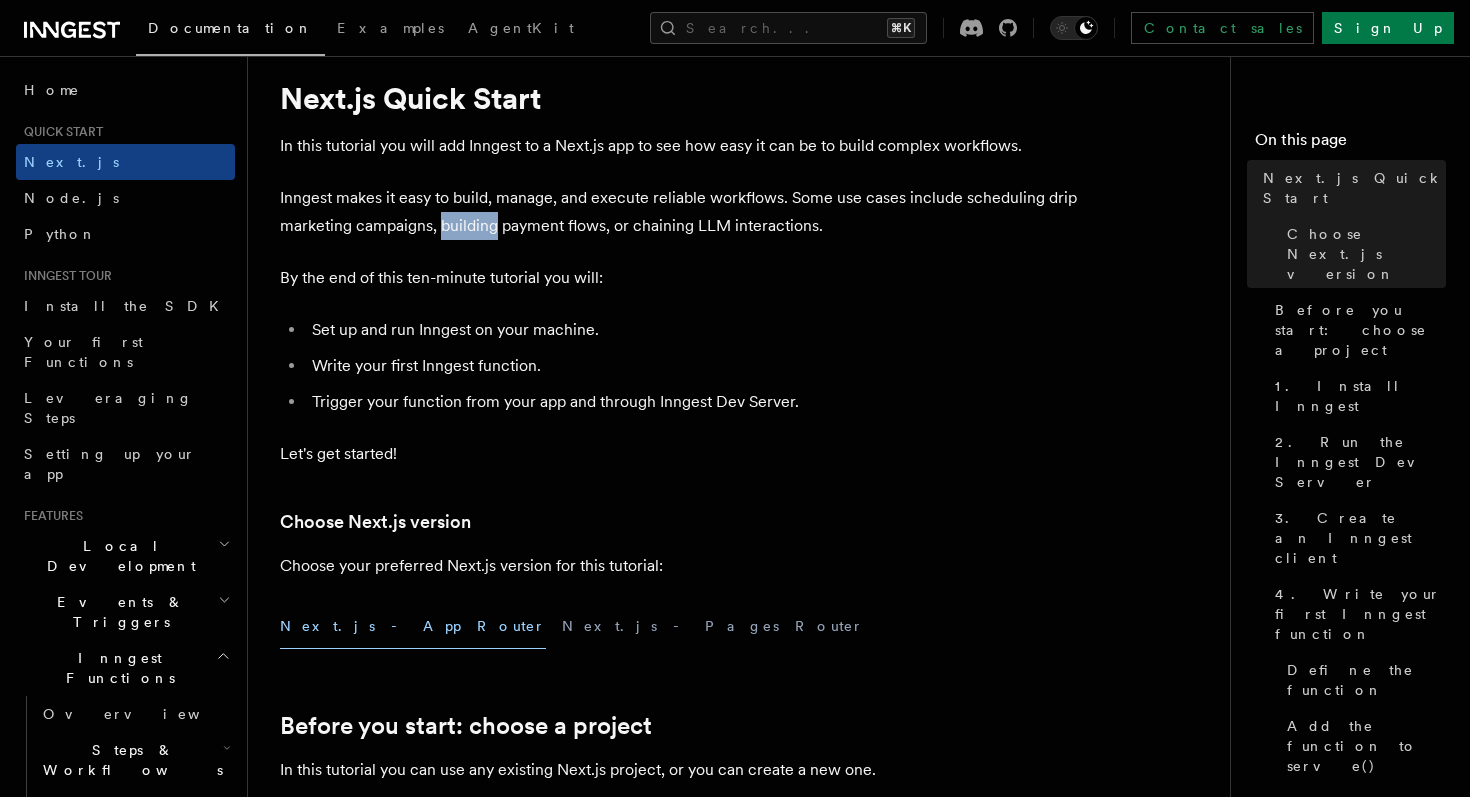 click on "Inngest makes it easy to build, manage, and execute reliable workflows. Some use cases include scheduling drip marketing campaigns, building payment flows, or chaining LLM interactions." at bounding box center [680, 212] 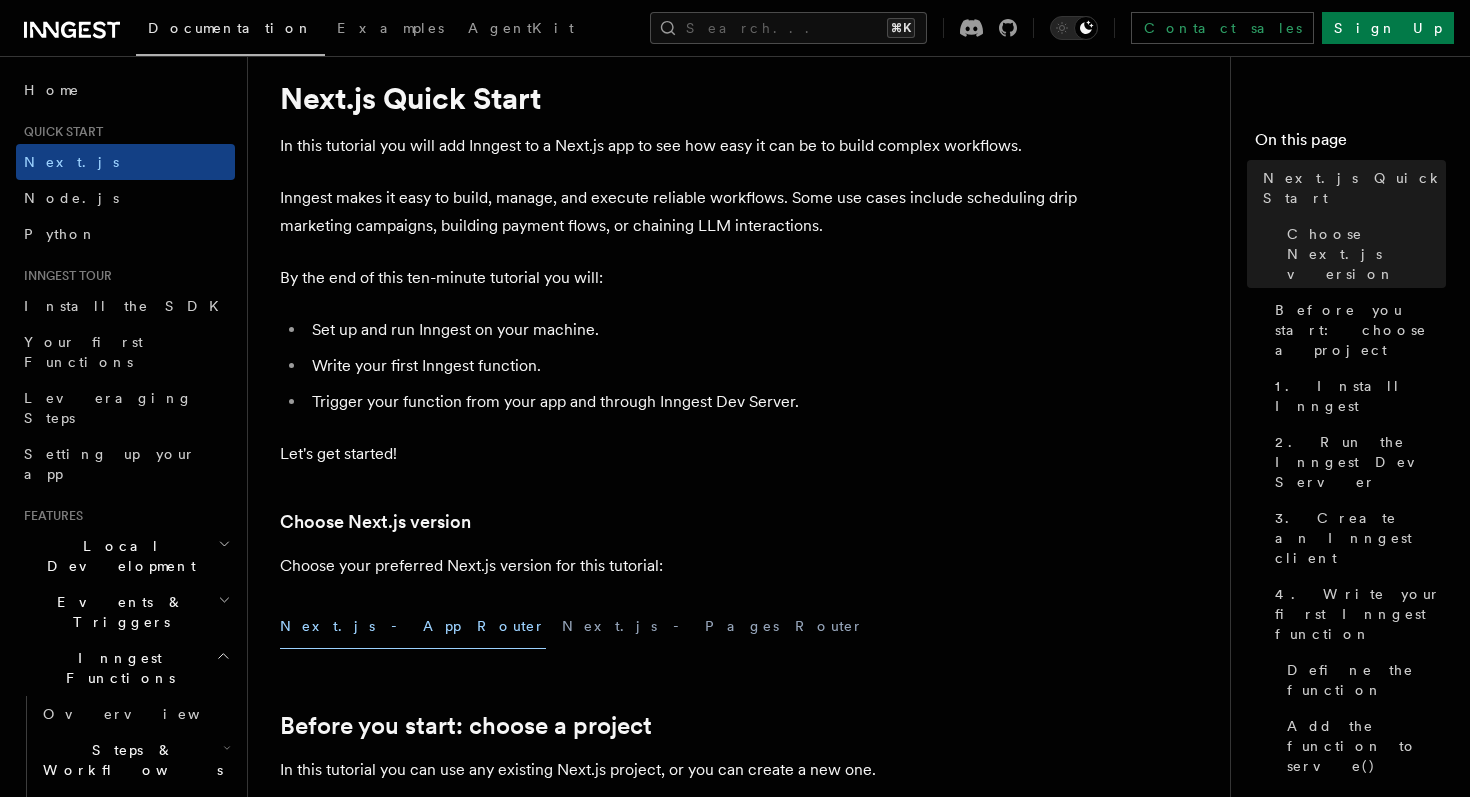 click on "Inngest makes it easy to build, manage, and execute reliable workflows. Some use cases include scheduling drip marketing campaigns, building payment flows, or chaining LLM interactions." at bounding box center (680, 212) 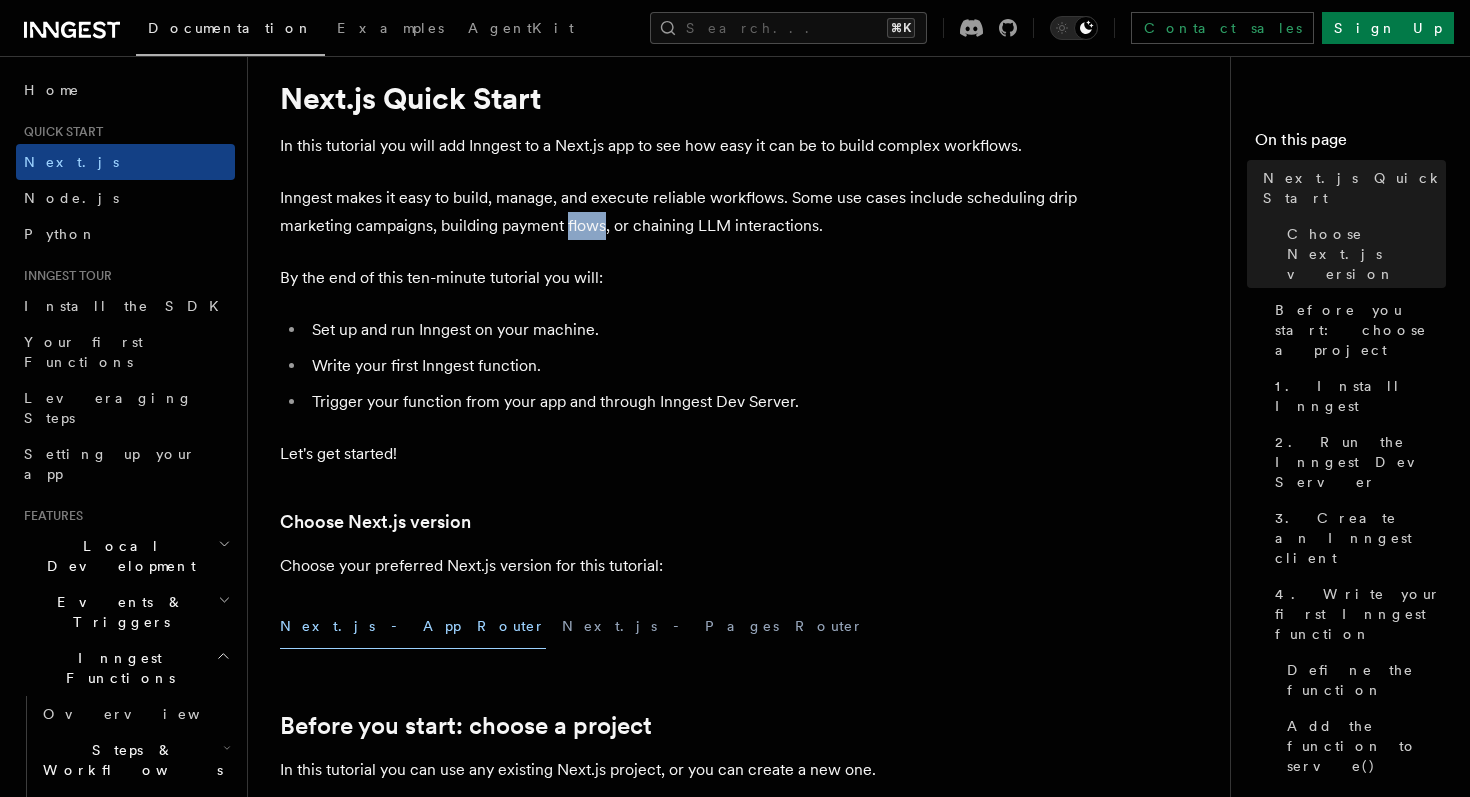 click on "Inngest makes it easy to build, manage, and execute reliable workflows. Some use cases include scheduling drip marketing campaigns, building payment flows, or chaining LLM interactions." at bounding box center [680, 212] 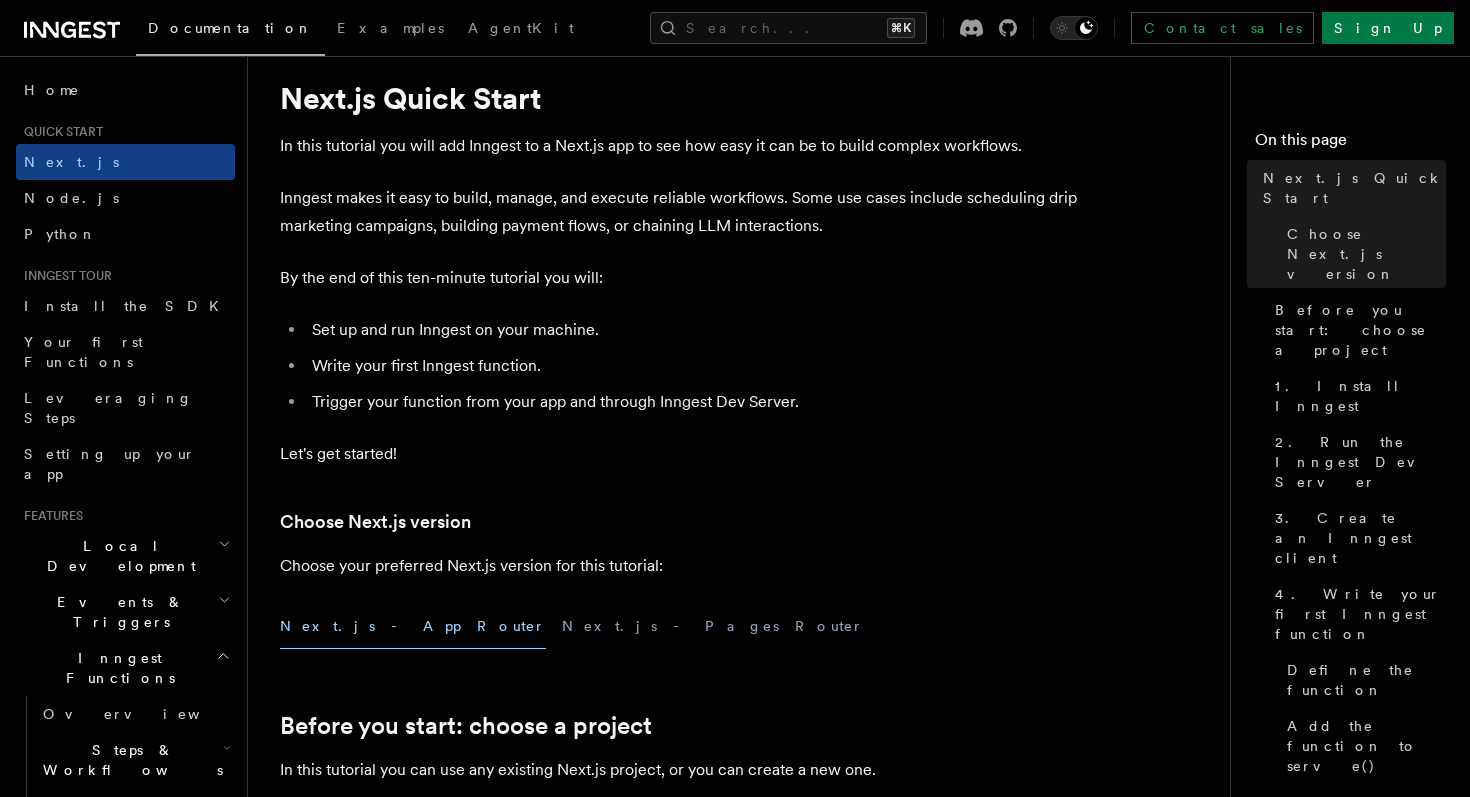 click on "Inngest makes it easy to build, manage, and execute reliable workflows. Some use cases include scheduling drip marketing campaigns, building payment flows, or chaining LLM interactions." at bounding box center (680, 212) 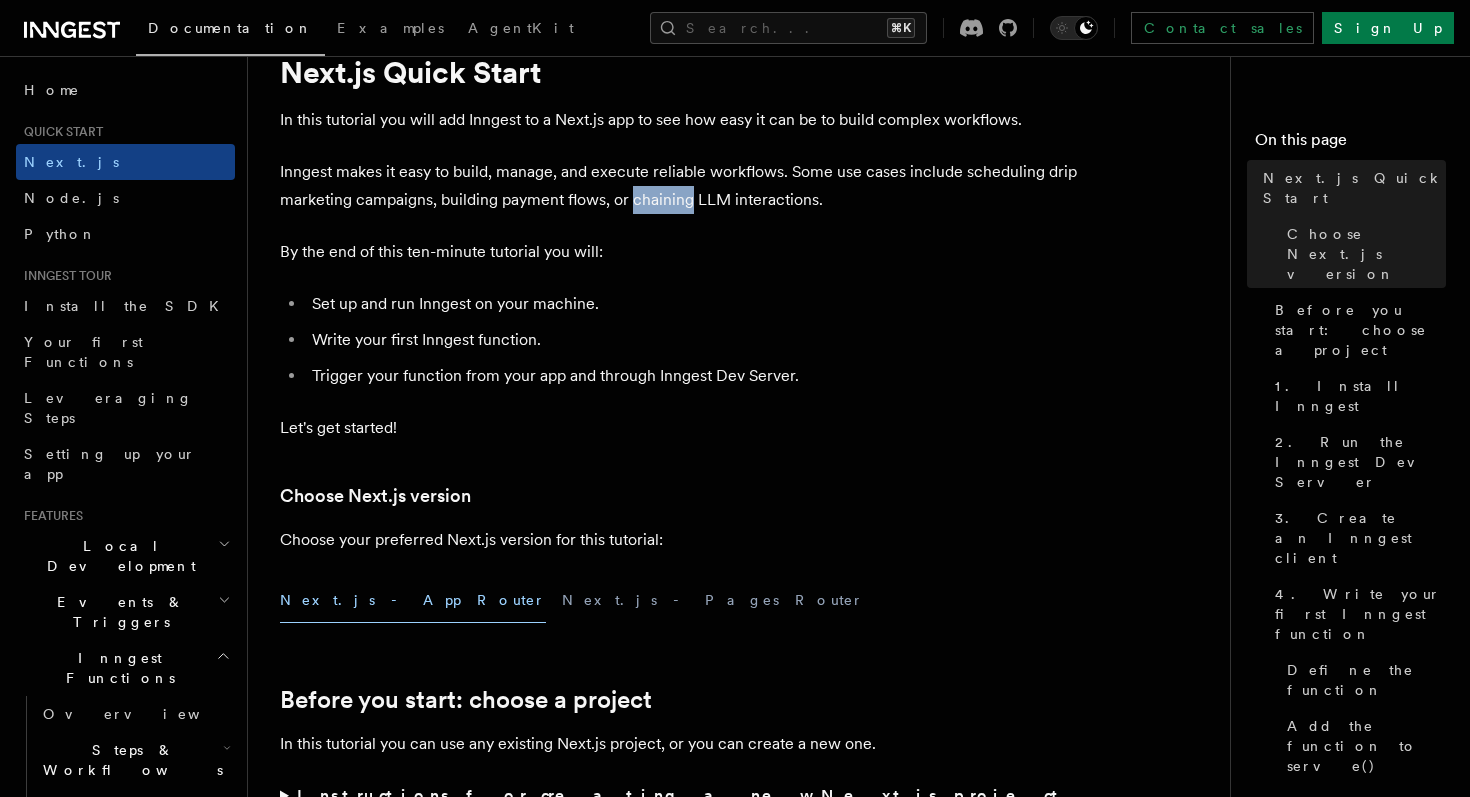 scroll, scrollTop: 79, scrollLeft: 0, axis: vertical 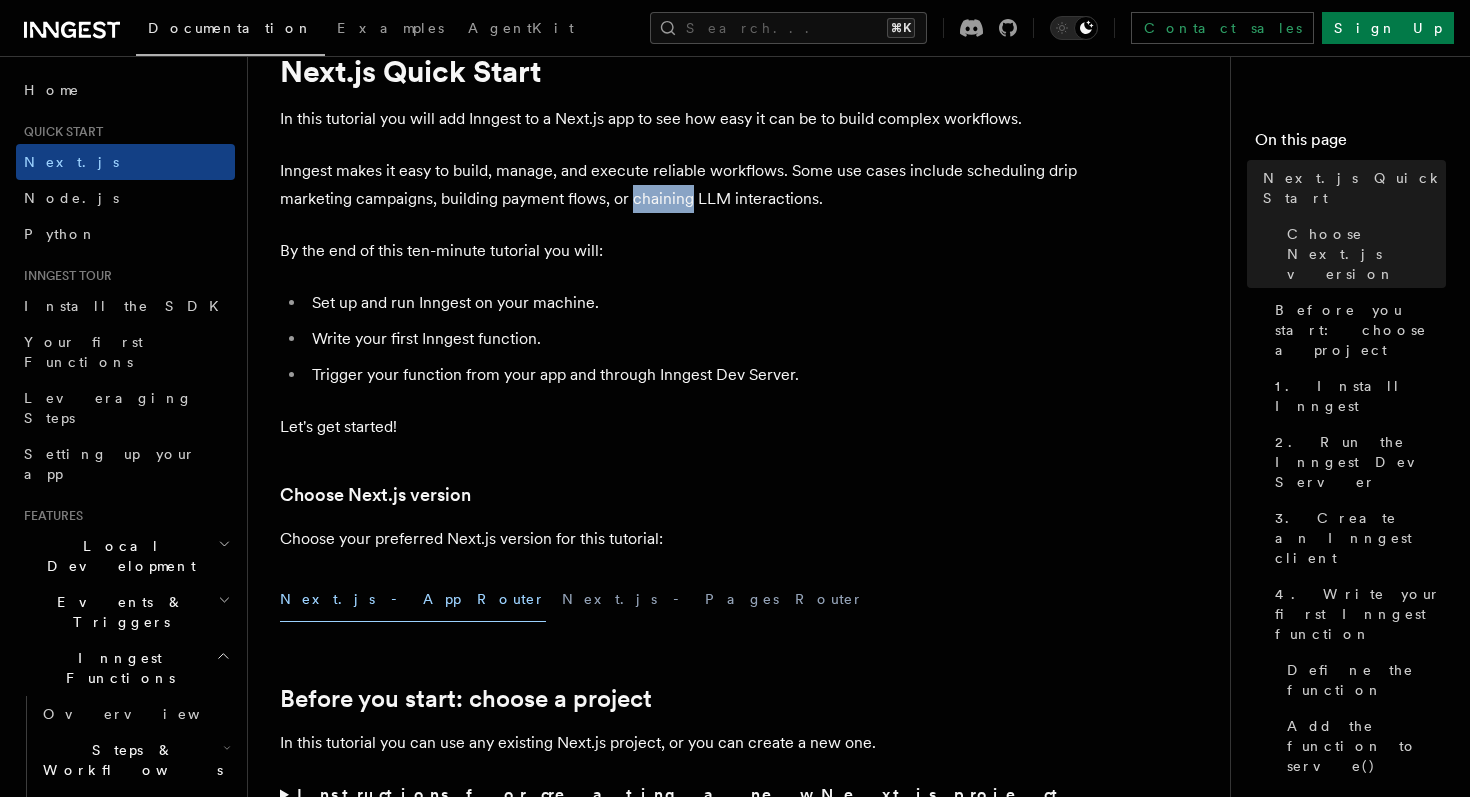 click on "By the end of this ten-minute tutorial you will:" at bounding box center [680, 251] 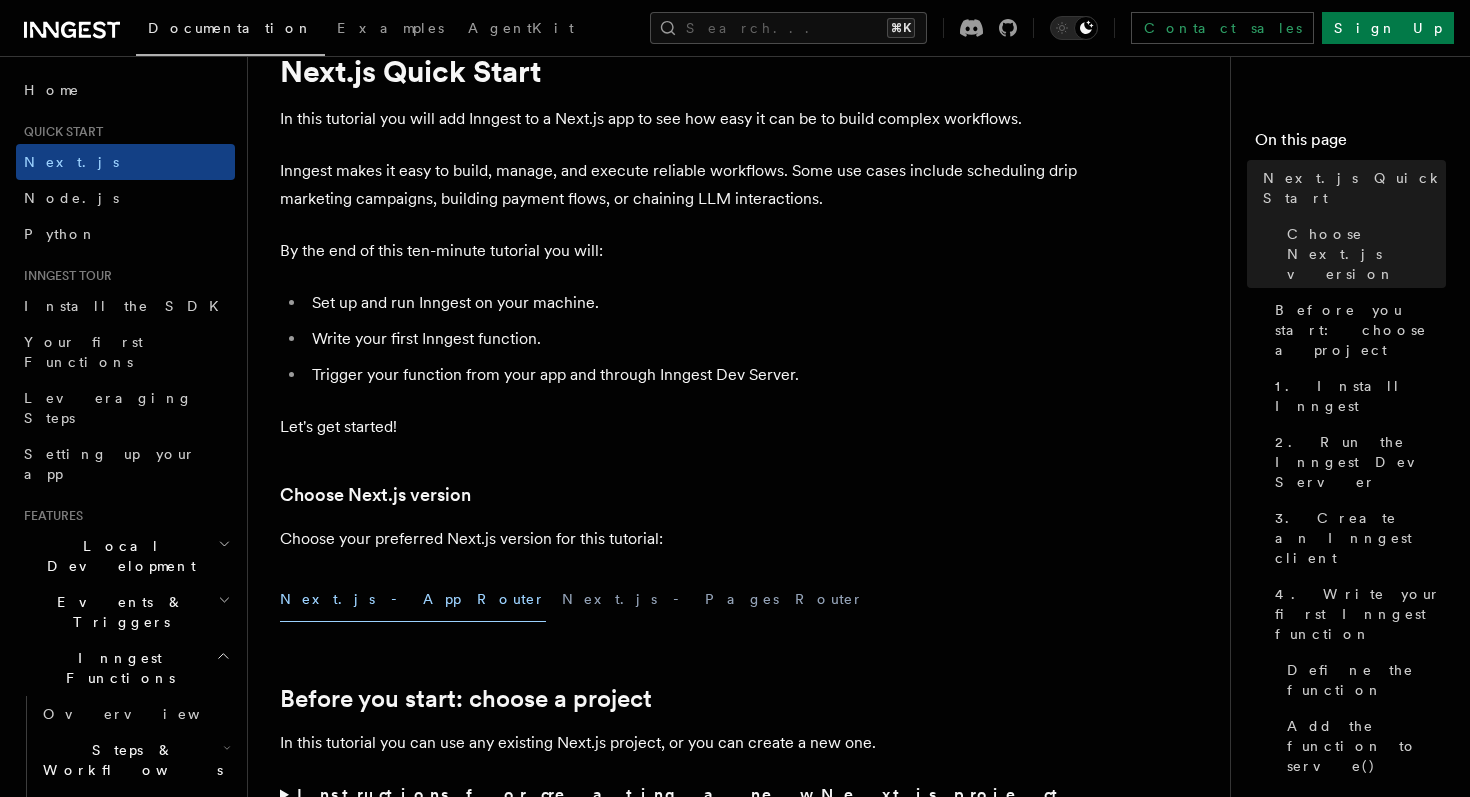 click on "By the end of this ten-minute tutorial you will:" at bounding box center (680, 251) 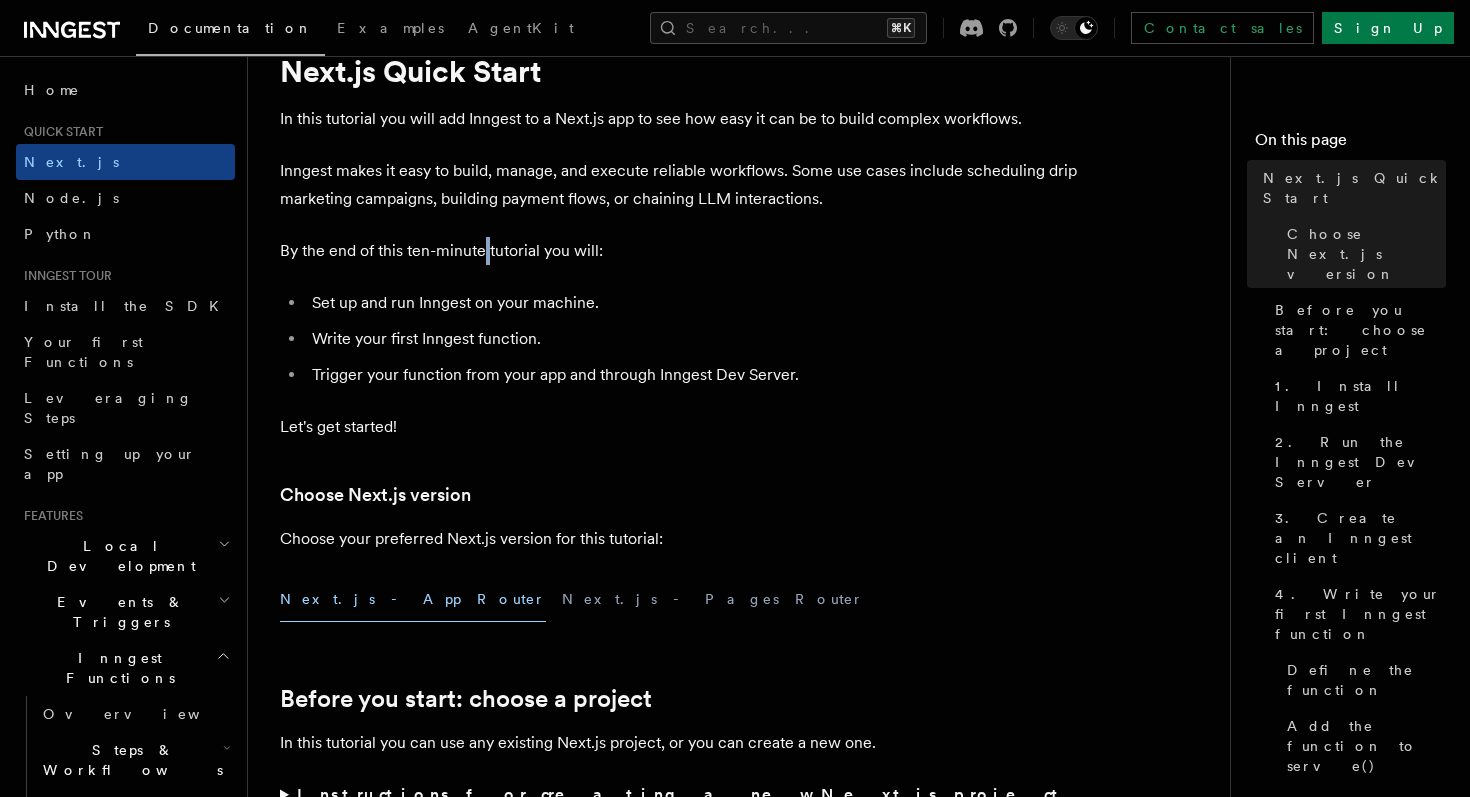 click on "By the end of this ten-minute tutorial you will:" at bounding box center (680, 251) 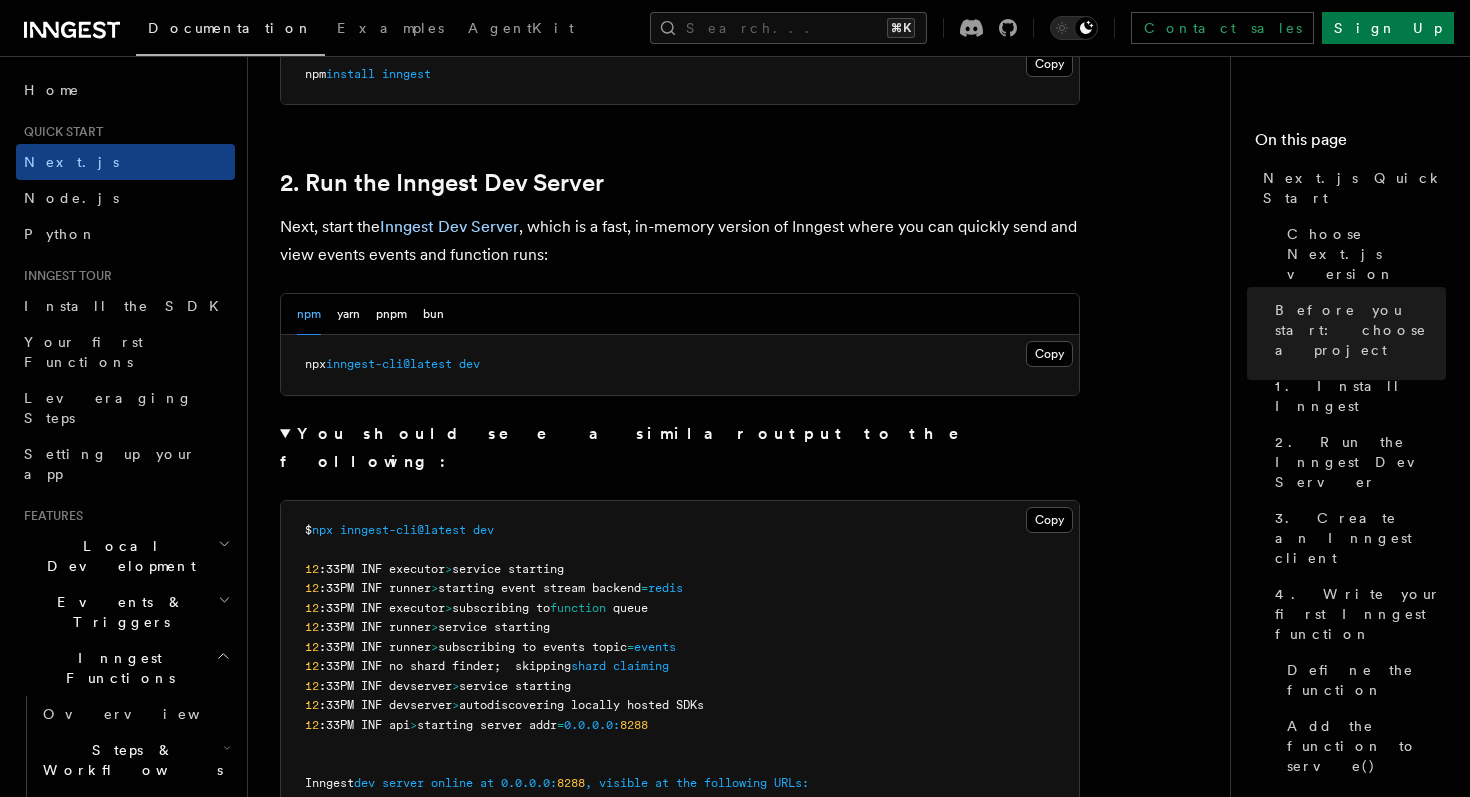 scroll, scrollTop: 1464, scrollLeft: 0, axis: vertical 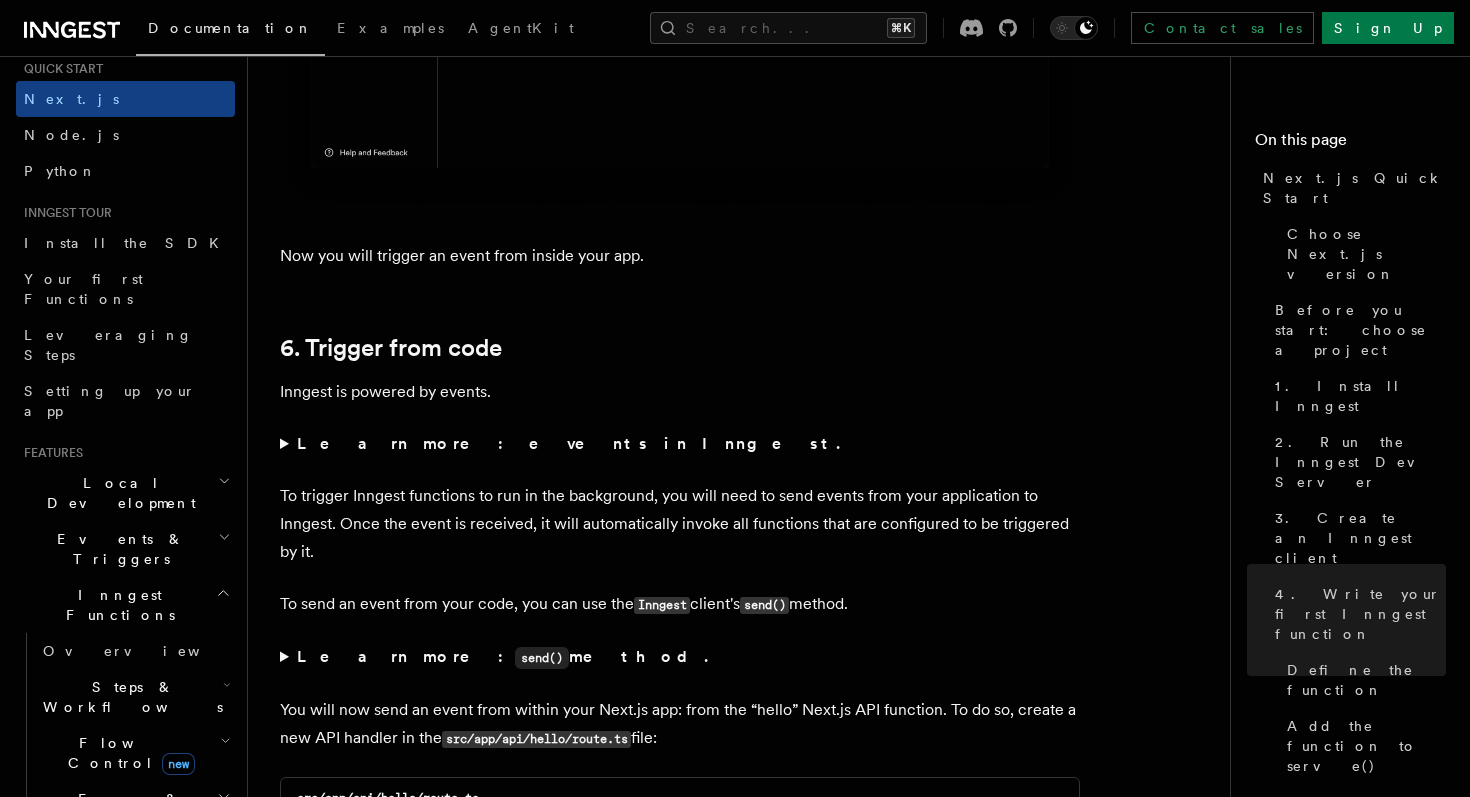 click on "Quick start Next.js Quick Start
In this tutorial you will add Inngest to a Next.js app to see how easy it can be to build complex workflows.
Inngest makes it easy to build, manage, and execute reliable workflows. Some use cases include scheduling drip marketing campaigns, building payment flows, or chaining LLM interactions.
By the end of this ten-minute tutorial you will:
Set up and run Inngest on your machine.
Write your first Inngest function.
Trigger your function from your app and through Inngest Dev Server.
Let's get started!
Choose Next.js version
Choose your preferred Next.js version for this tutorial:
Next.js - App Router Next.js - Pages Router Before you start: choose a project In this tutorial you can use any existing Next.js project, or you can create a new one. Instructions for creating a new Next.js project  Run the following command in your terminal to create a new Next.js project: Copy Copied npx  create-next-app@latest   --ts   --eslint   --tailwind   --src-dir   --app" at bounding box center (779, -3366) 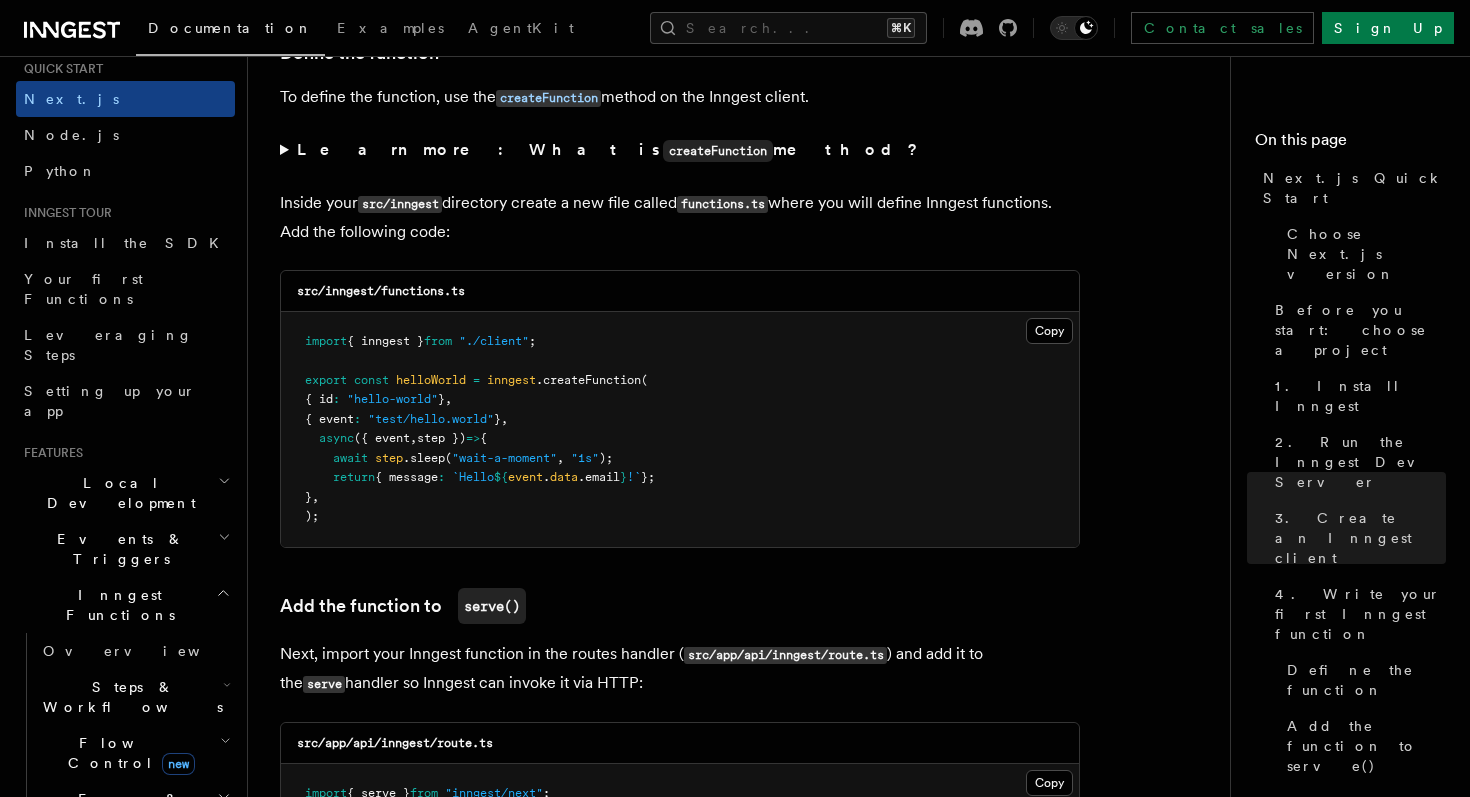 scroll, scrollTop: 3812, scrollLeft: 0, axis: vertical 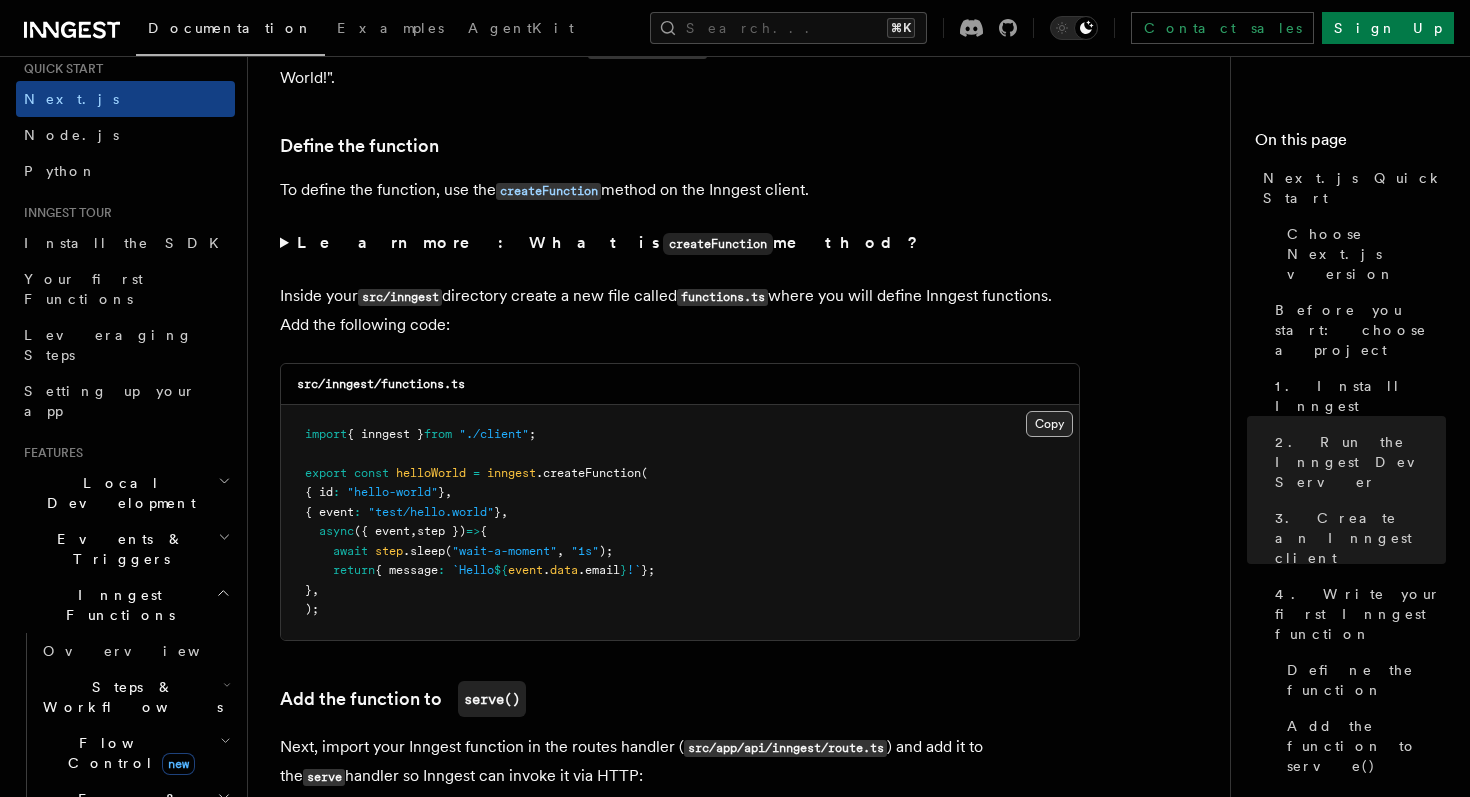 click on "Copy Copied" at bounding box center (1049, 424) 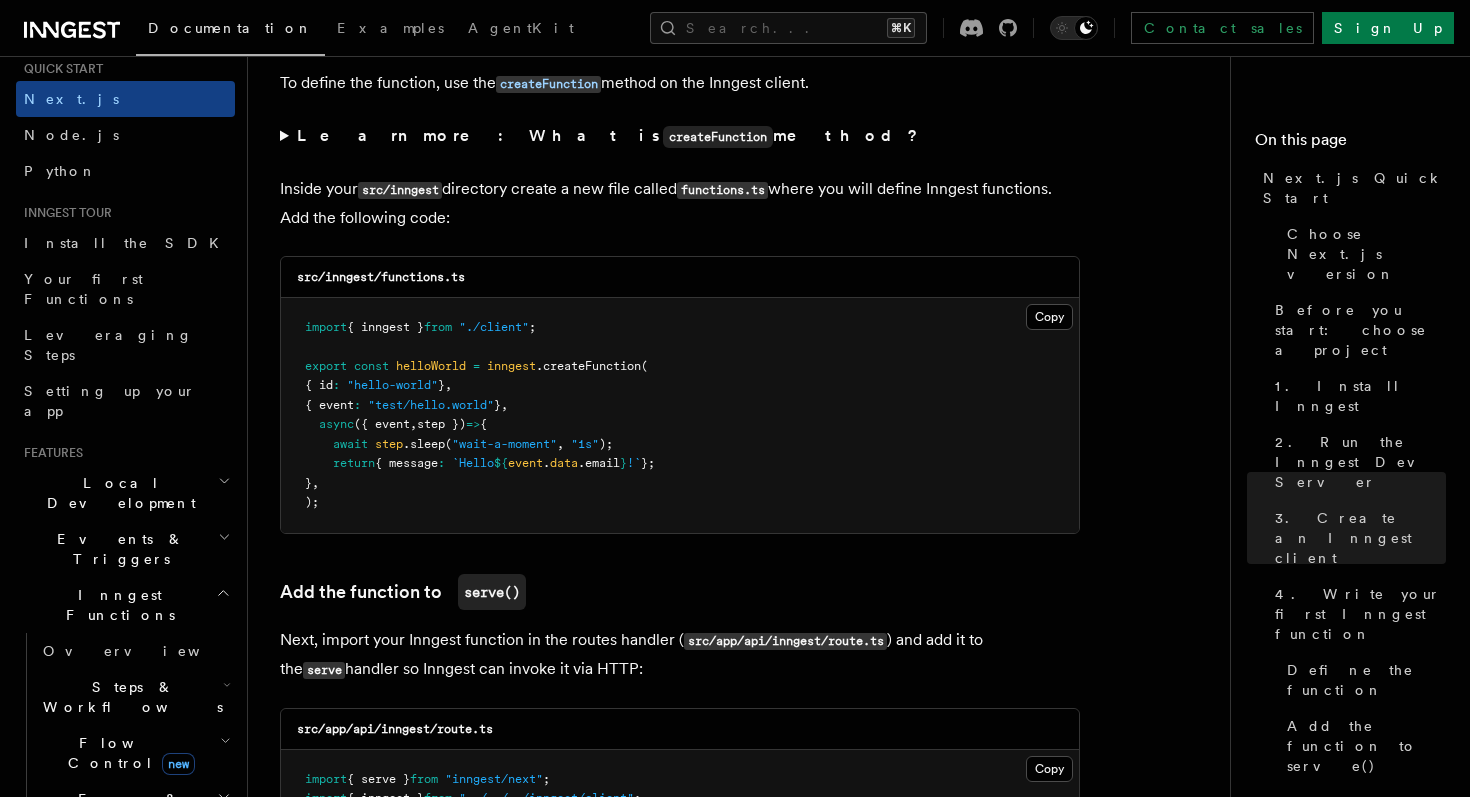 scroll, scrollTop: 3918, scrollLeft: 0, axis: vertical 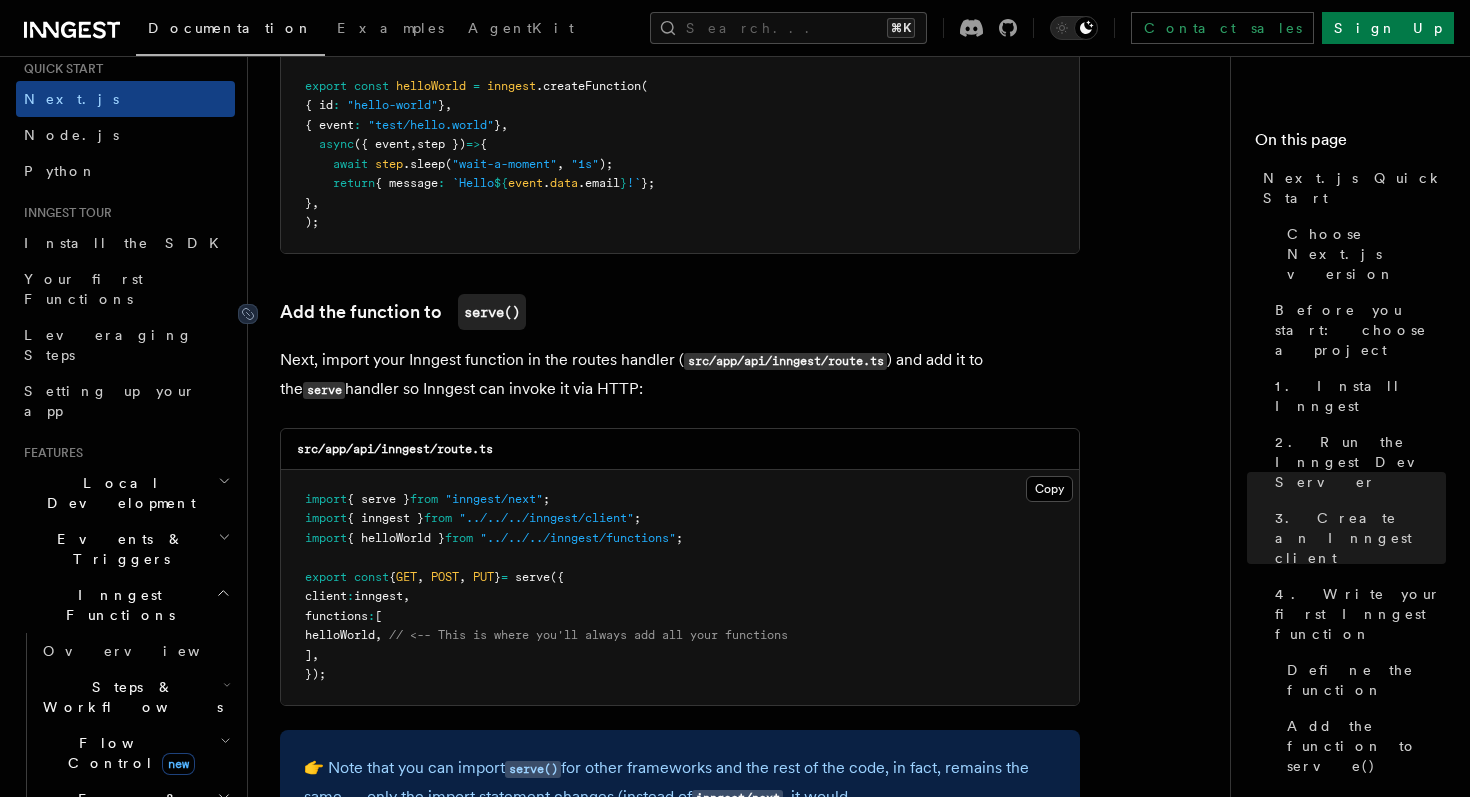 click on "Add the function to  serve()" at bounding box center (403, 312) 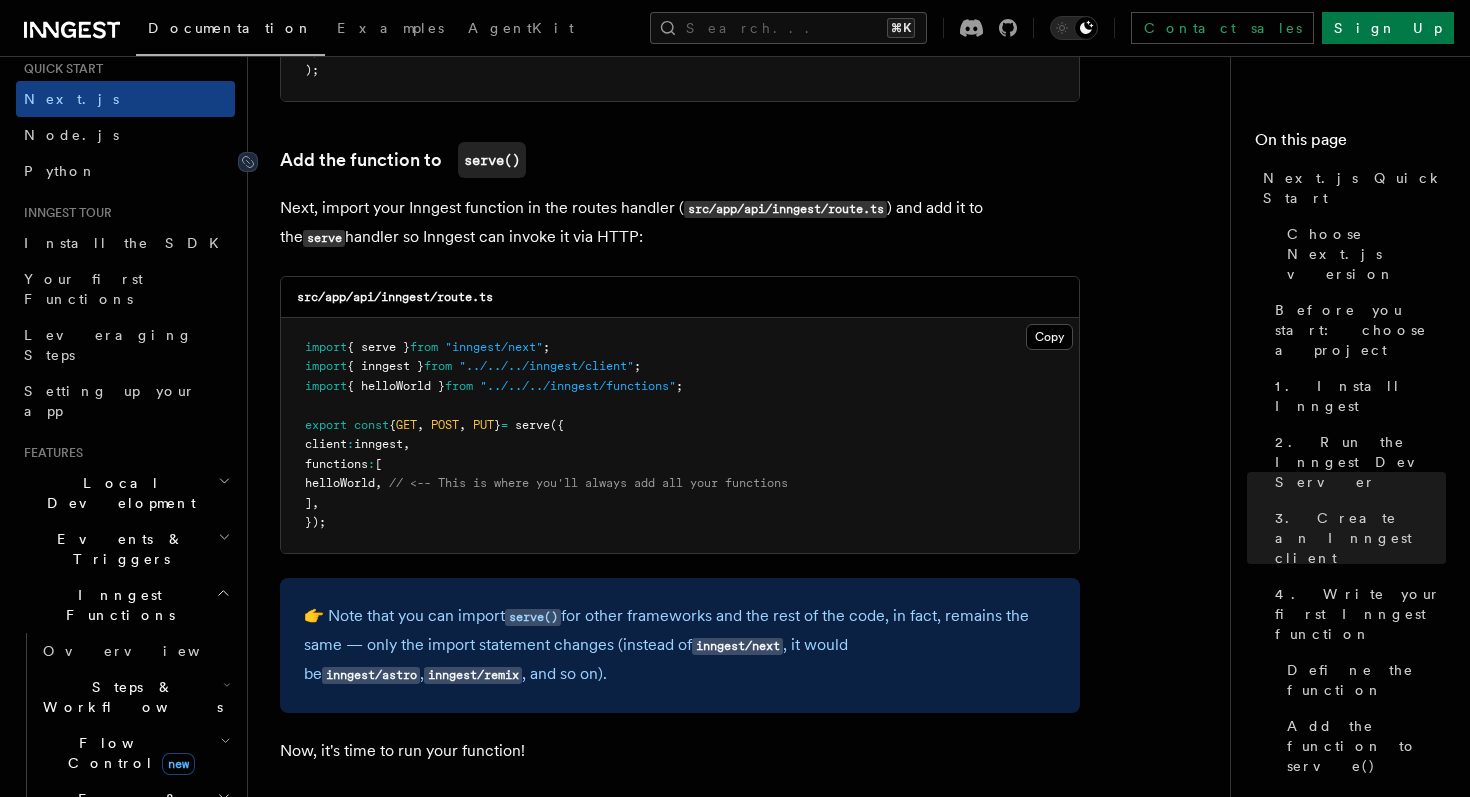 scroll, scrollTop: 4374, scrollLeft: 0, axis: vertical 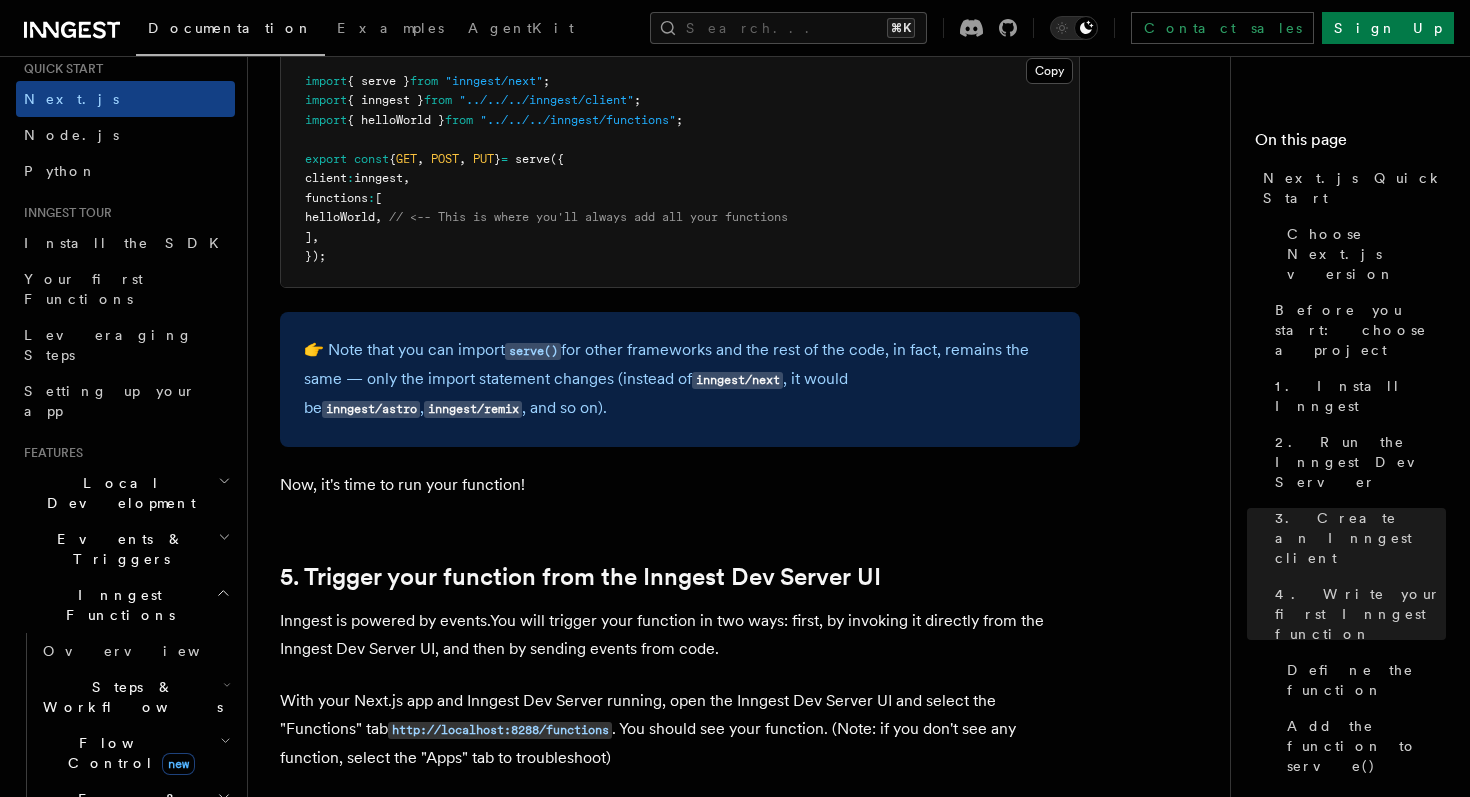 click on "Now, it's time to run your function!" at bounding box center [680, 485] 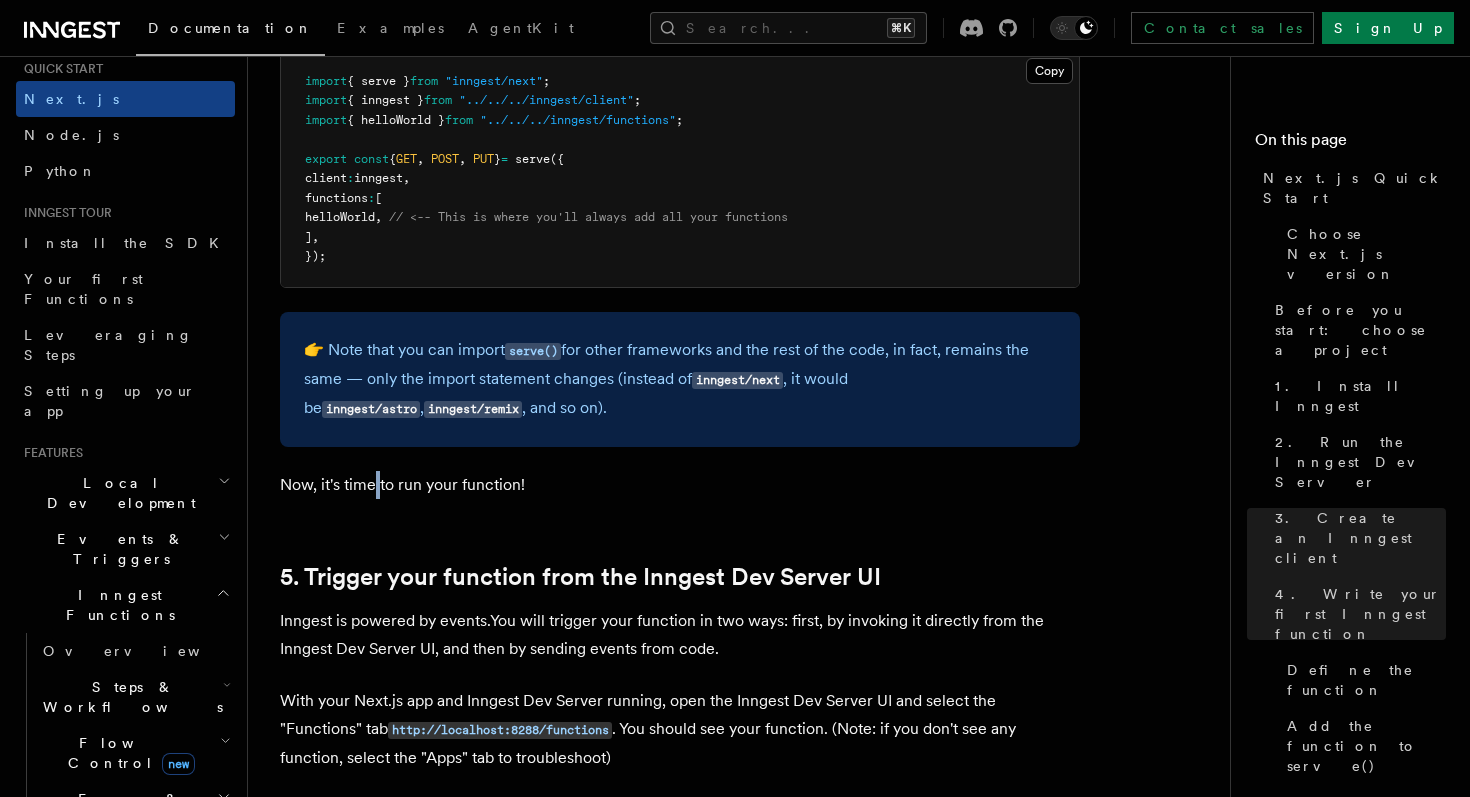 click on "Now, it's time to run your function!" at bounding box center [680, 485] 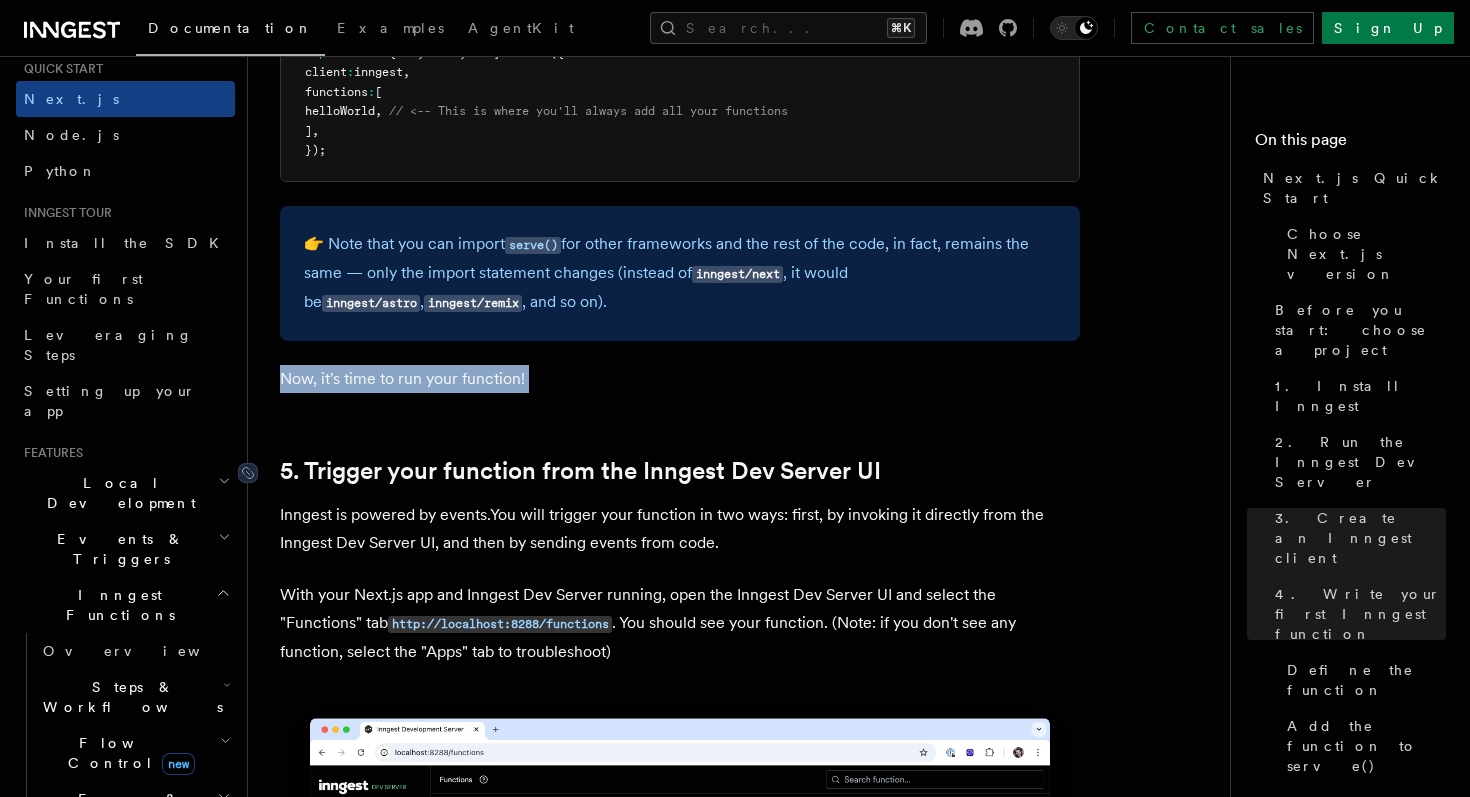 click on "5. Trigger your function from the Inngest Dev Server UI" at bounding box center (580, 471) 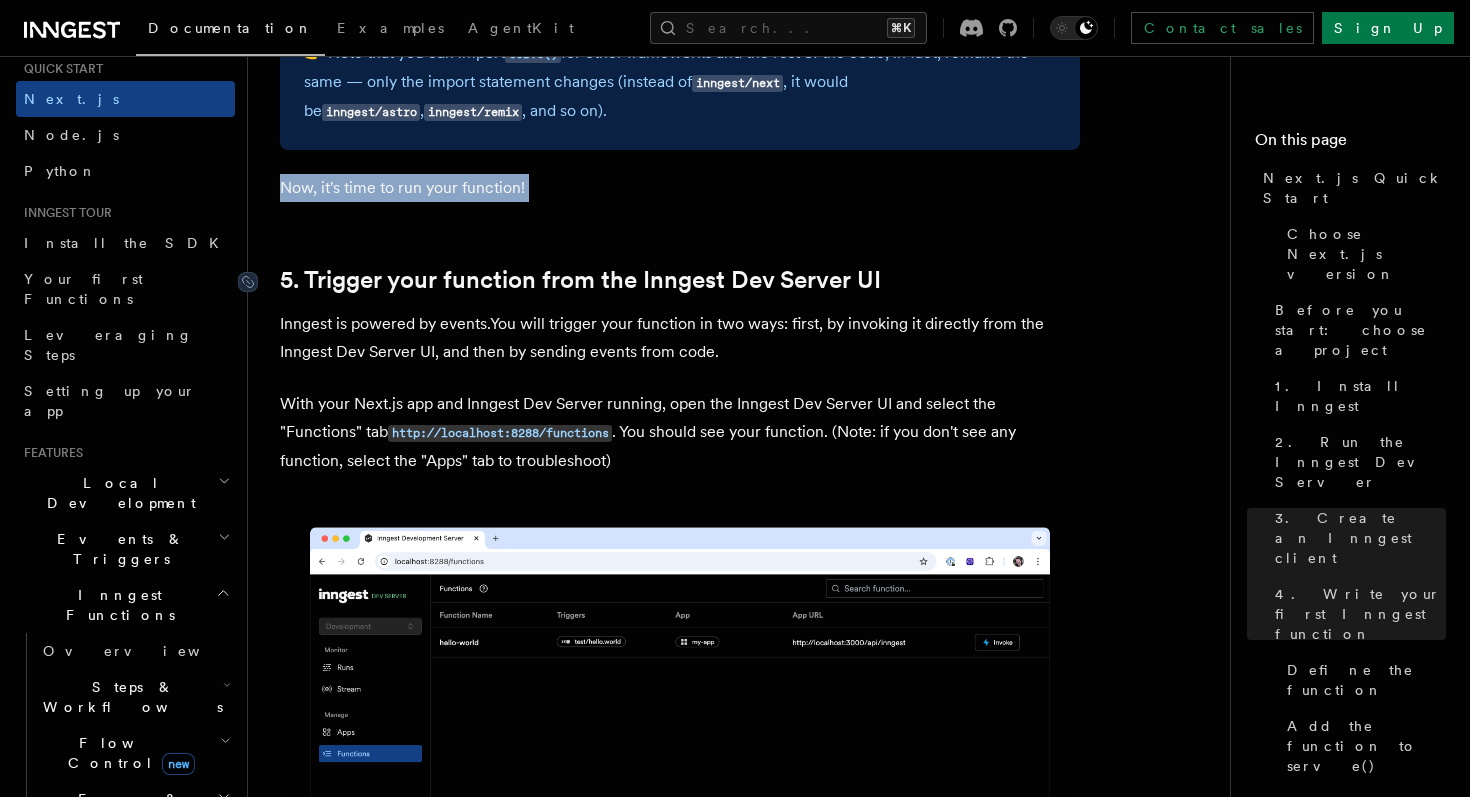 click on "Quick start Next.js Quick Start
In this tutorial you will add Inngest to a Next.js app to see how easy it can be to build complex workflows.
Inngest makes it easy to build, manage, and execute reliable workflows. Some use cases include scheduling drip marketing campaigns, building payment flows, or chaining LLM interactions.
By the end of this ten-minute tutorial you will:
Set up and run Inngest on your machine.
Write your first Inngest function.
Trigger your function from your app and through Inngest Dev Server.
Let's get started!
Choose Next.js version
Choose your preferred Next.js version for this tutorial:
Next.js - App Router Next.js - Pages Router Before you start: choose a project In this tutorial you can use any existing Next.js project, or you can create a new one. Instructions for creating a new Next.js project  Run the following command in your terminal to create a new Next.js project: Copy Copied npx  create-next-app@latest   --ts   --eslint   --tailwind   --src-dir   --app" at bounding box center (747, 2097) 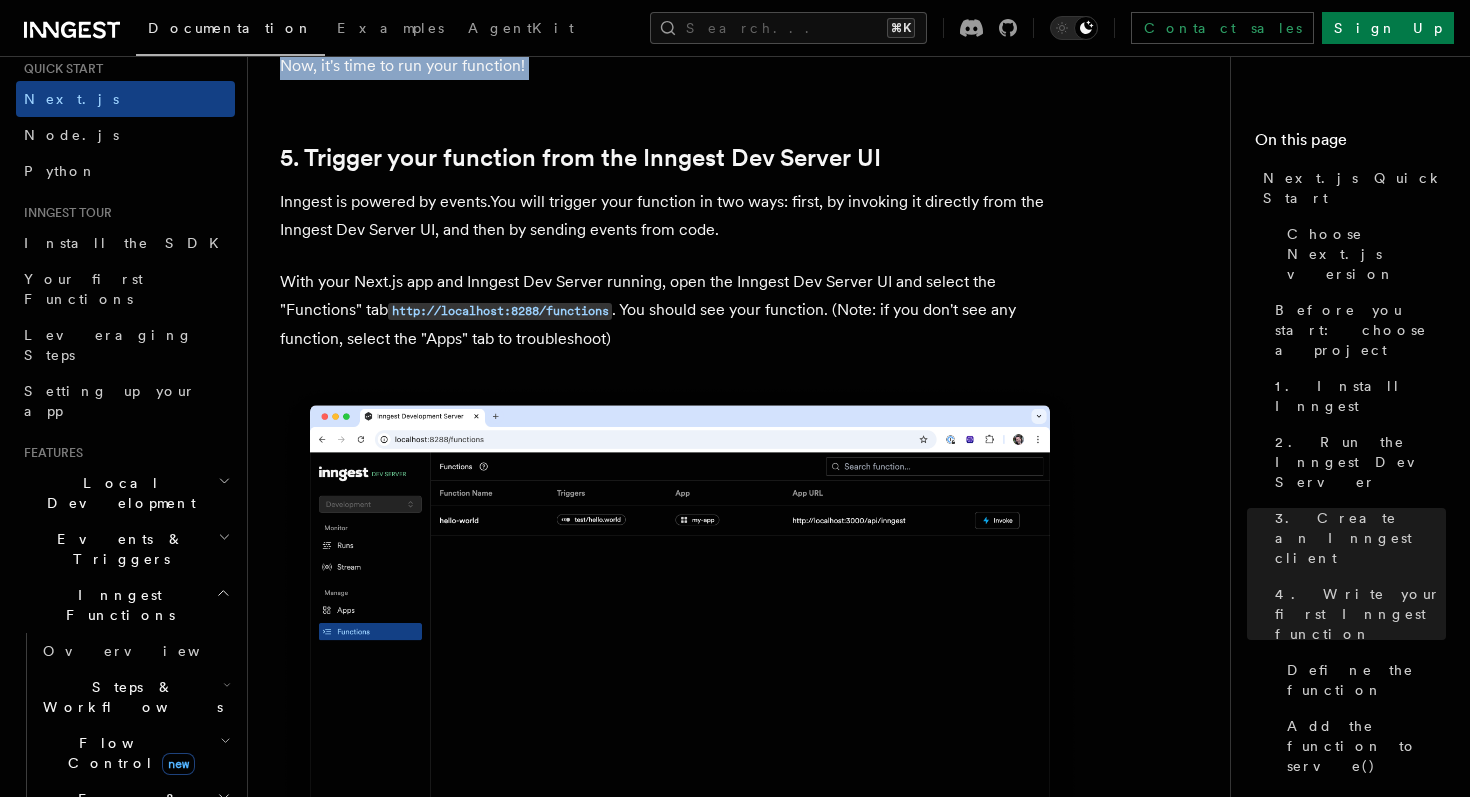 scroll, scrollTop: 5062, scrollLeft: 0, axis: vertical 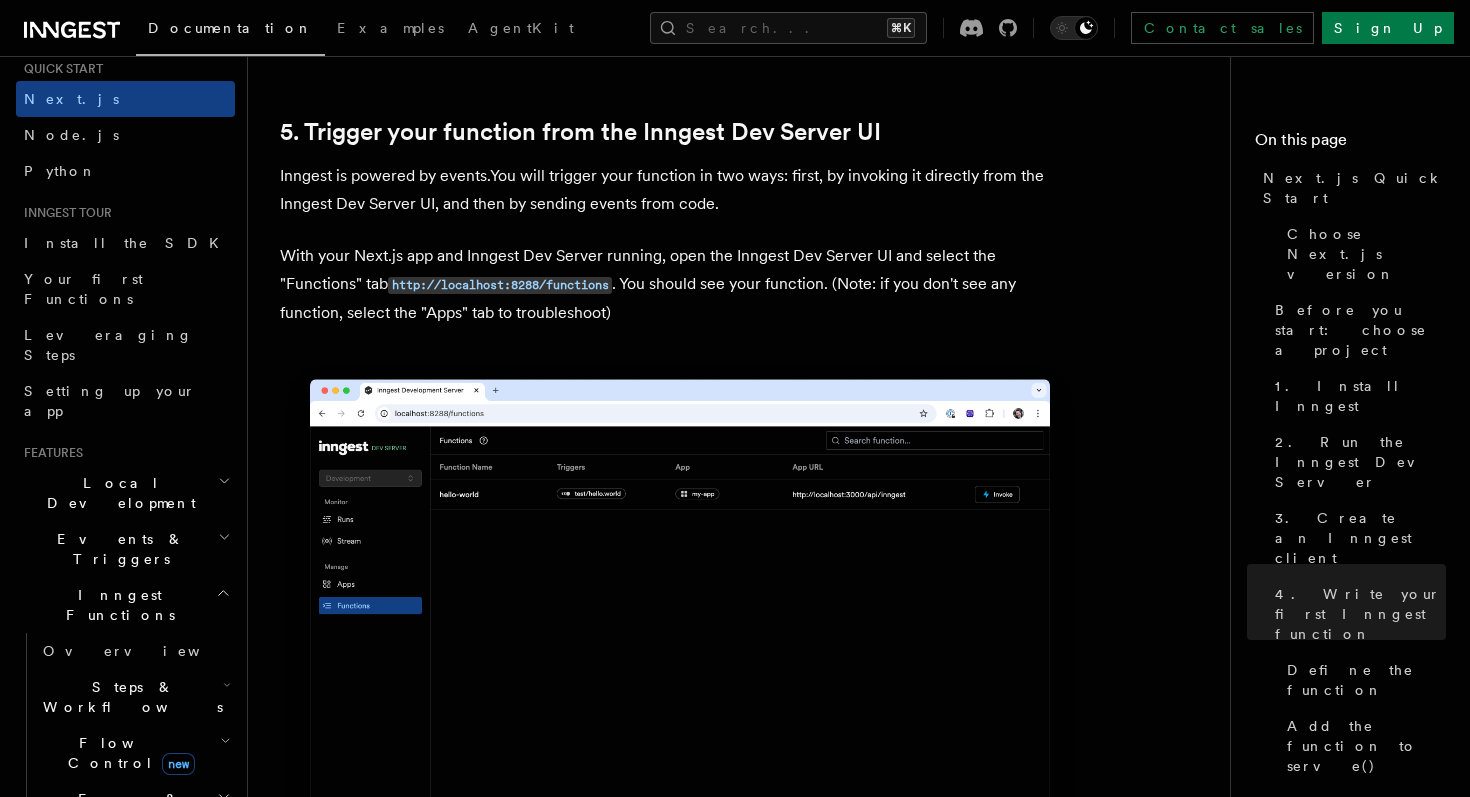 click on "Documentation" at bounding box center (230, 28) 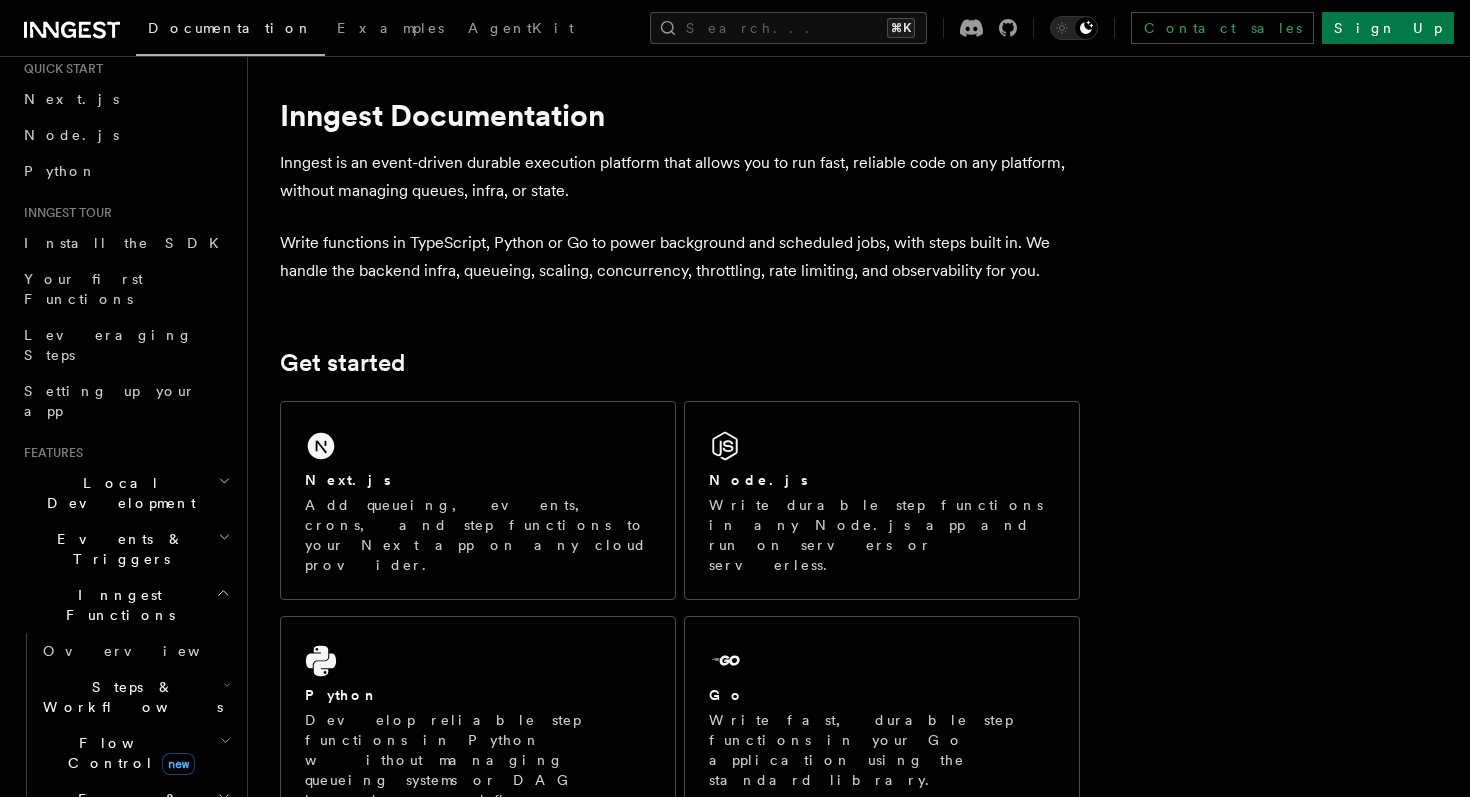 scroll, scrollTop: 19, scrollLeft: 0, axis: vertical 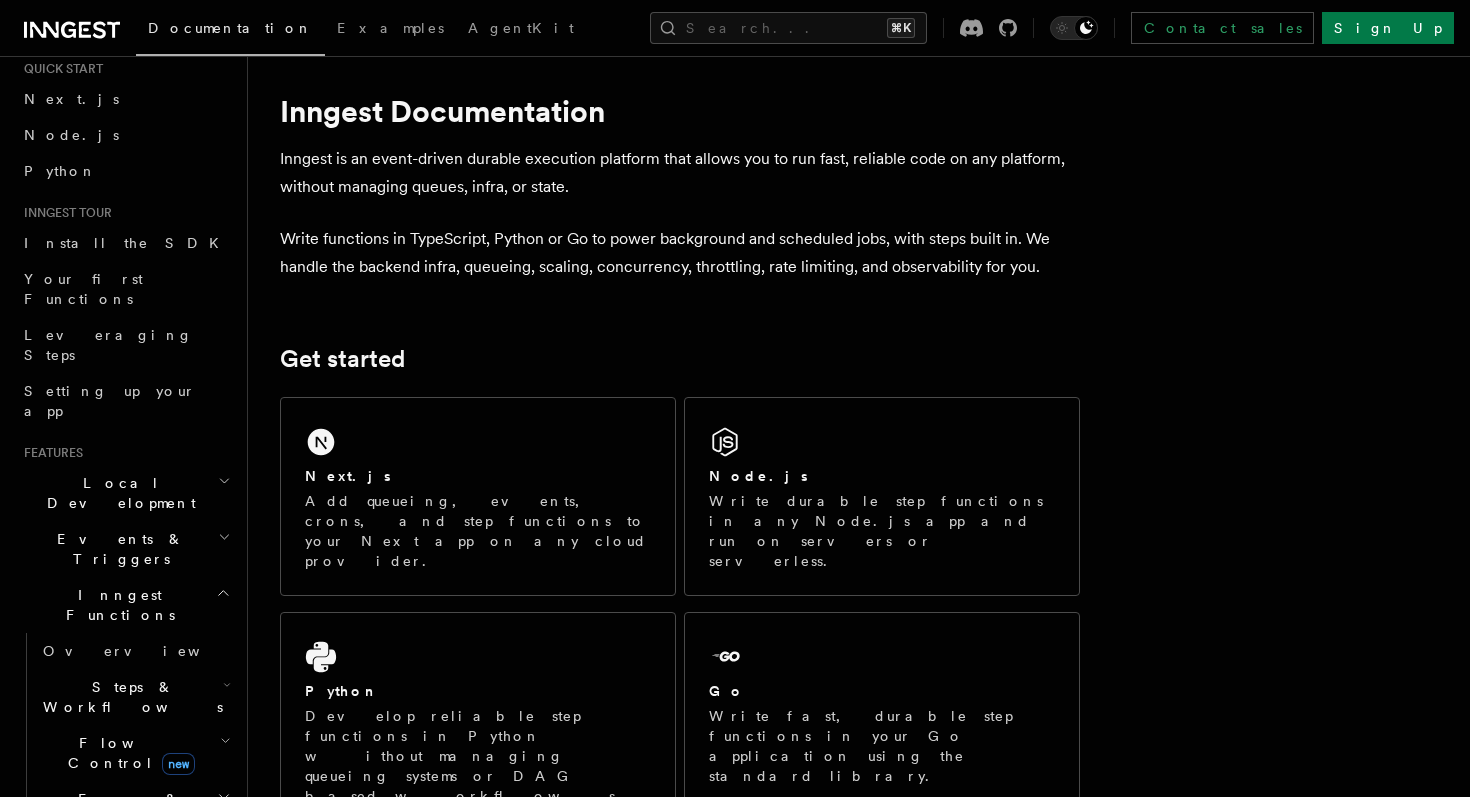 click on "Inngest is an event-driven durable execution platform that allows you to run fast, reliable code on any platform, without managing queues, infra, or state." at bounding box center [680, 173] 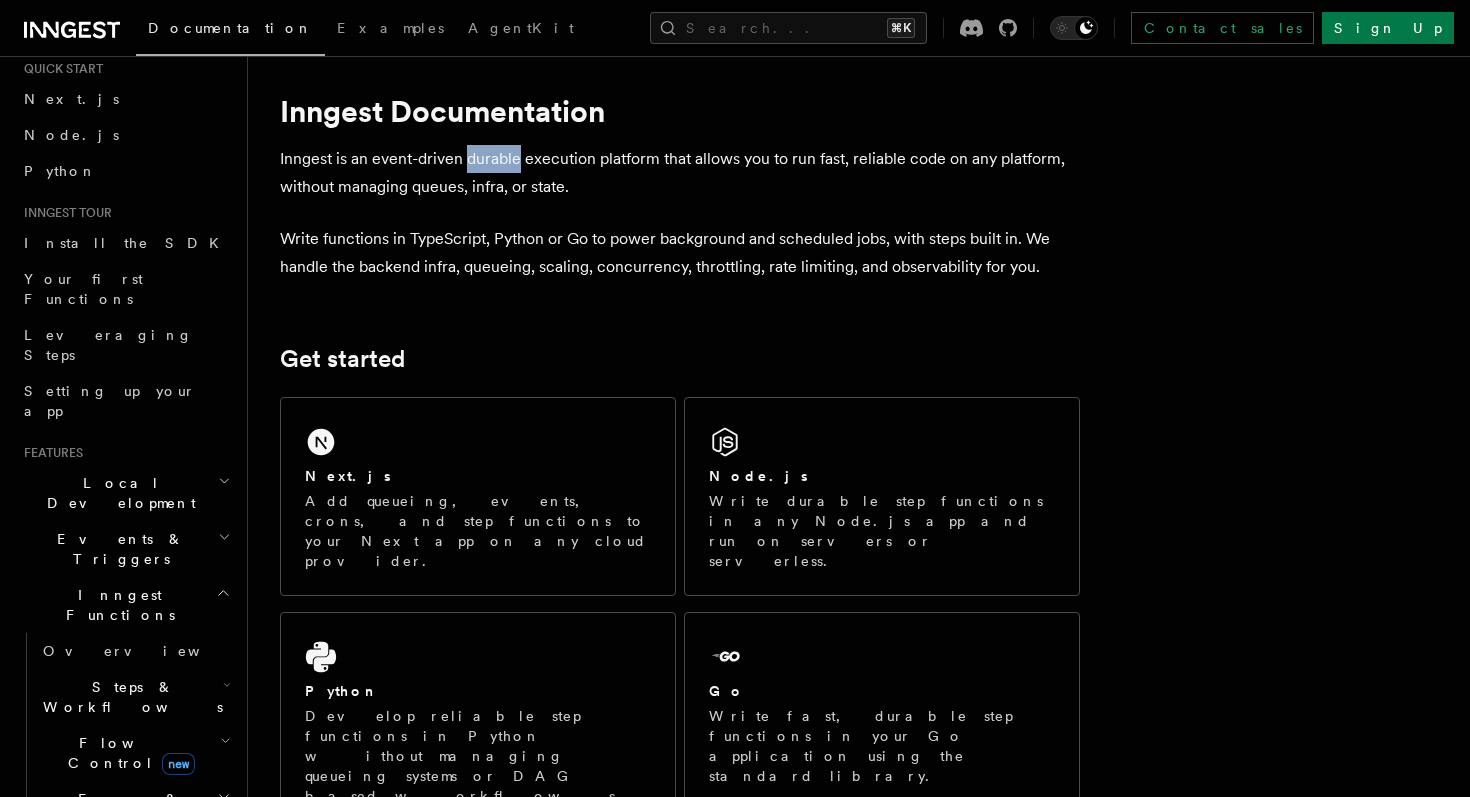 click on "Inngest is an event-driven durable execution platform that allows you to run fast, reliable code on any platform, without managing queues, infra, or state." at bounding box center [680, 173] 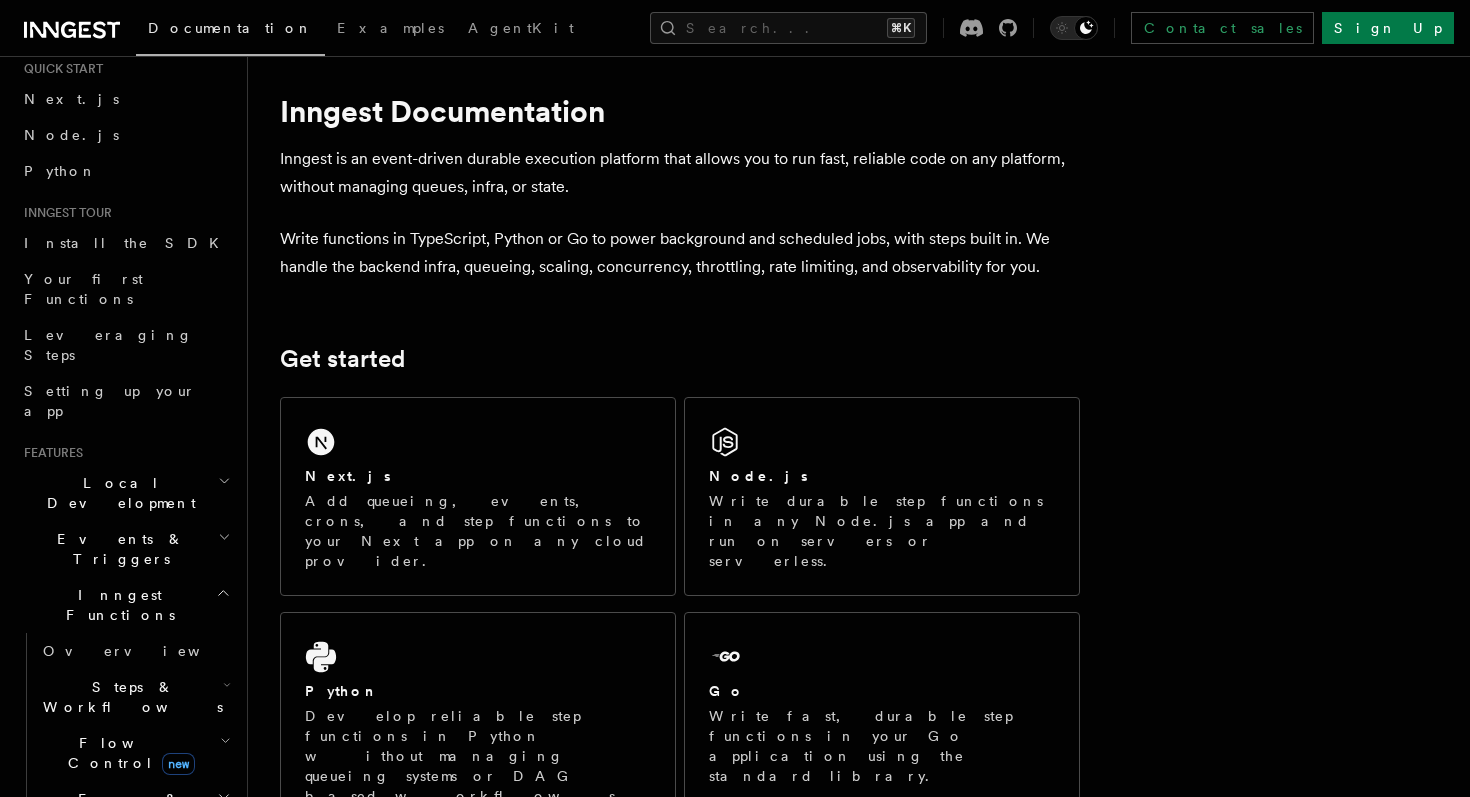 click on "Inngest is an event-driven durable execution platform that allows you to run fast, reliable code on any platform, without managing queues, infra, or state." at bounding box center [680, 173] 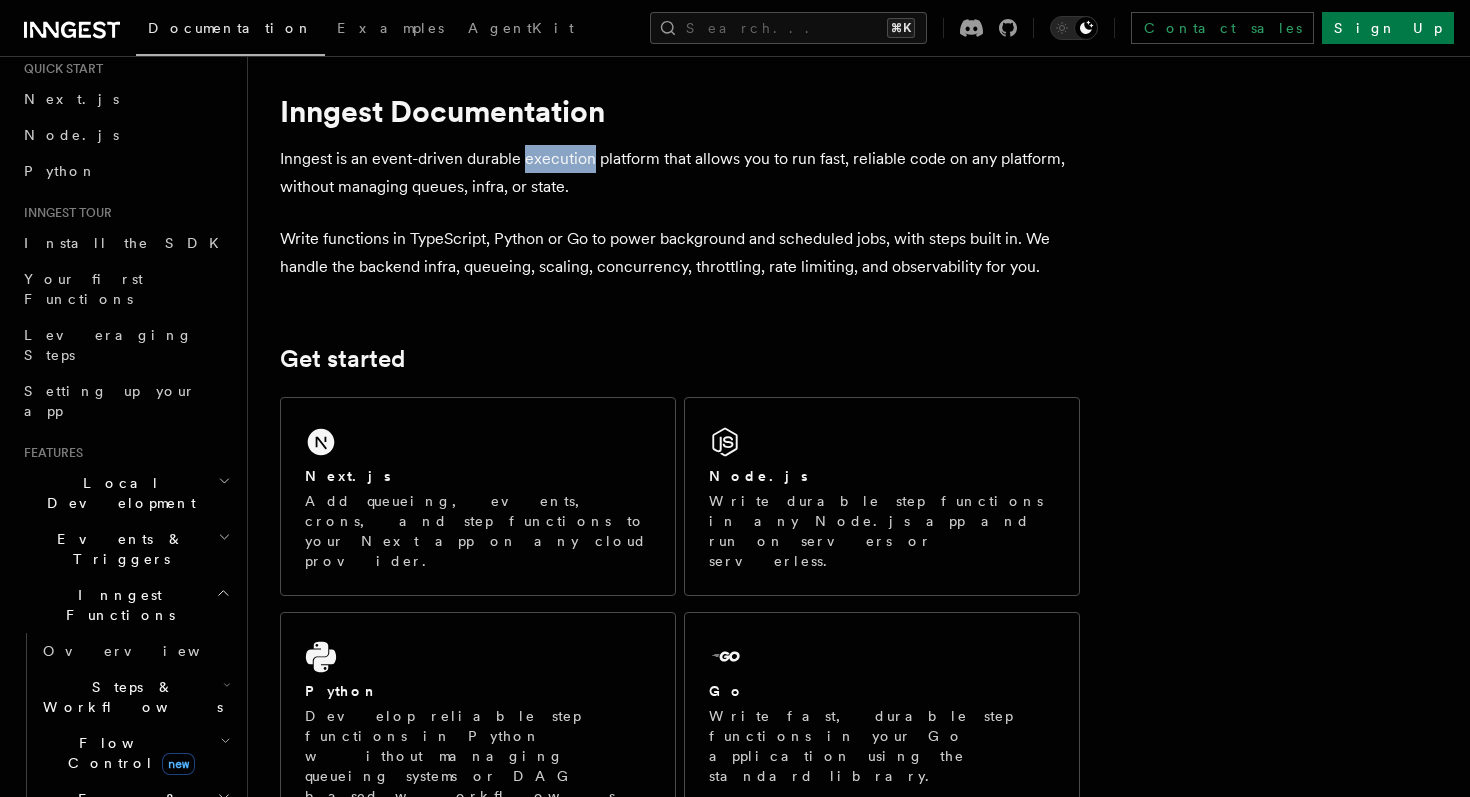 click on "Inngest is an event-driven durable execution platform that allows you to run fast, reliable code on any platform, without managing queues, infra, or state." at bounding box center [680, 173] 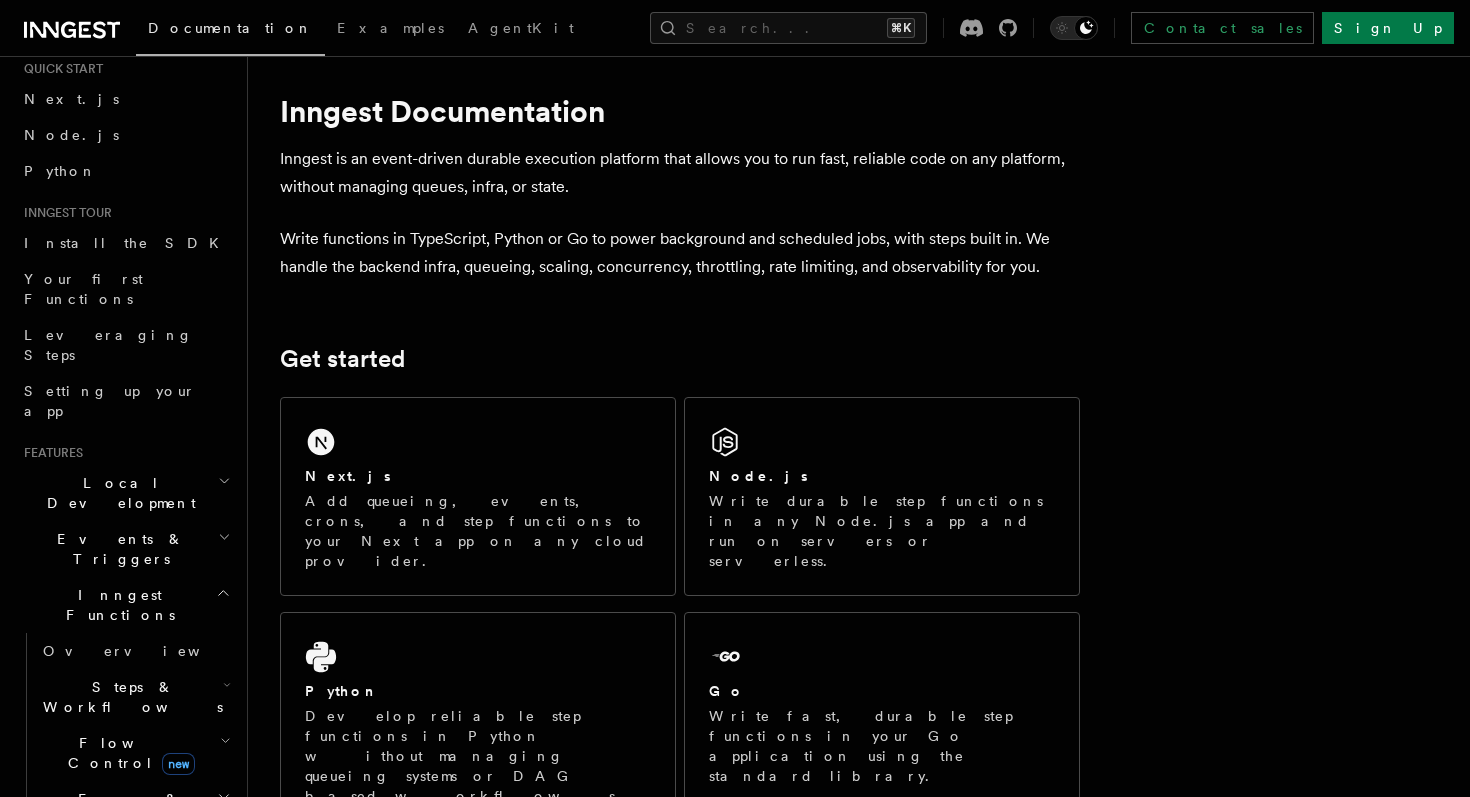click on "Inngest is an event-driven durable execution platform that allows you to run fast, reliable code on any platform, without managing queues, infra, or state." at bounding box center [680, 173] 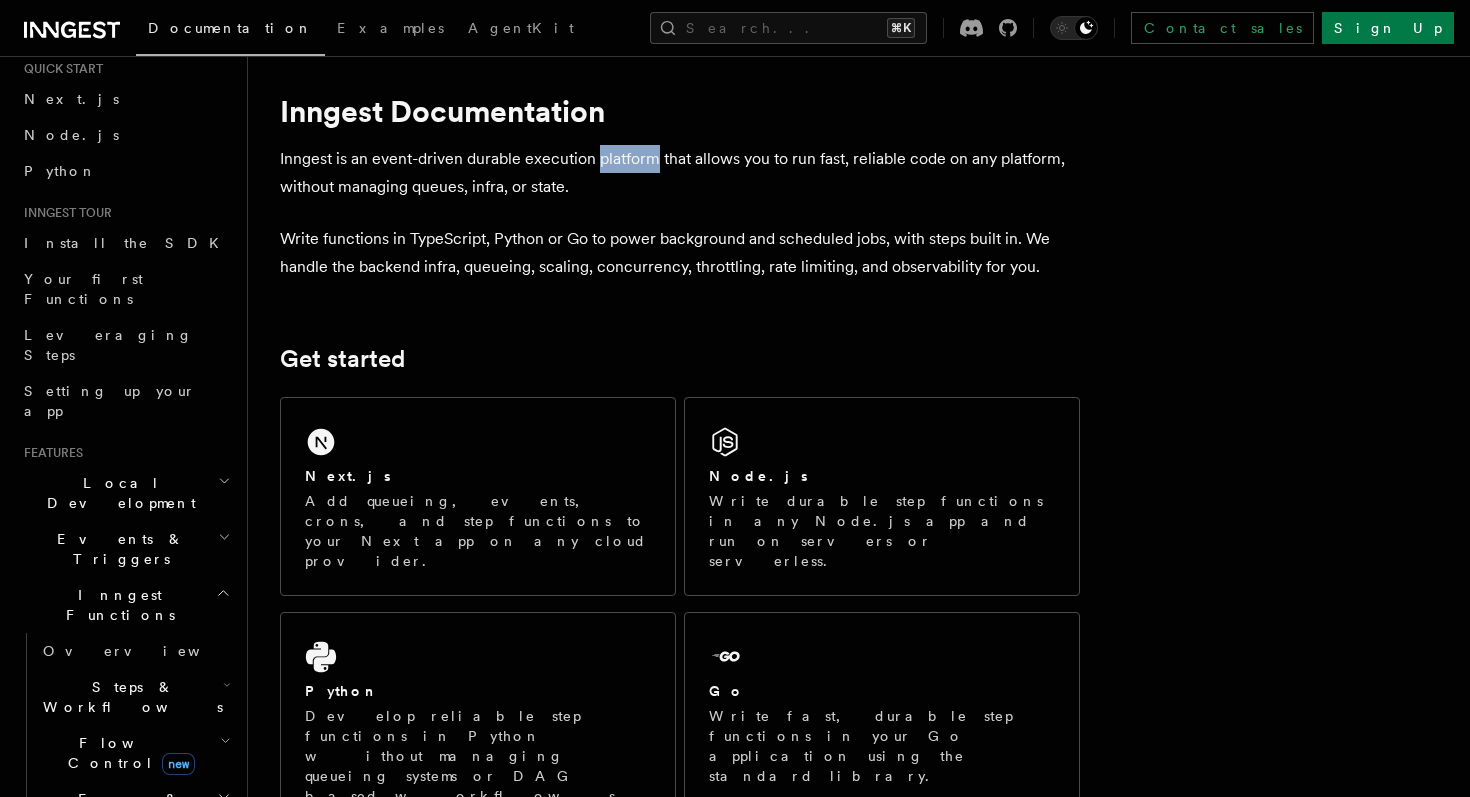 click on "Inngest is an event-driven durable execution platform that allows you to run fast, reliable code on any platform, without managing queues, infra, or state." at bounding box center [680, 173] 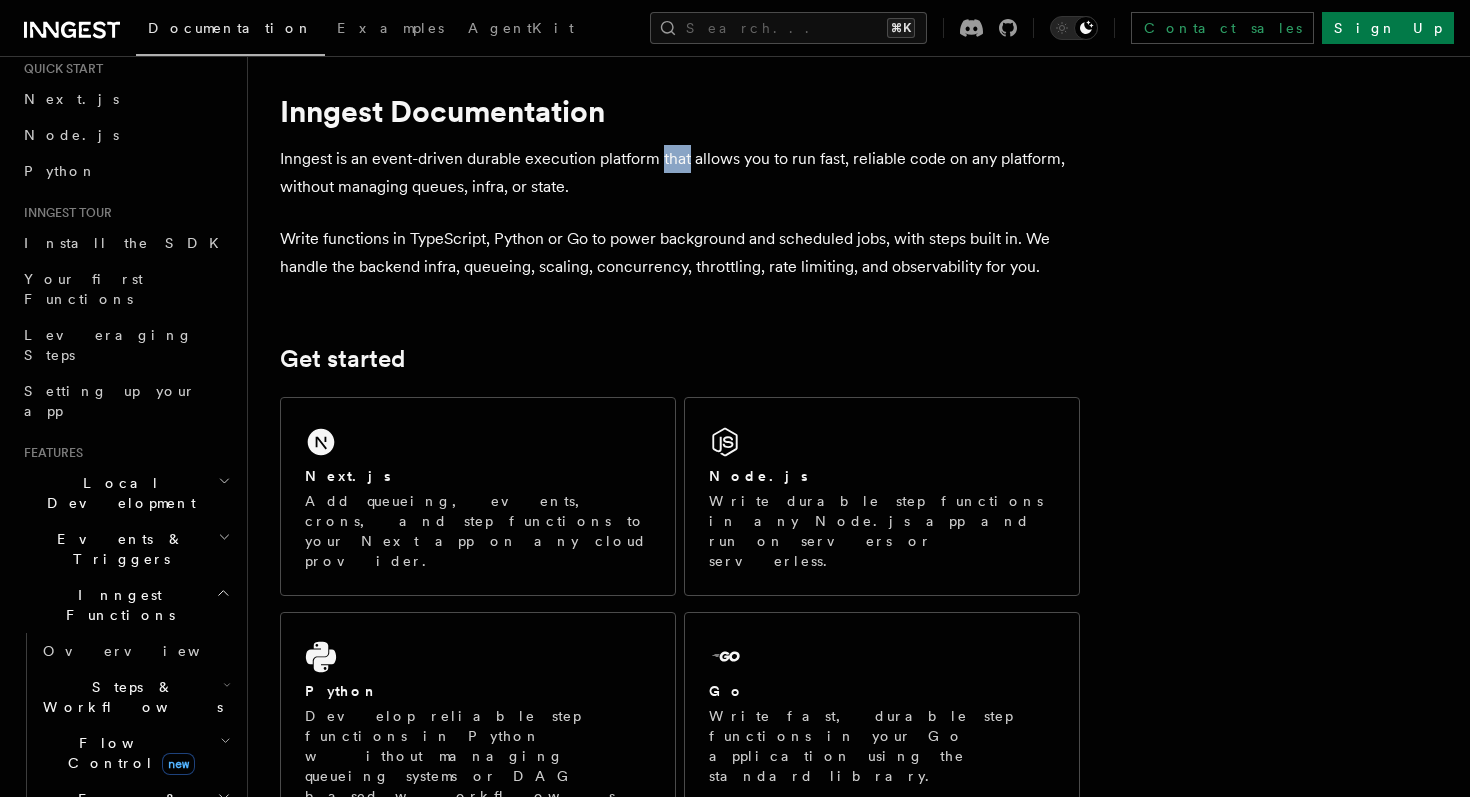 click on "Inngest is an event-driven durable execution platform that allows you to run fast, reliable code on any platform, without managing queues, infra, or state." at bounding box center (680, 173) 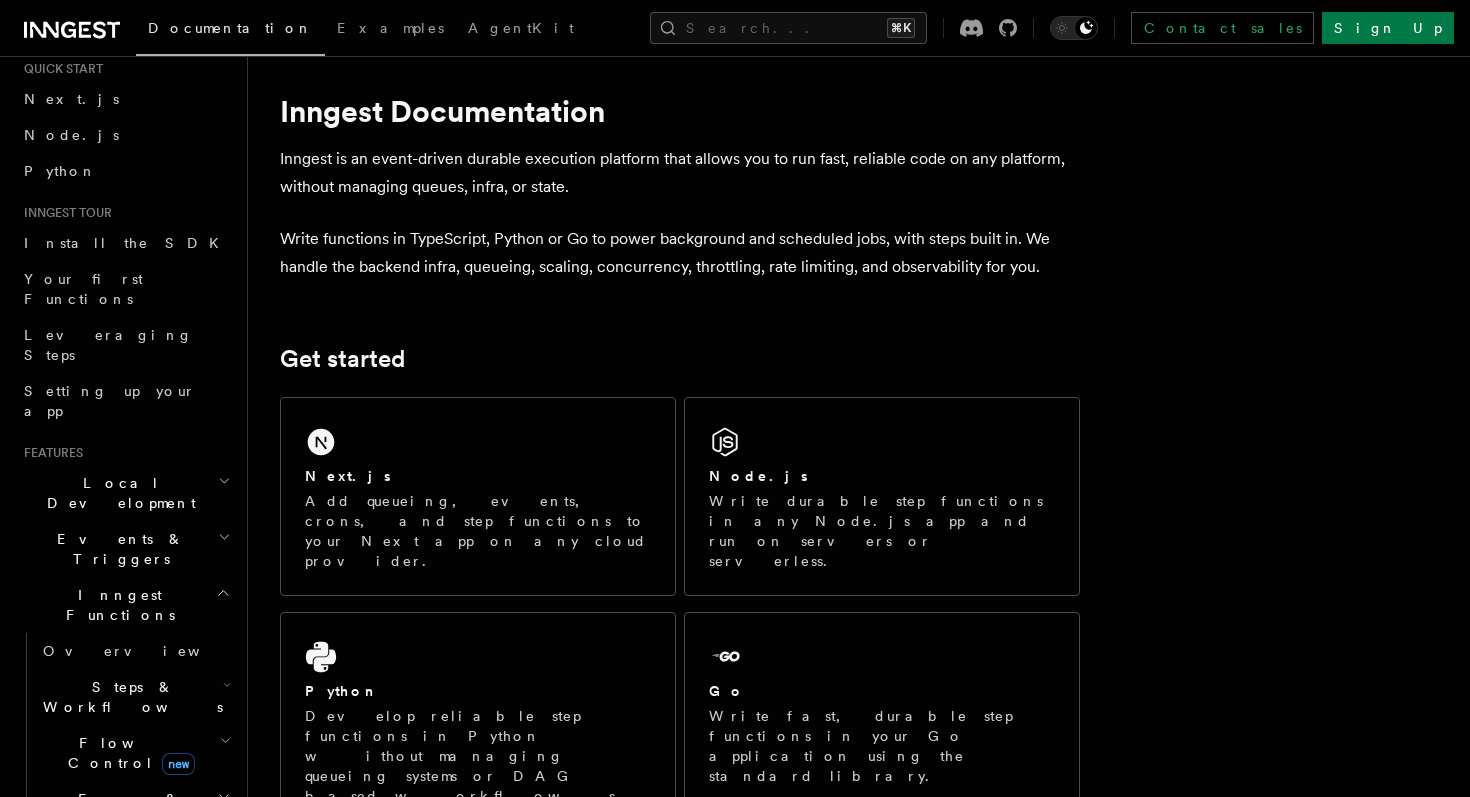 click on "Inngest is an event-driven durable execution platform that allows you to run fast, reliable code on any platform, without managing queues, infra, or state." at bounding box center [680, 173] 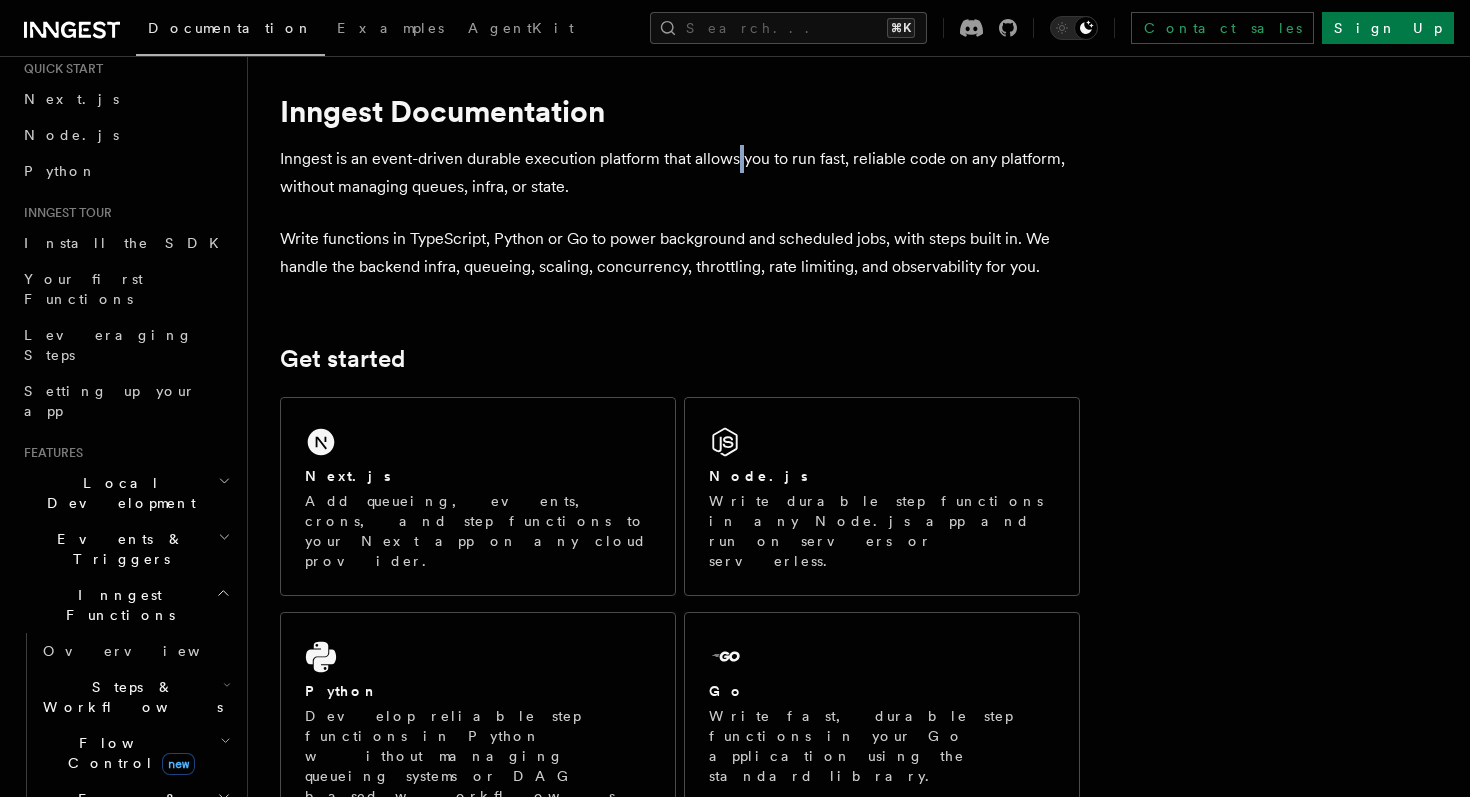 click on "Inngest is an event-driven durable execution platform that allows you to run fast, reliable code on any platform, without managing queues, infra, or state." at bounding box center (680, 173) 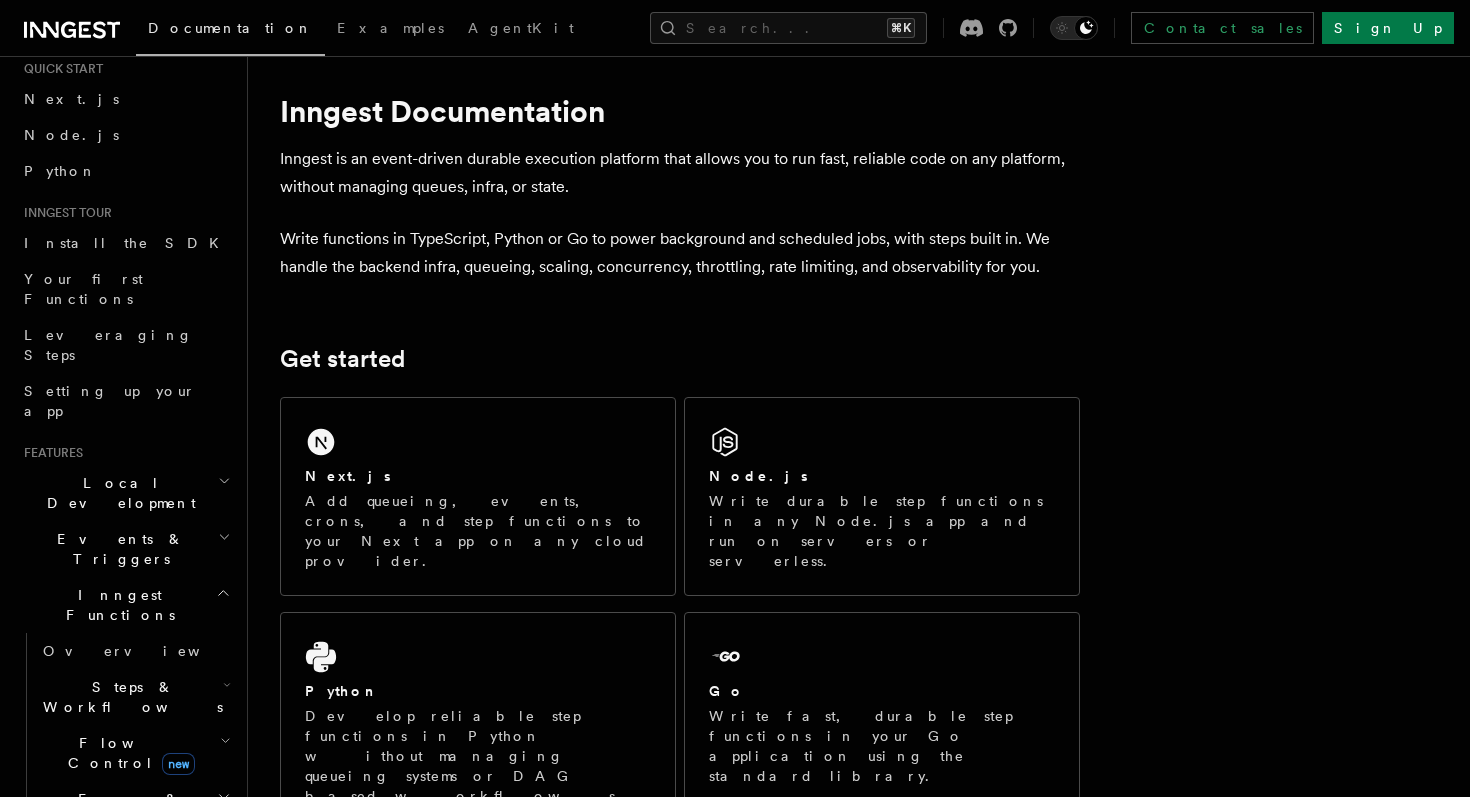 click on "Inngest is an event-driven durable execution platform that allows you to run fast, reliable code on any platform, without managing queues, infra, or state." at bounding box center [680, 173] 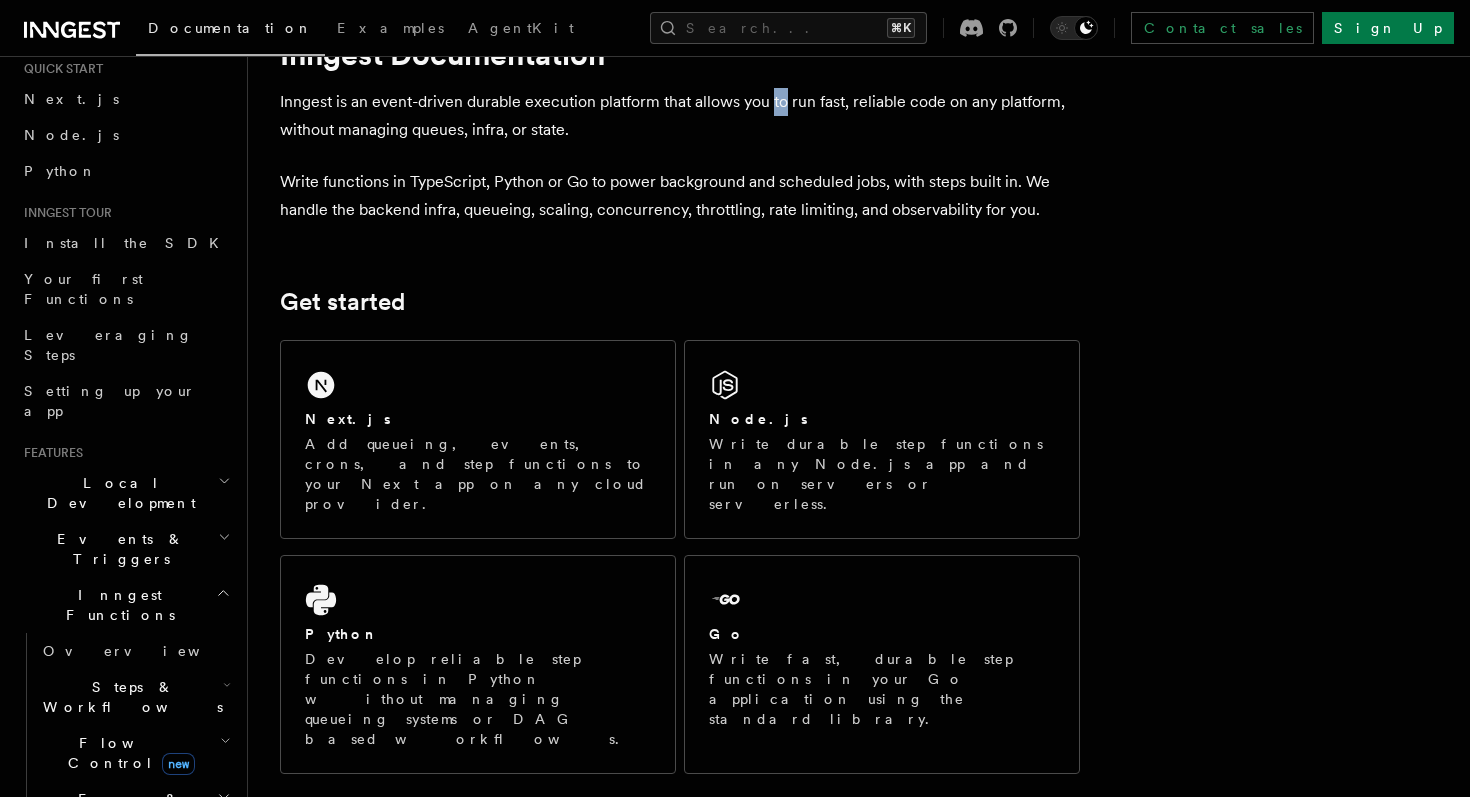scroll, scrollTop: 77, scrollLeft: 0, axis: vertical 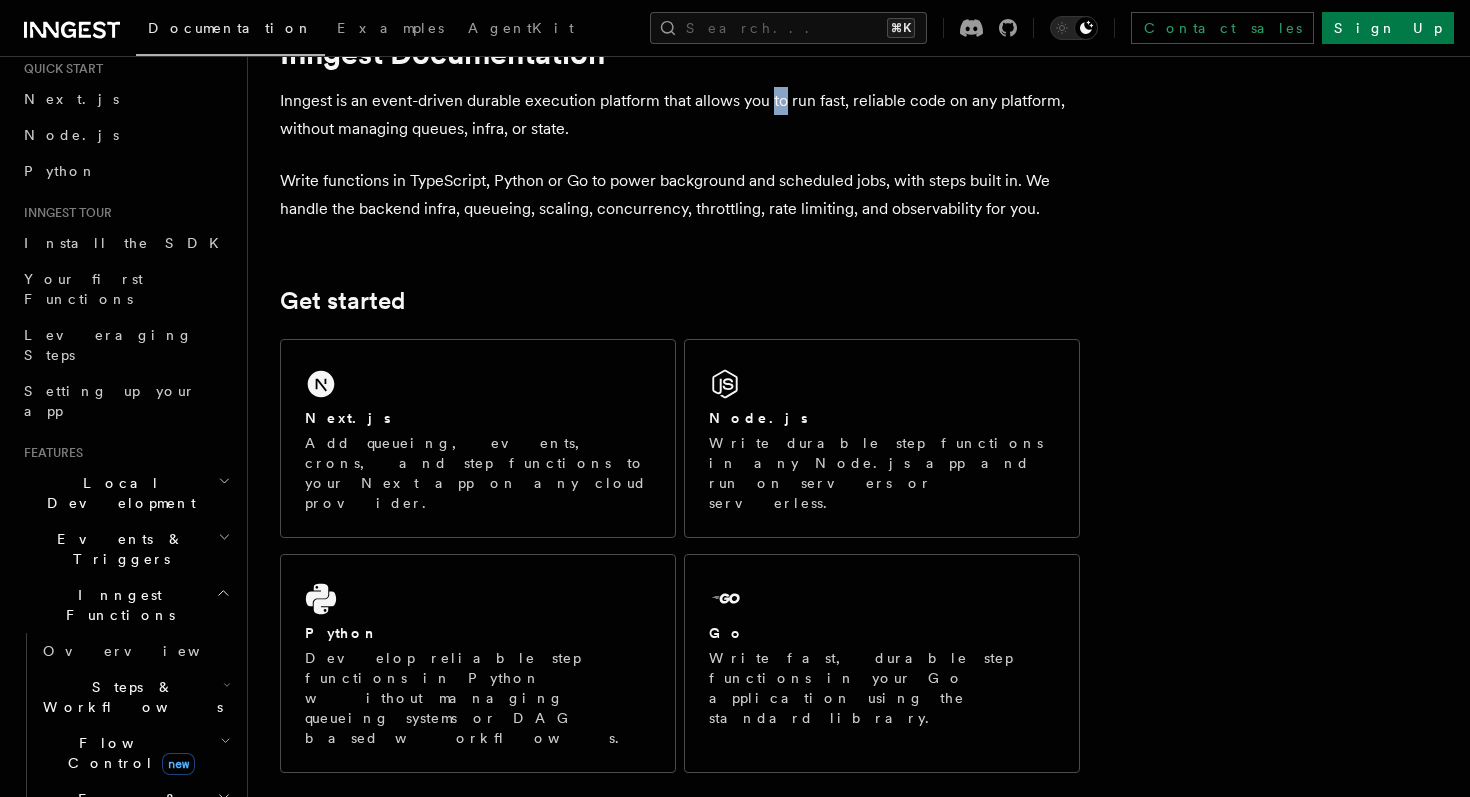 click on "Write functions in TypeScript, Python or Go to power background and scheduled jobs, with steps built in.  We handle the backend infra, queueing, scaling, concurrency, throttling, rate limiting, and observability for you." at bounding box center [680, 195] 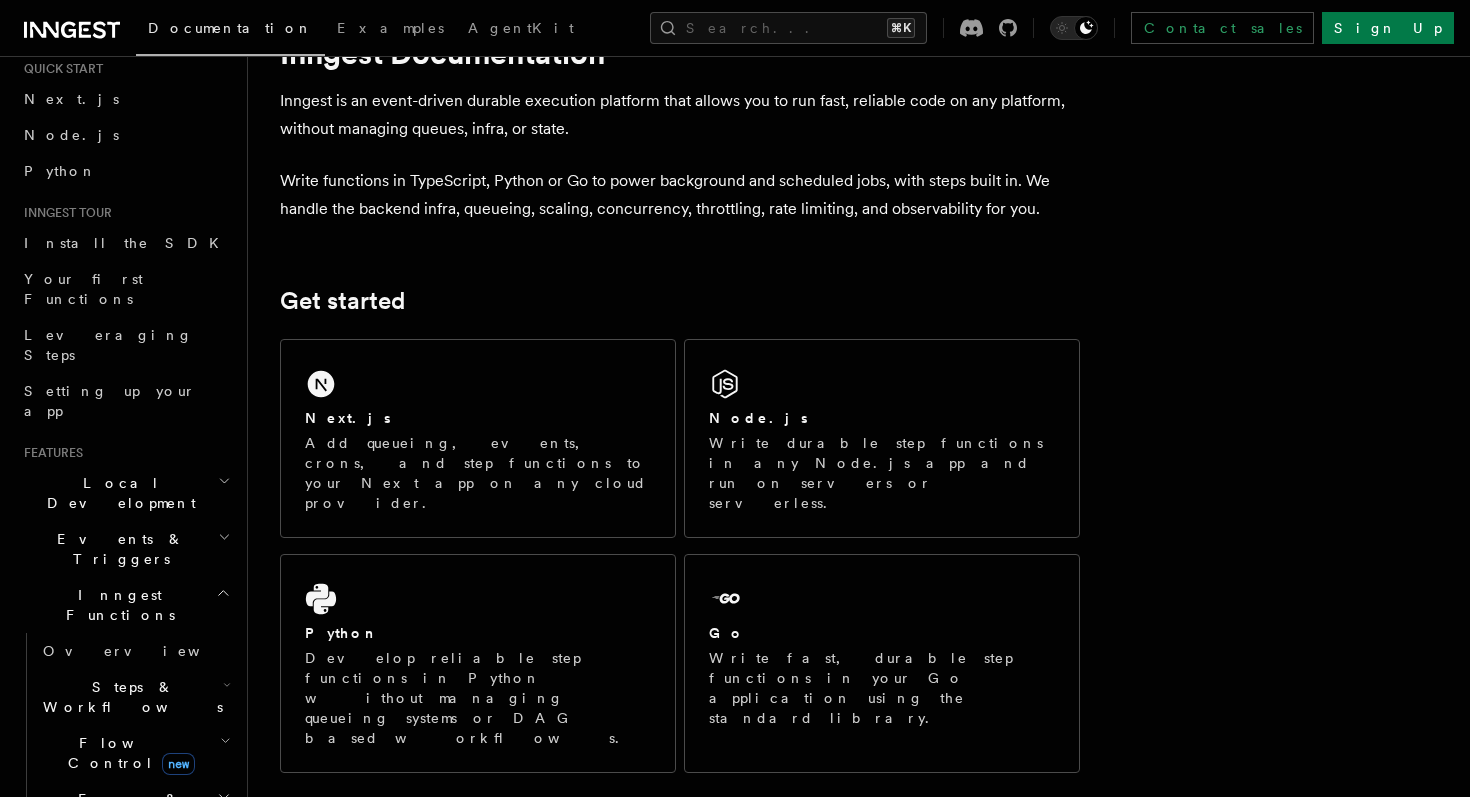 click on "Write functions in TypeScript, Python or Go to power background and scheduled jobs, with steps built in.  We handle the backend infra, queueing, scaling, concurrency, throttling, rate limiting, and observability for you." at bounding box center [680, 195] 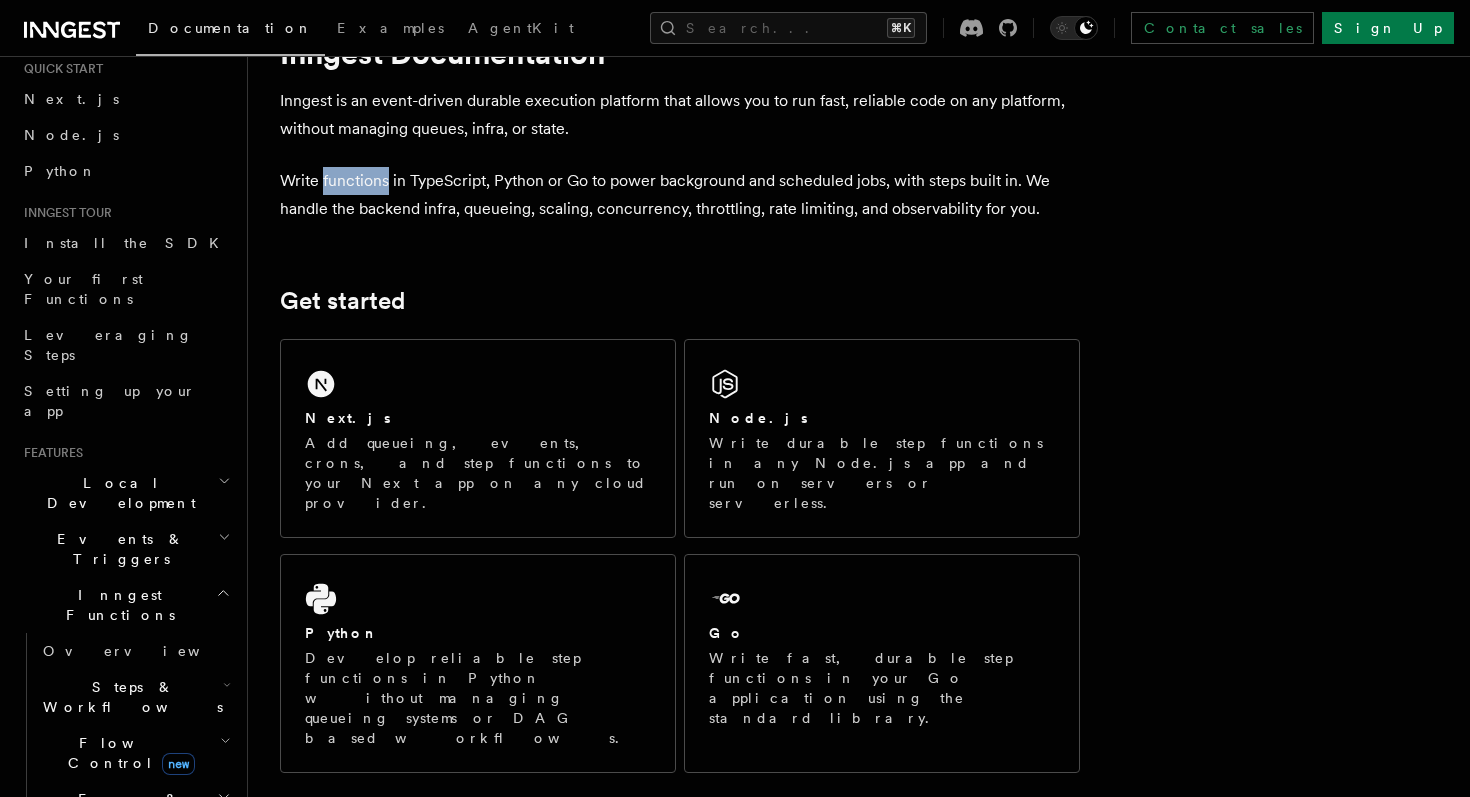 click on "Write functions in TypeScript, Python or Go to power background and scheduled jobs, with steps built in.  We handle the backend infra, queueing, scaling, concurrency, throttling, rate limiting, and observability for you." at bounding box center [680, 195] 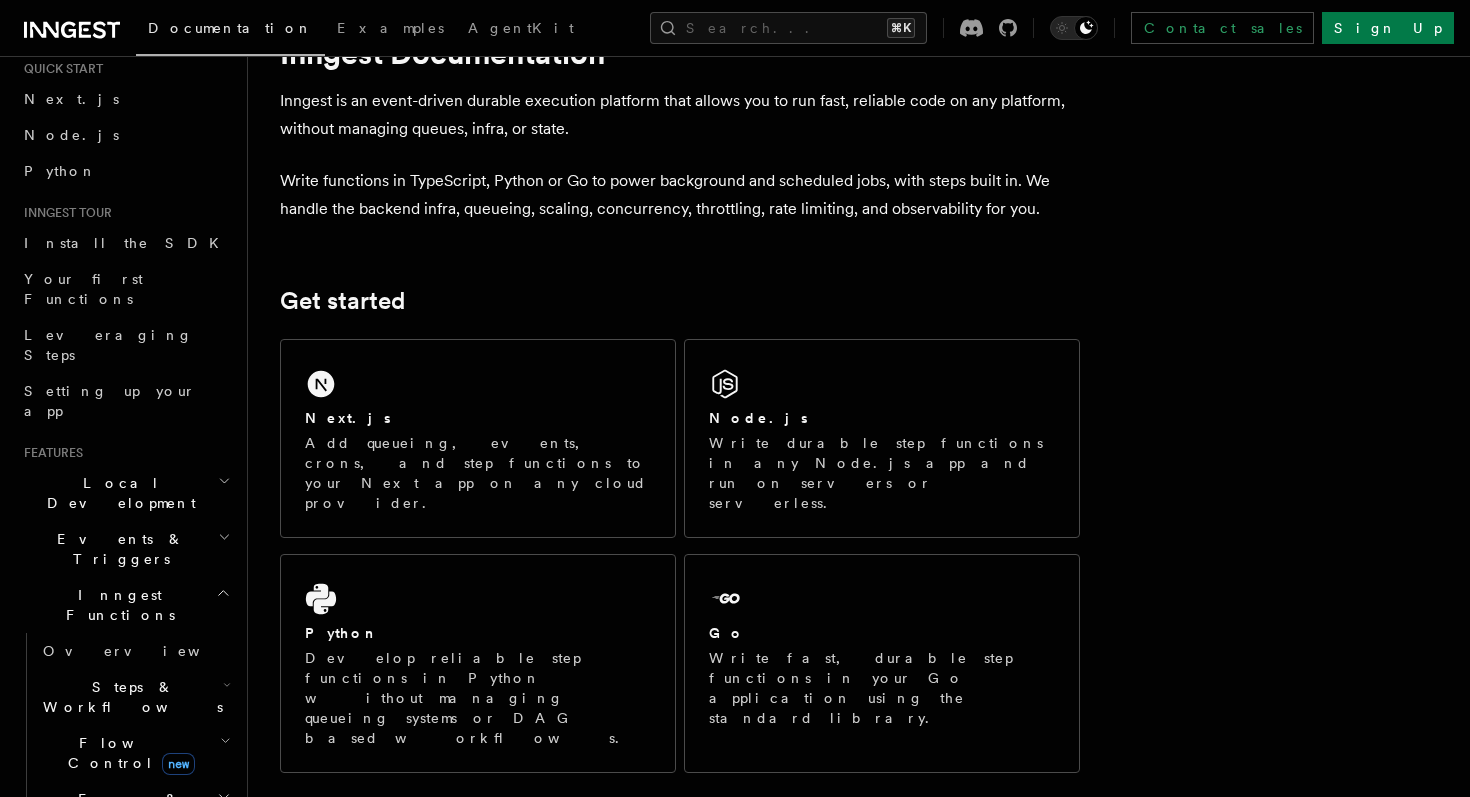 click on "Write functions in TypeScript, Python or Go to power background and scheduled jobs, with steps built in.  We handle the backend infra, queueing, scaling, concurrency, throttling, rate limiting, and observability for you." at bounding box center (680, 195) 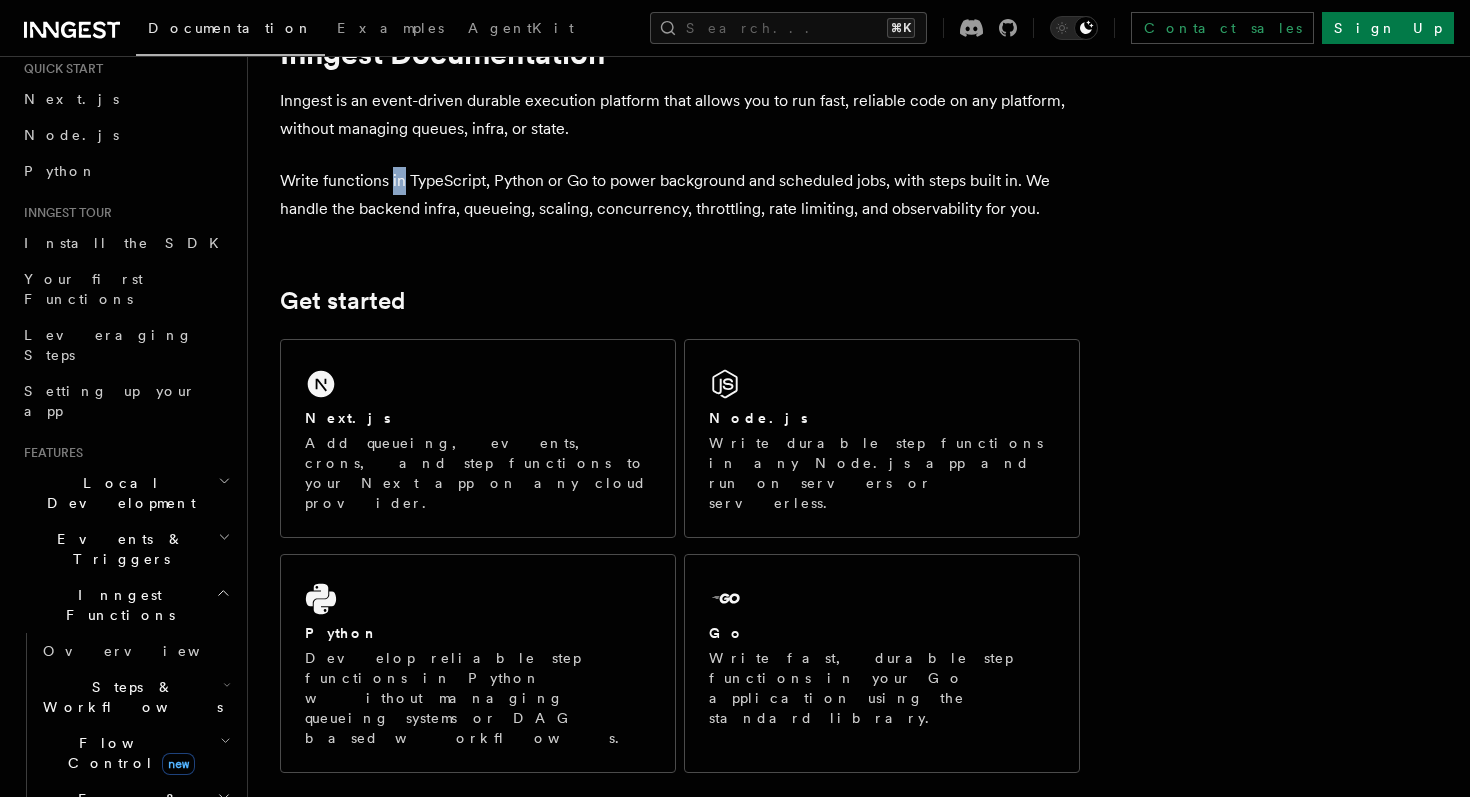 click on "Write functions in TypeScript, Python or Go to power background and scheduled jobs, with steps built in.  We handle the backend infra, queueing, scaling, concurrency, throttling, rate limiting, and observability for you." at bounding box center (680, 195) 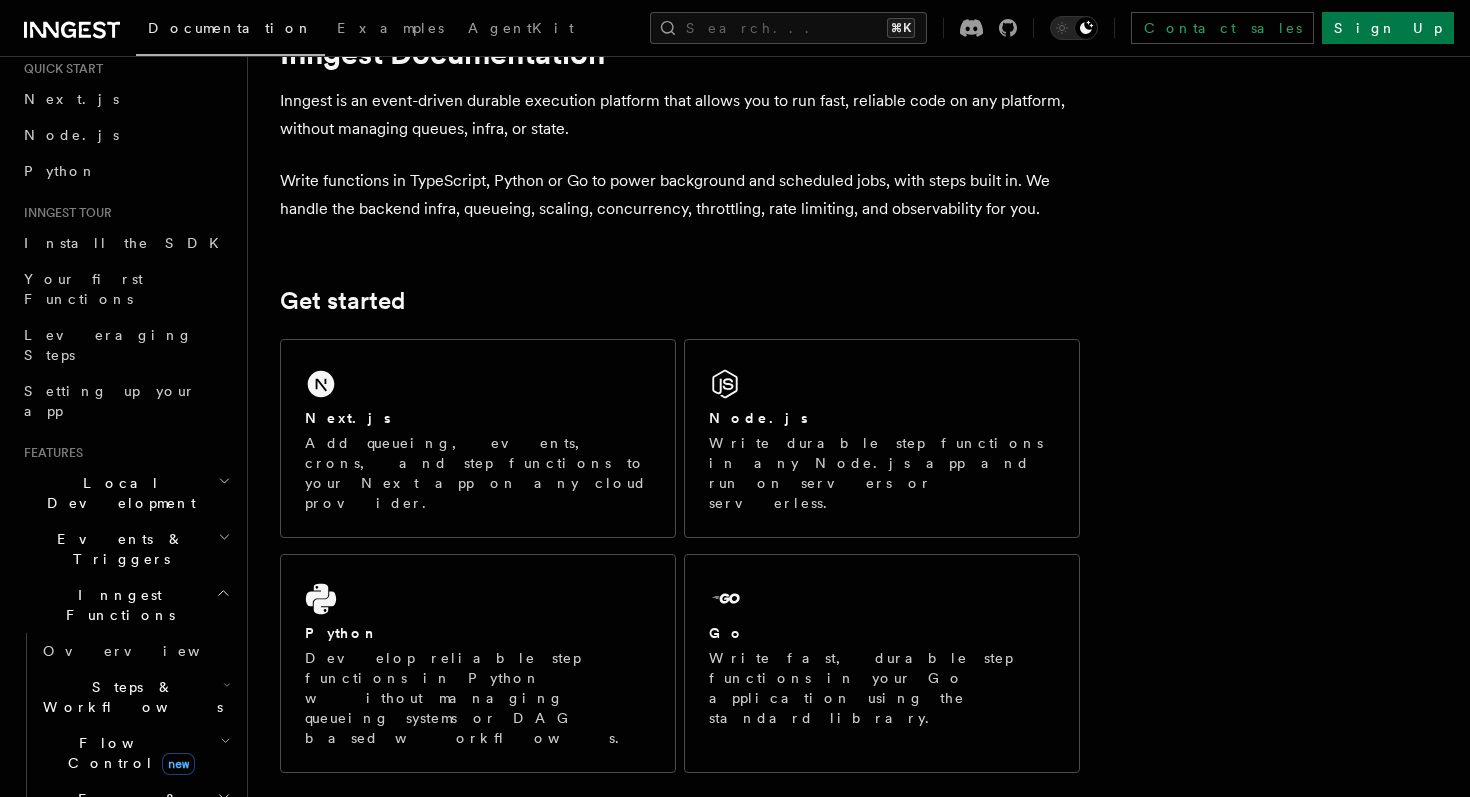 click on "Write functions in TypeScript, Python or Go to power background and scheduled jobs, with steps built in.  We handle the backend infra, queueing, scaling, concurrency, throttling, rate limiting, and observability for you." at bounding box center [680, 195] 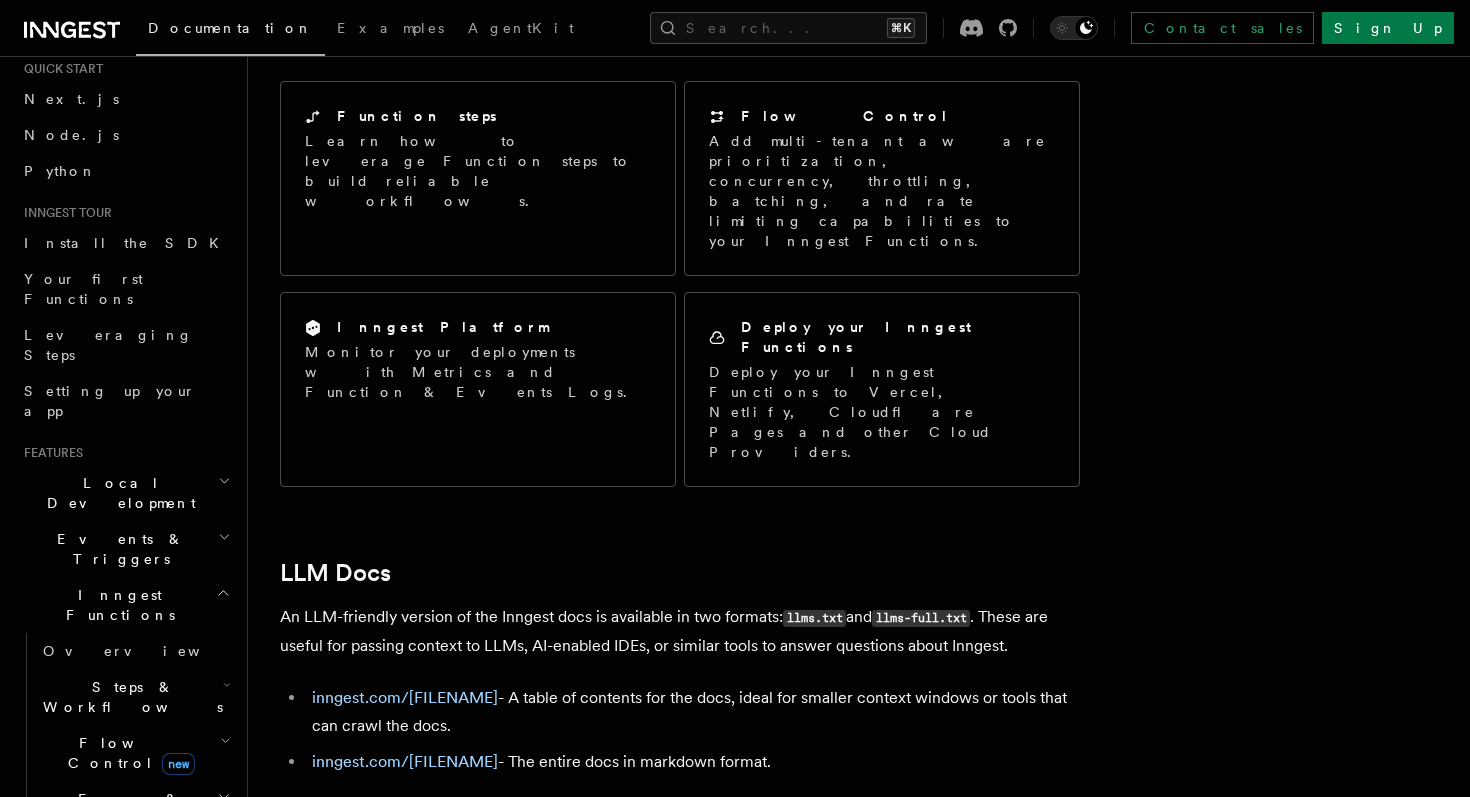 scroll, scrollTop: 1690, scrollLeft: 0, axis: vertical 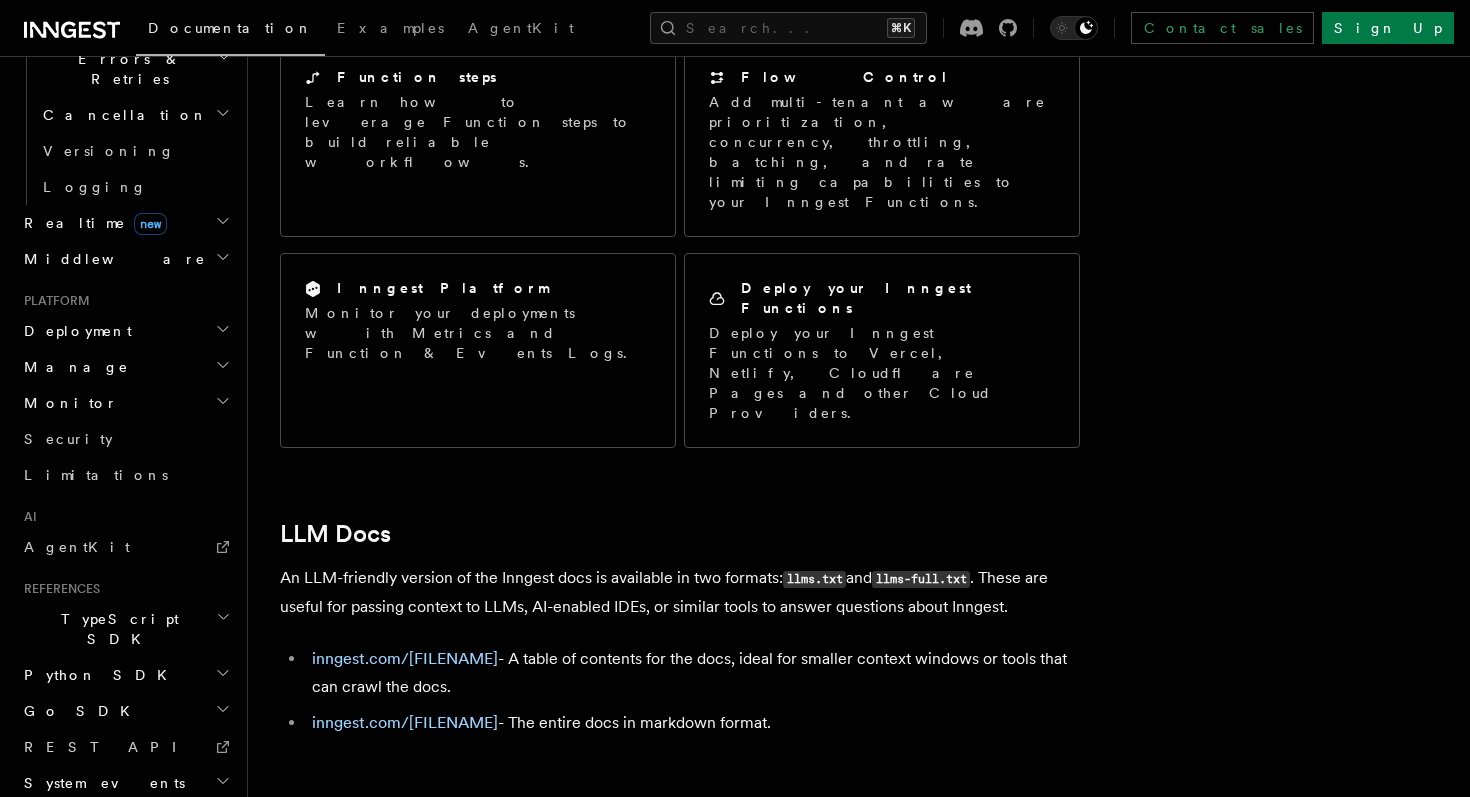 click on "FAQ" at bounding box center [125, 895] 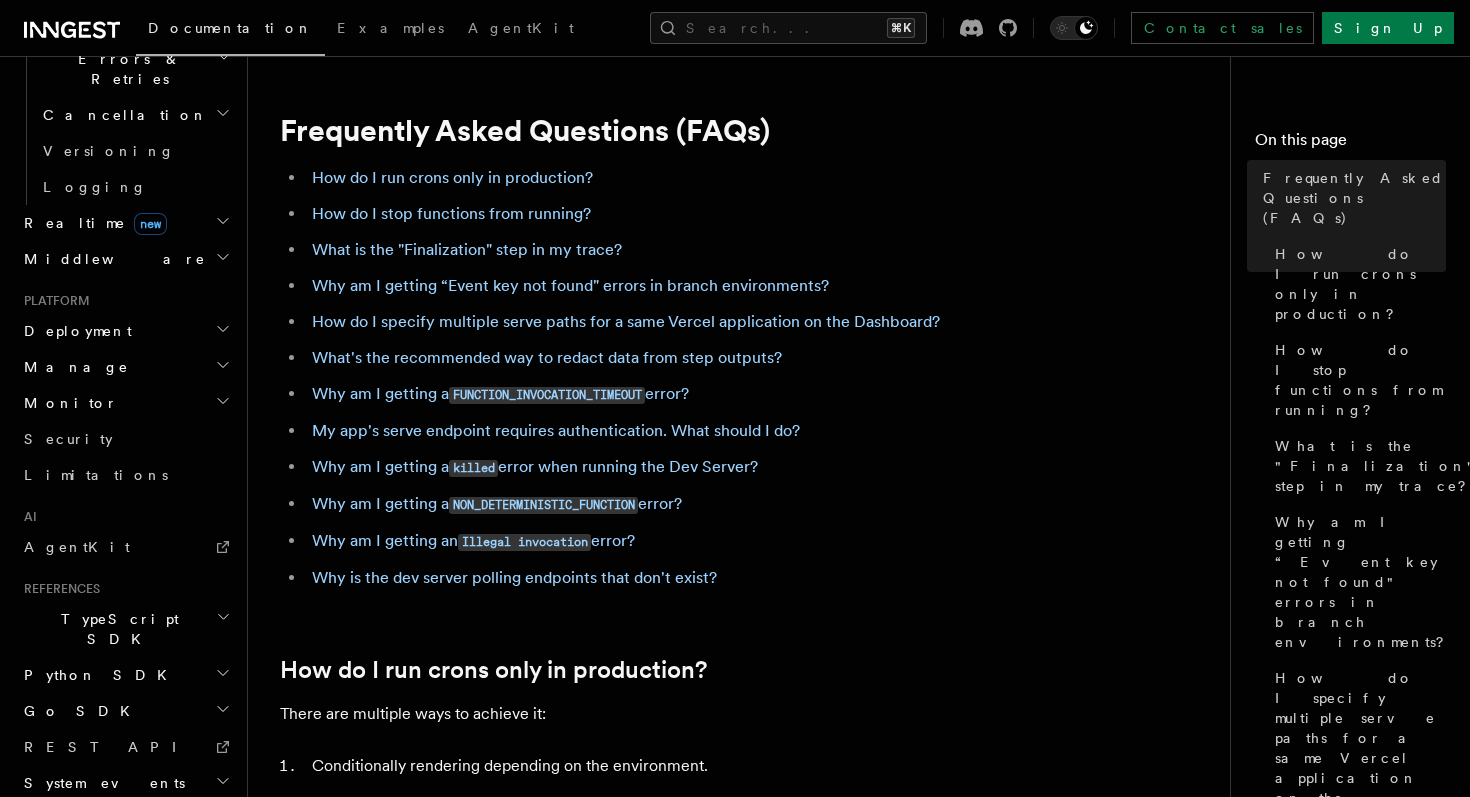 click 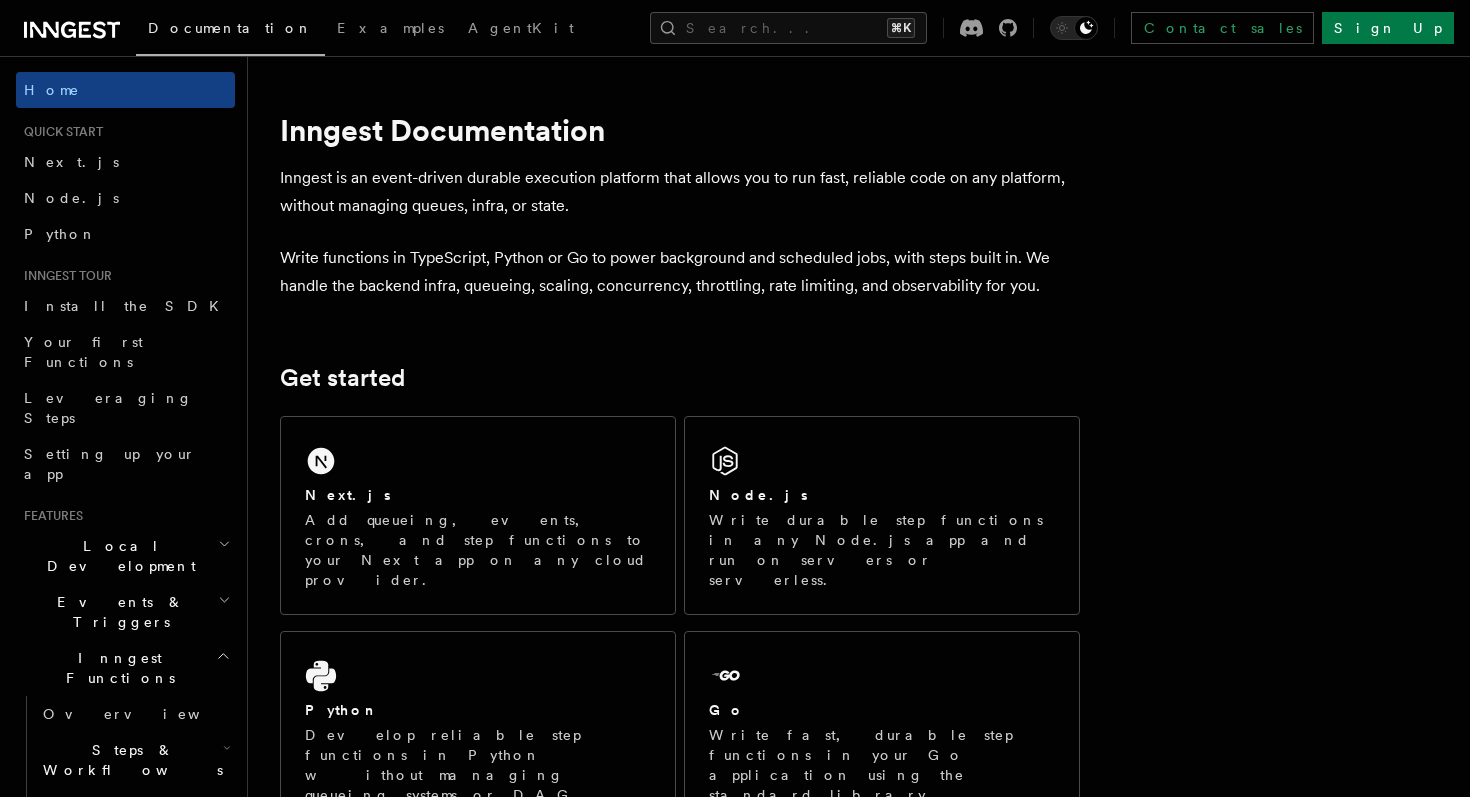 scroll, scrollTop: 0, scrollLeft: 0, axis: both 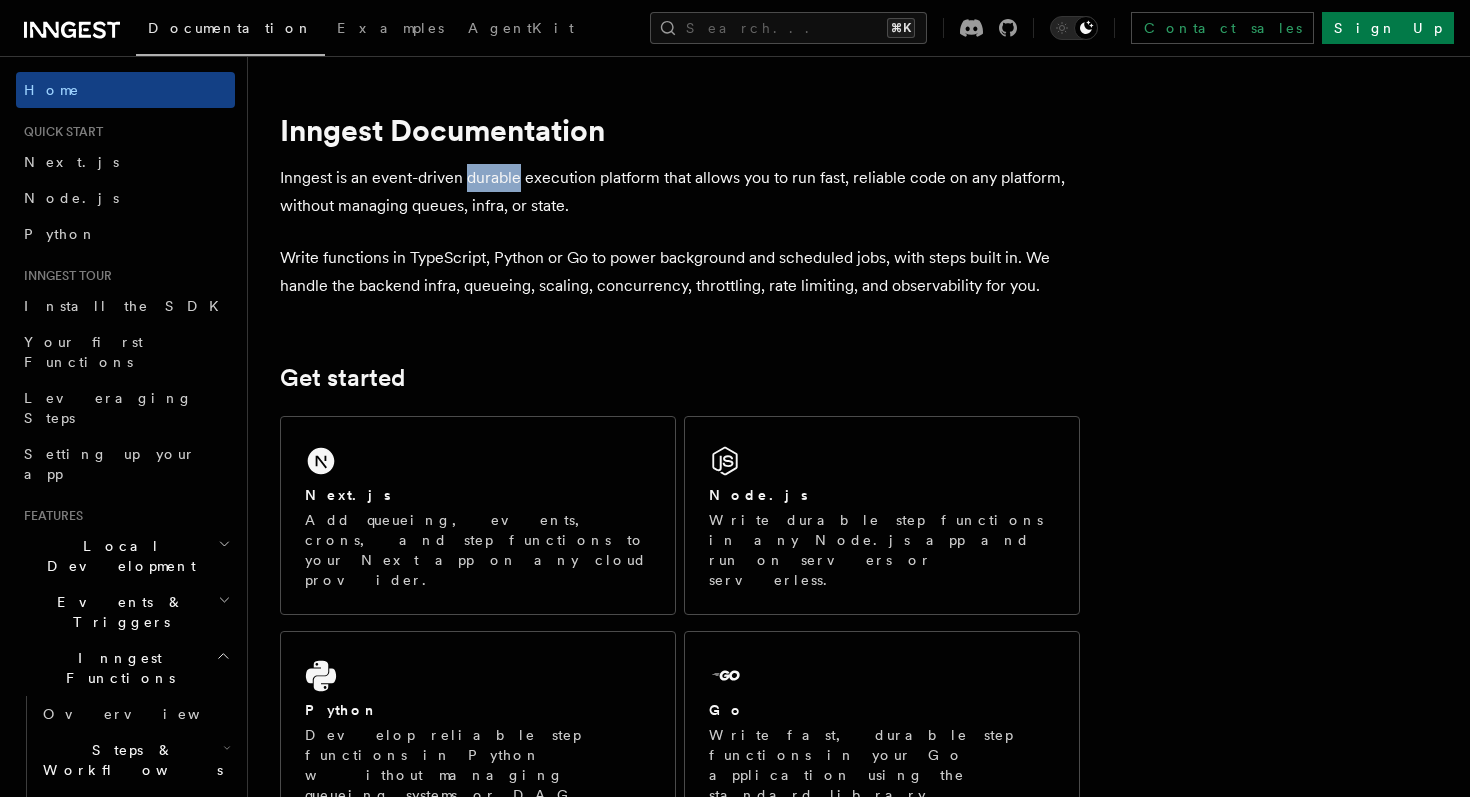 click on "Inngest is an event-driven durable execution platform that allows you to run fast, reliable code on any platform, without managing queues, infra, or state." at bounding box center (680, 192) 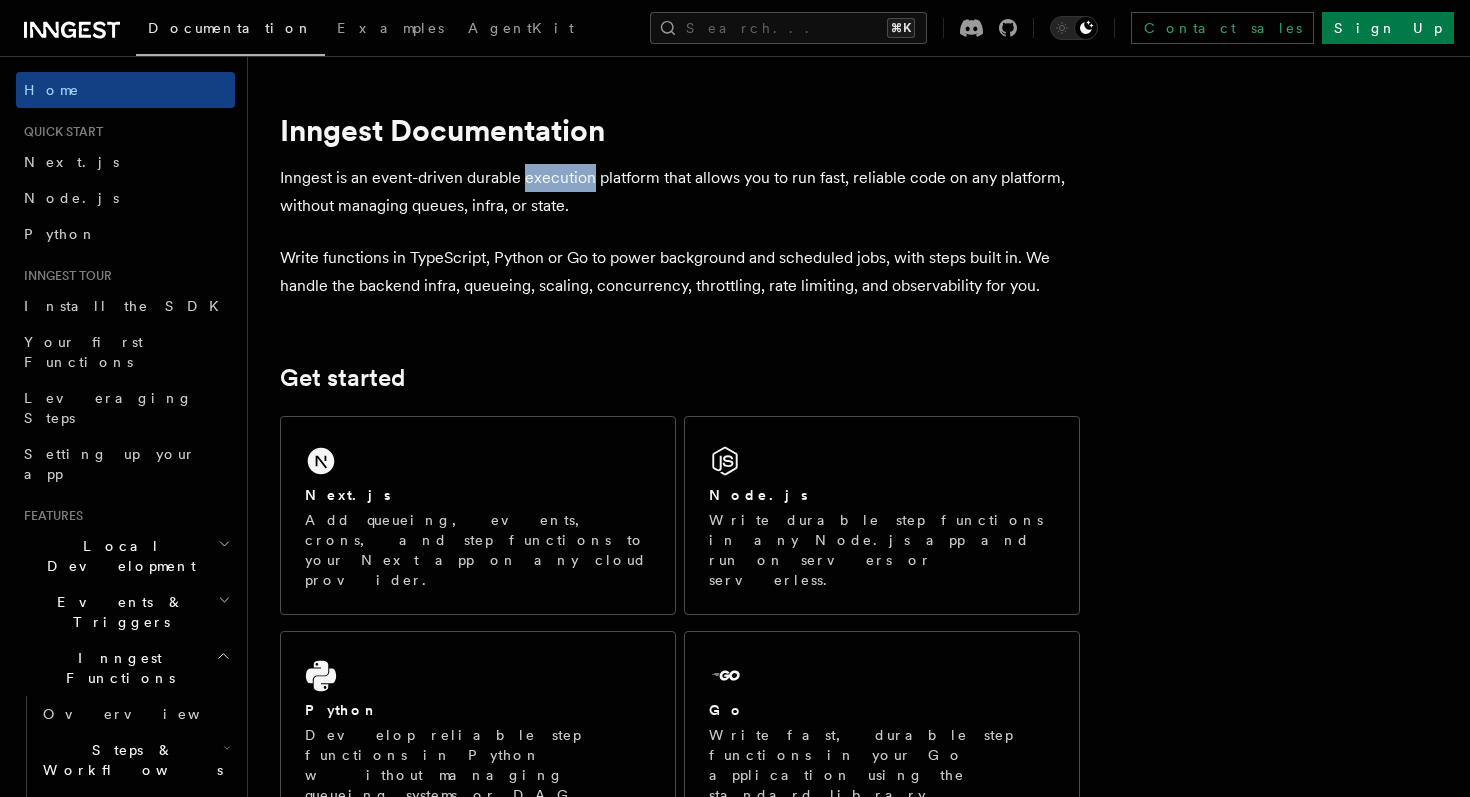 click on "Inngest is an event-driven durable execution platform that allows you to run fast, reliable code on any platform, without managing queues, infra, or state." at bounding box center (680, 192) 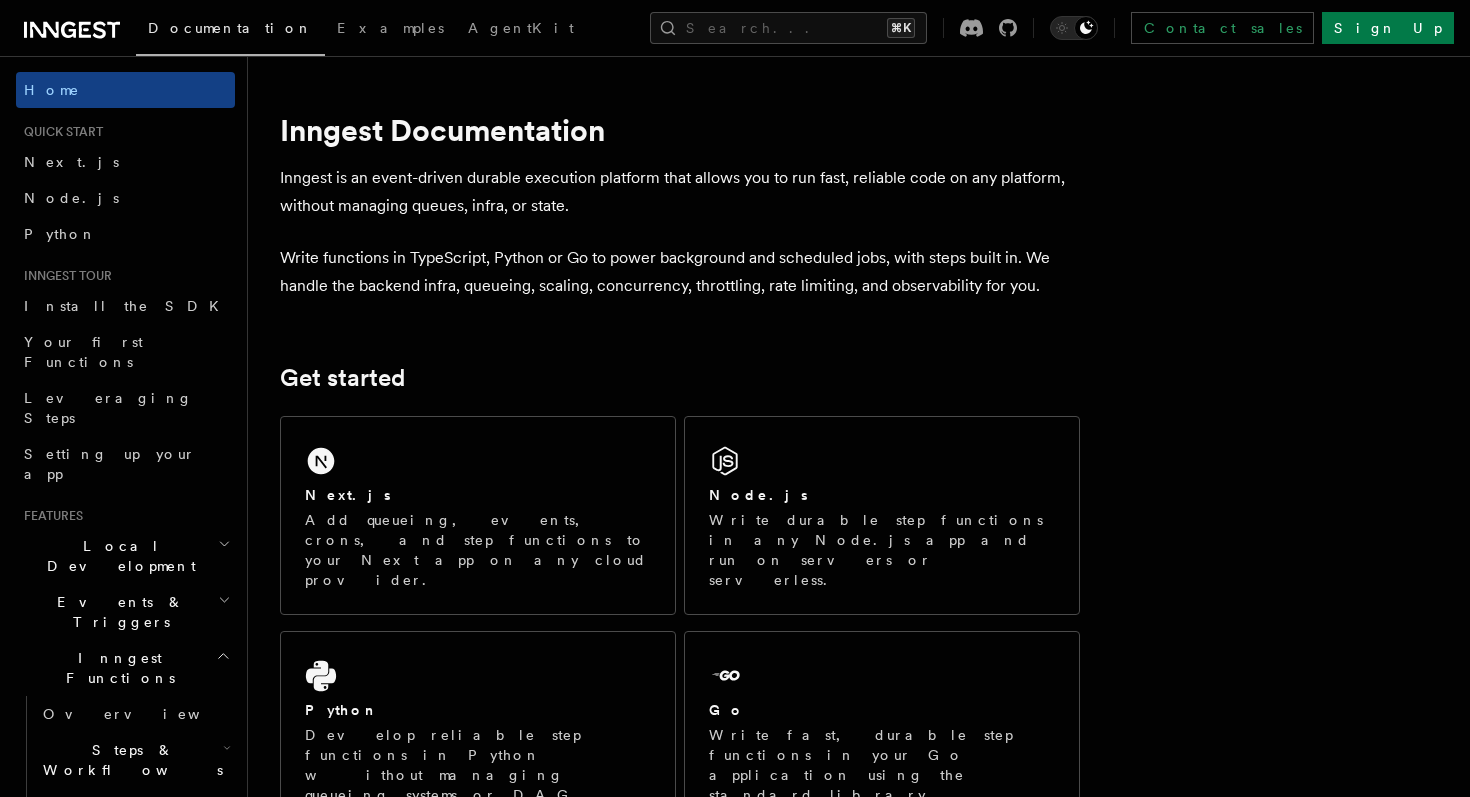 click on "Inngest is an event-driven durable execution platform that allows you to run fast, reliable code on any platform, without managing queues, infra, or state." at bounding box center (680, 192) 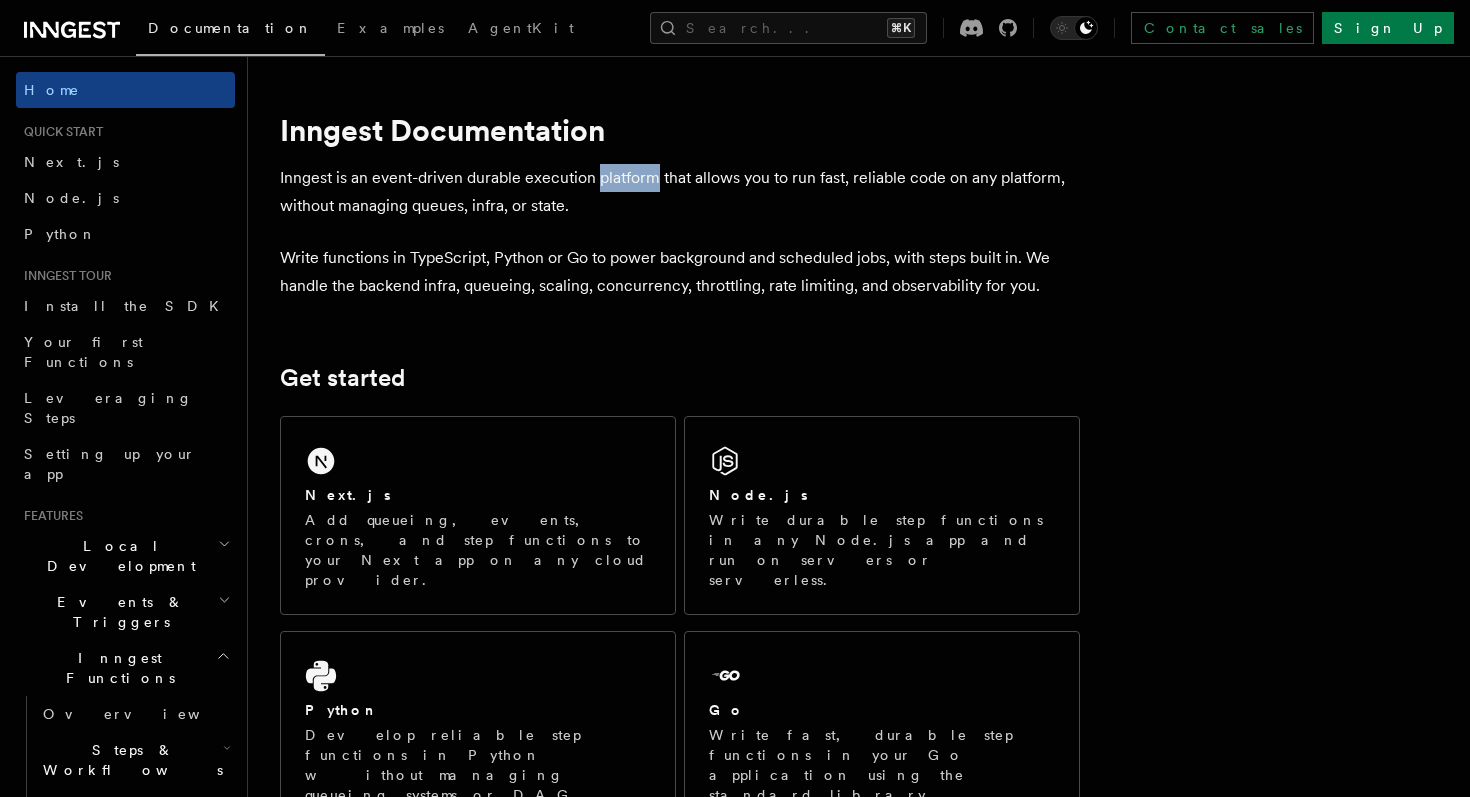 click on "Inngest is an event-driven durable execution platform that allows you to run fast, reliable code on any platform, without managing queues, infra, or state." at bounding box center [680, 192] 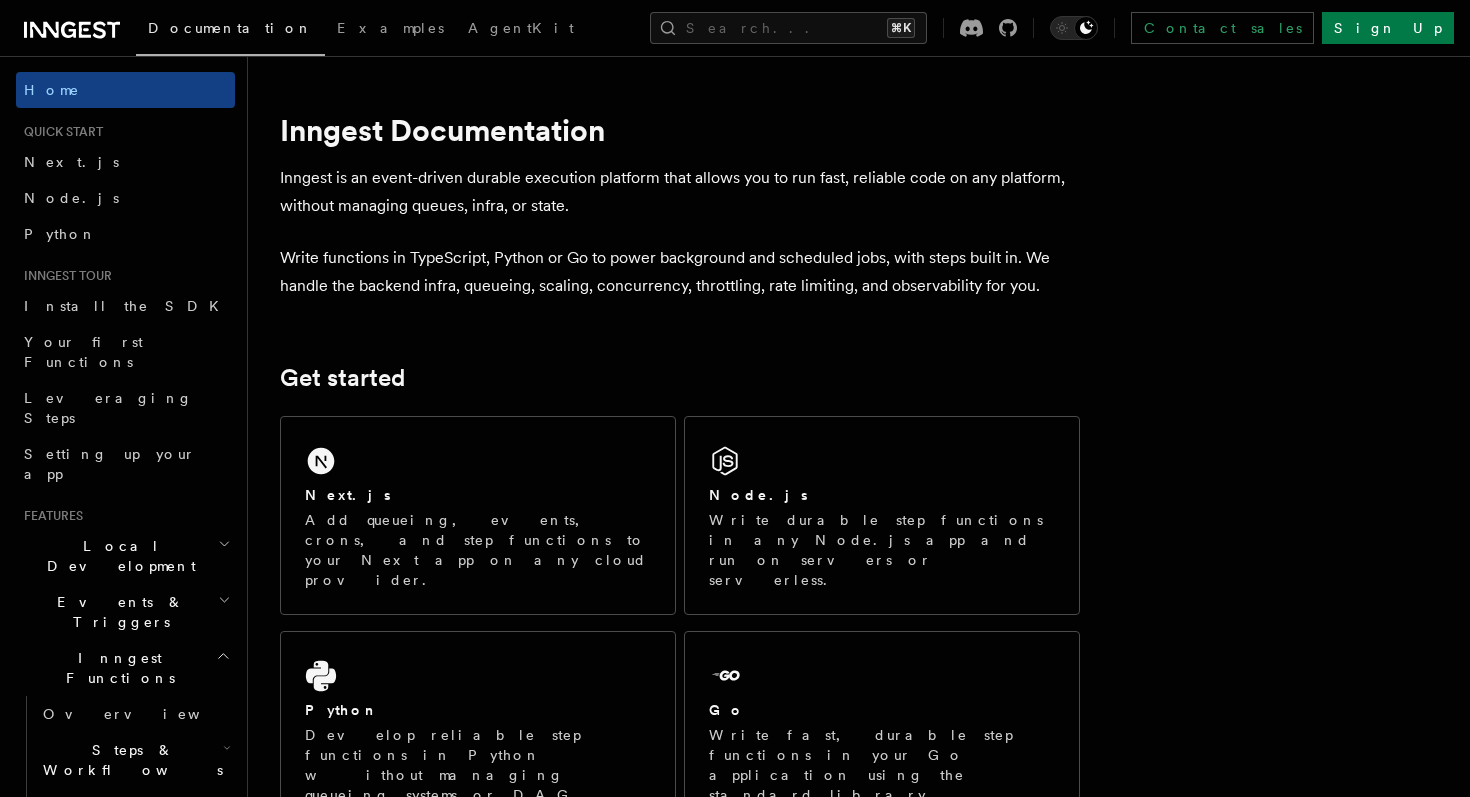 click on "Inngest is an event-driven durable execution platform that allows you to run fast, reliable code on any platform, without managing queues, infra, or state." at bounding box center [680, 192] 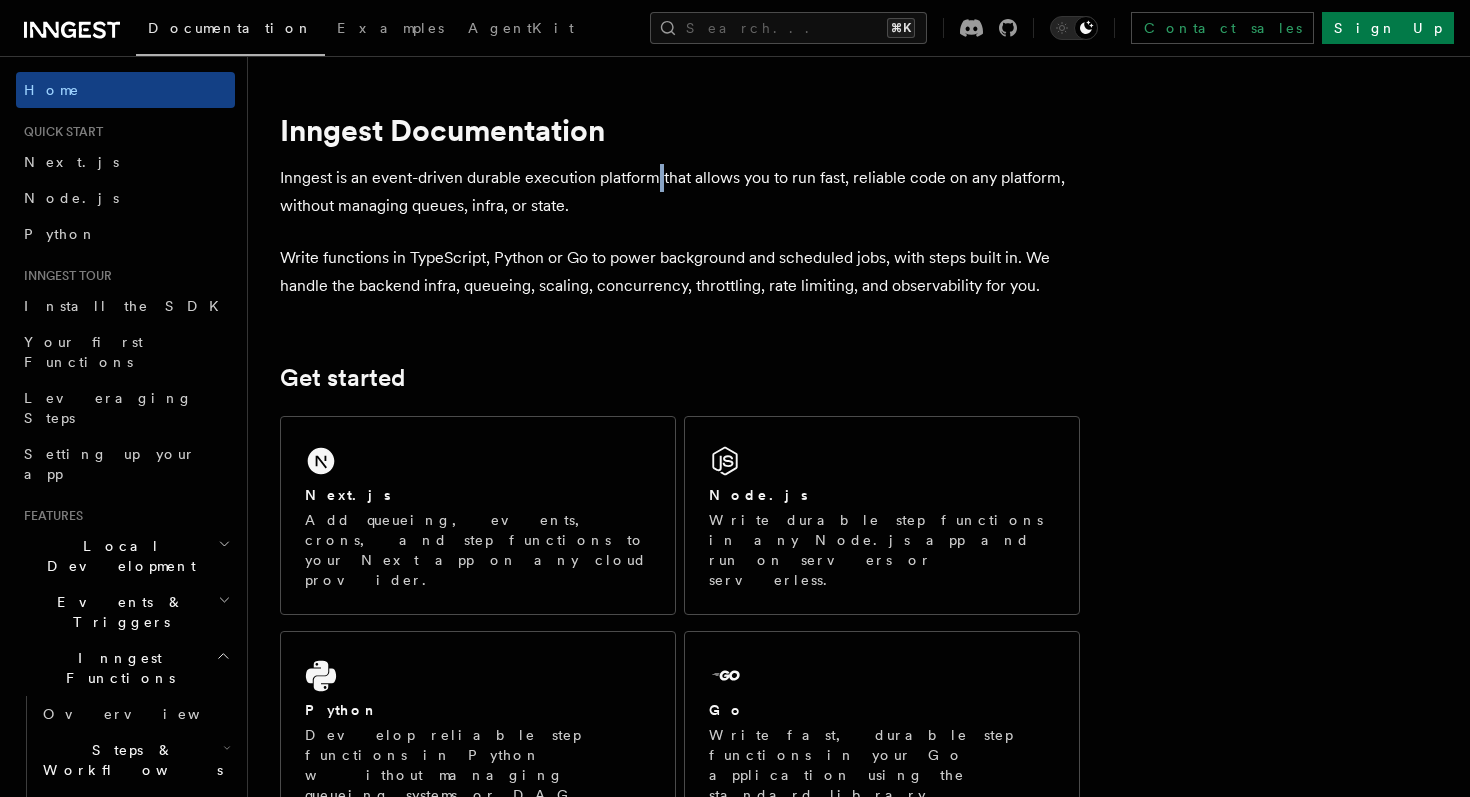 click on "Inngest is an event-driven durable execution platform that allows you to run fast, reliable code on any platform, without managing queues, infra, or state." at bounding box center (680, 192) 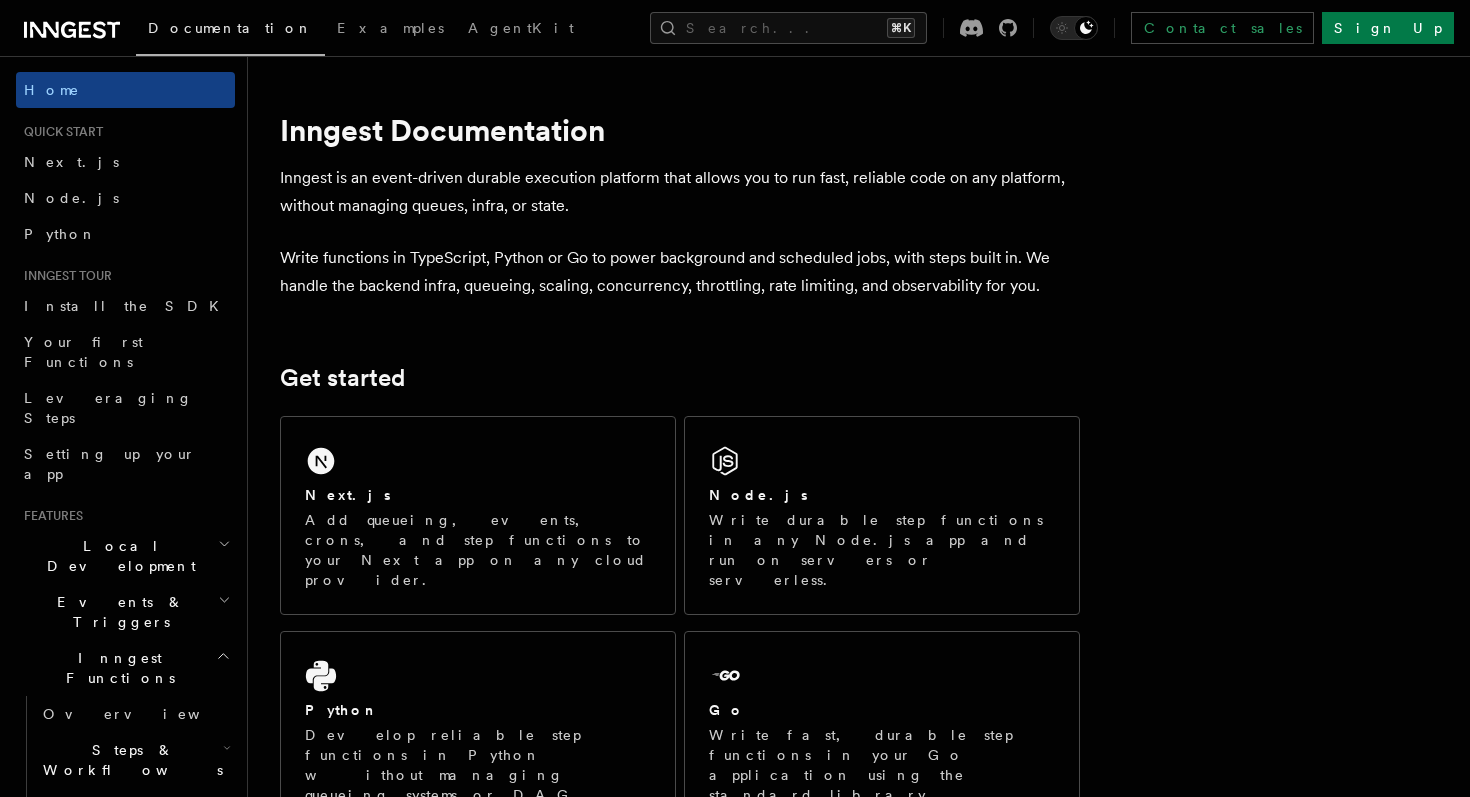 click on "Inngest is an event-driven durable execution platform that allows you to run fast, reliable code on any platform, without managing queues, infra, or state." at bounding box center (680, 192) 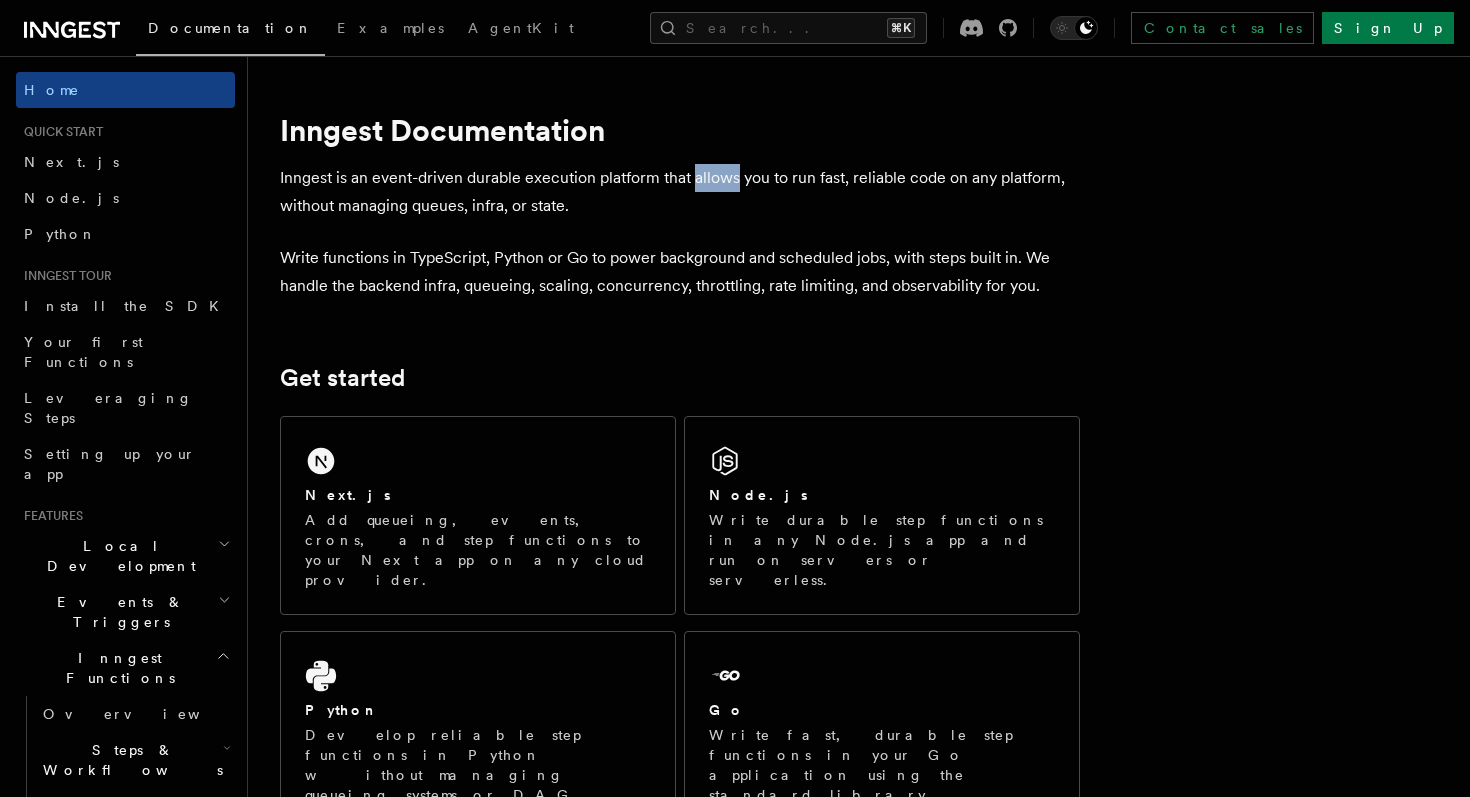 click on "Inngest is an event-driven durable execution platform that allows you to run fast, reliable code on any platform, without managing queues, infra, or state." at bounding box center [680, 192] 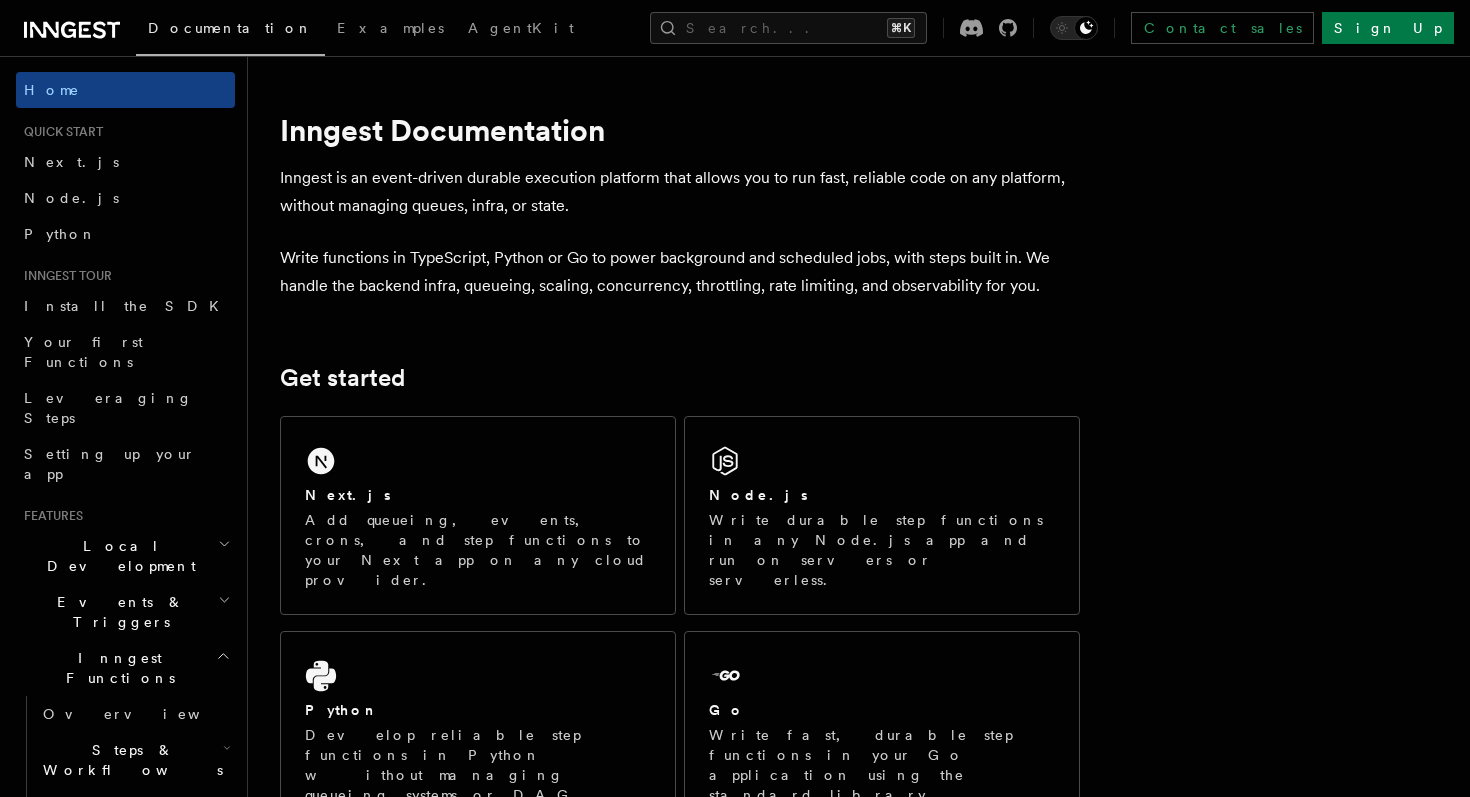 click on "Inngest is an event-driven durable execution platform that allows you to run fast, reliable code on any platform, without managing queues, infra, or state." at bounding box center [680, 192] 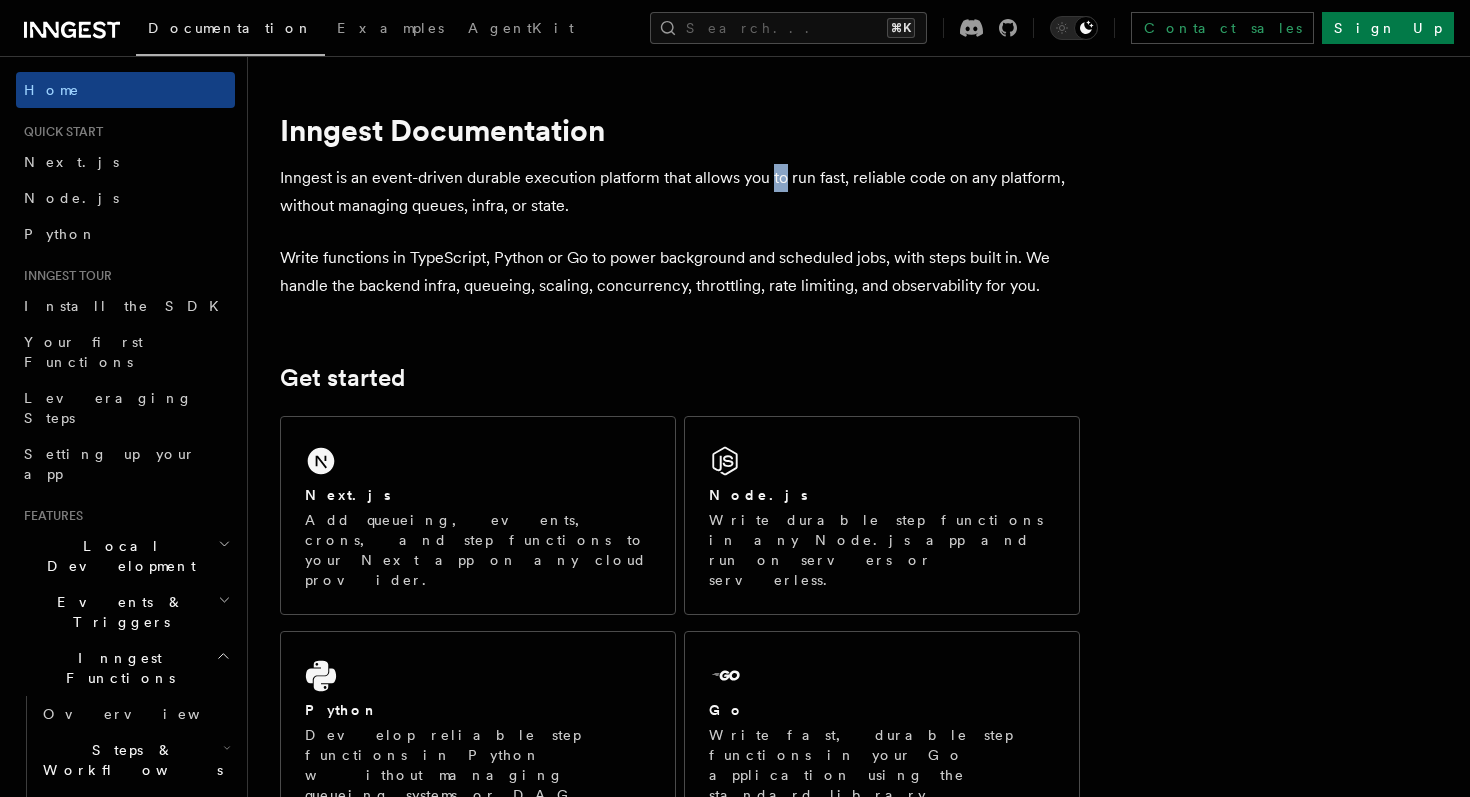 scroll, scrollTop: 44, scrollLeft: 0, axis: vertical 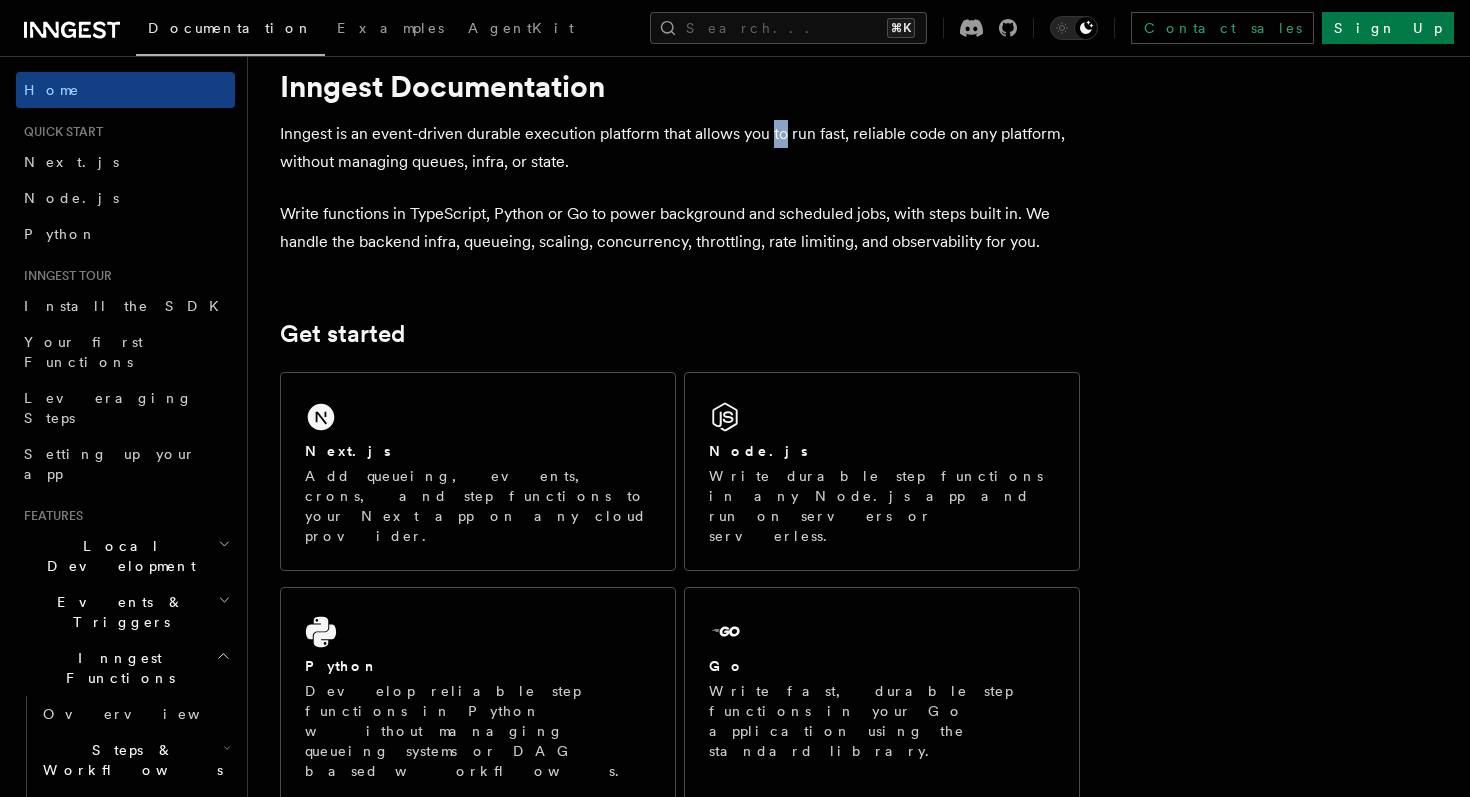 click on "Write functions in TypeScript, Python or Go to power background and scheduled jobs, with steps built in.  We handle the backend infra, queueing, scaling, concurrency, throttling, rate limiting, and observability for you." at bounding box center (680, 228) 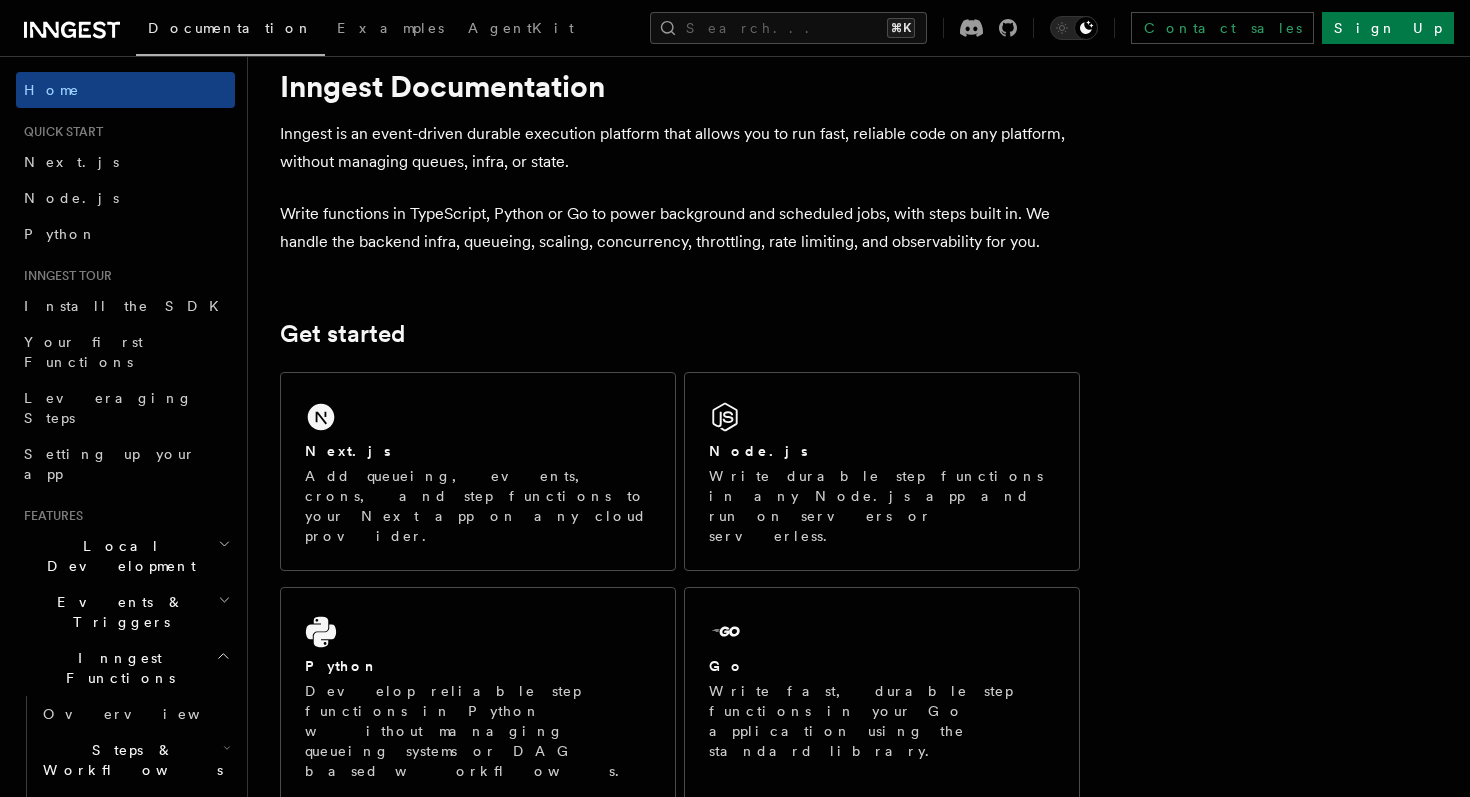 click on "Write functions in TypeScript, Python or Go to power background and scheduled jobs, with steps built in.  We handle the backend infra, queueing, scaling, concurrency, throttling, rate limiting, and observability for you." at bounding box center [680, 228] 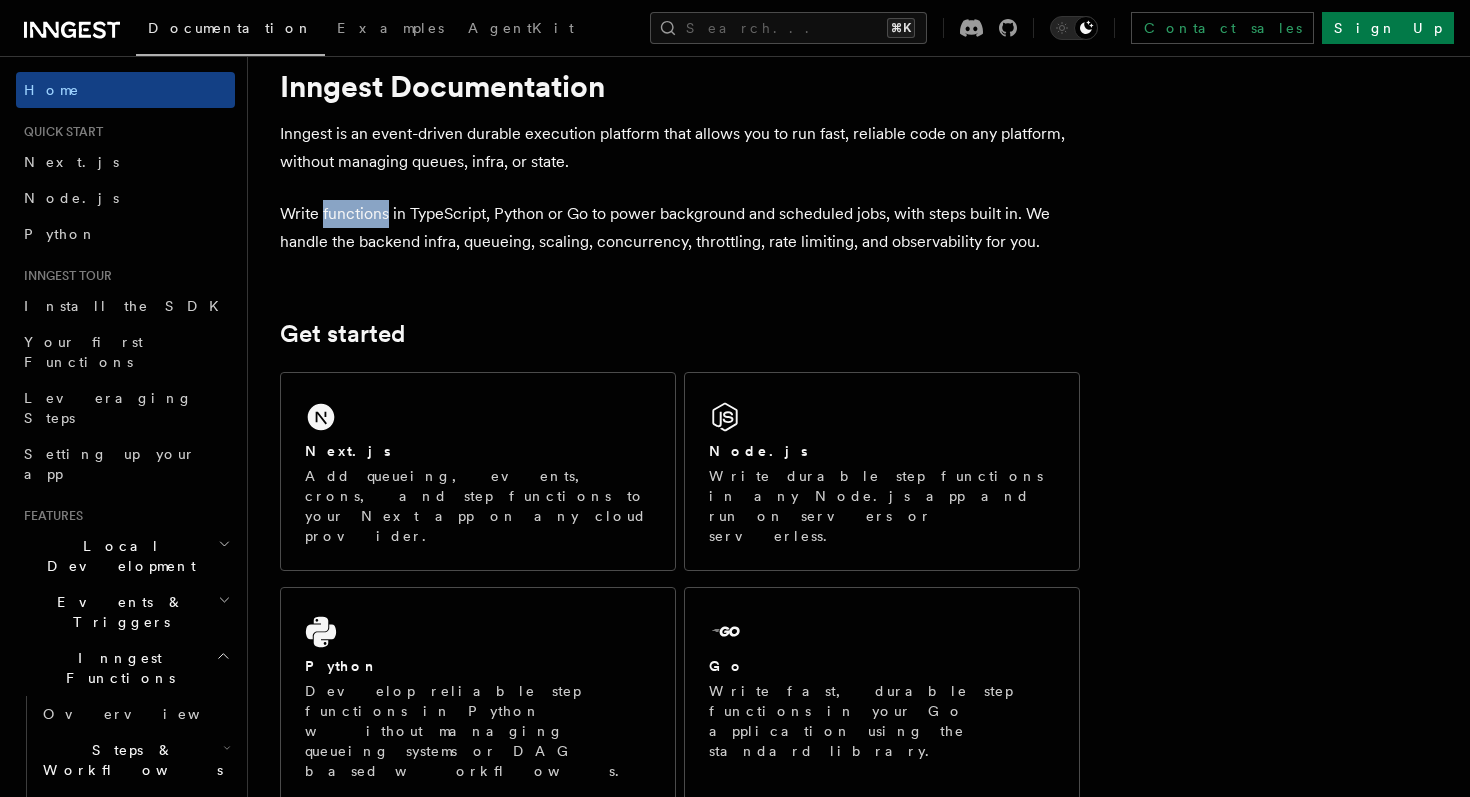 click on "Write functions in TypeScript, Python or Go to power background and scheduled jobs, with steps built in.  We handle the backend infra, queueing, scaling, concurrency, throttling, rate limiting, and observability for you." at bounding box center (680, 228) 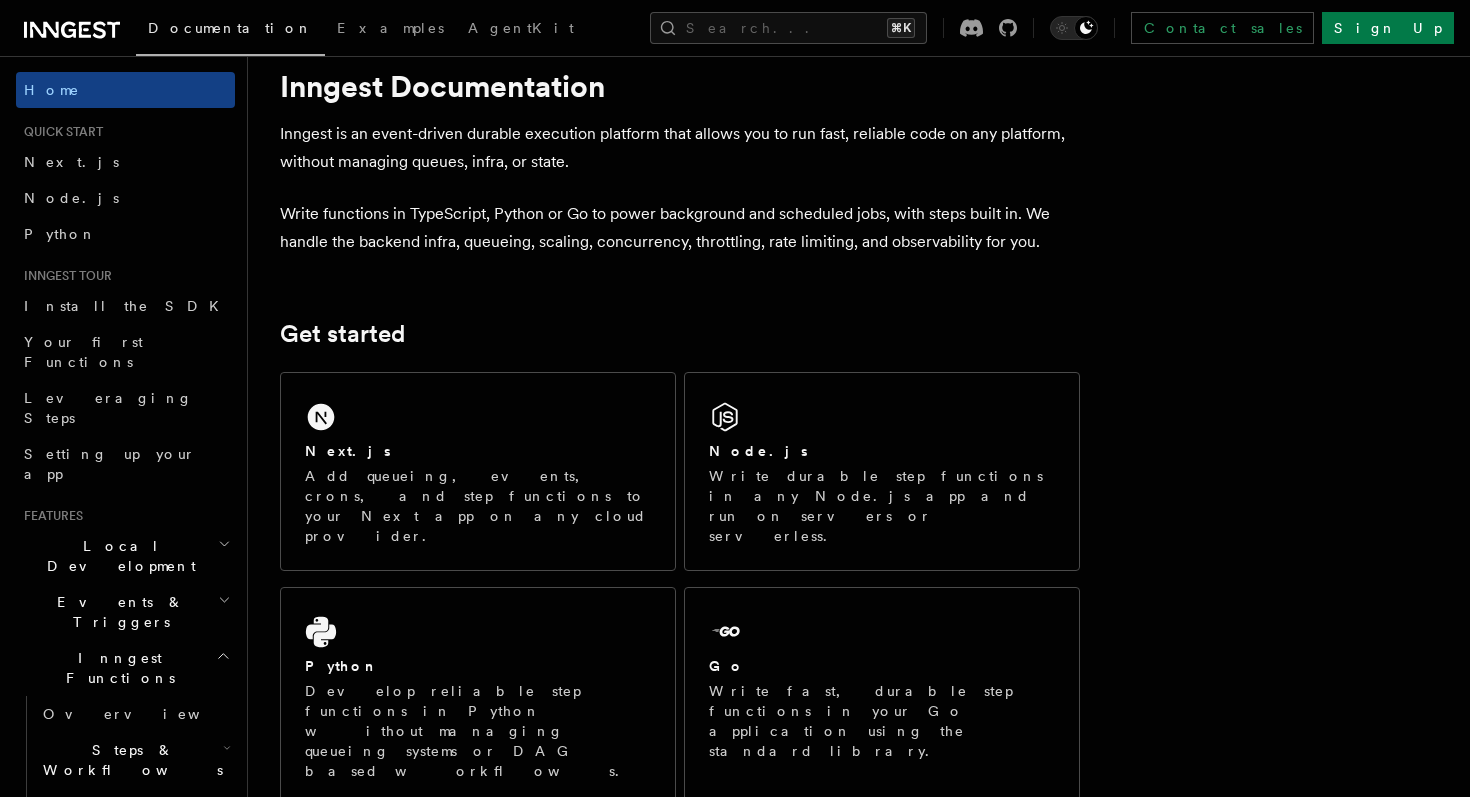 click on "Write functions in TypeScript, Python or Go to power background and scheduled jobs, with steps built in.  We handle the backend infra, queueing, scaling, concurrency, throttling, rate limiting, and observability for you." at bounding box center [680, 228] 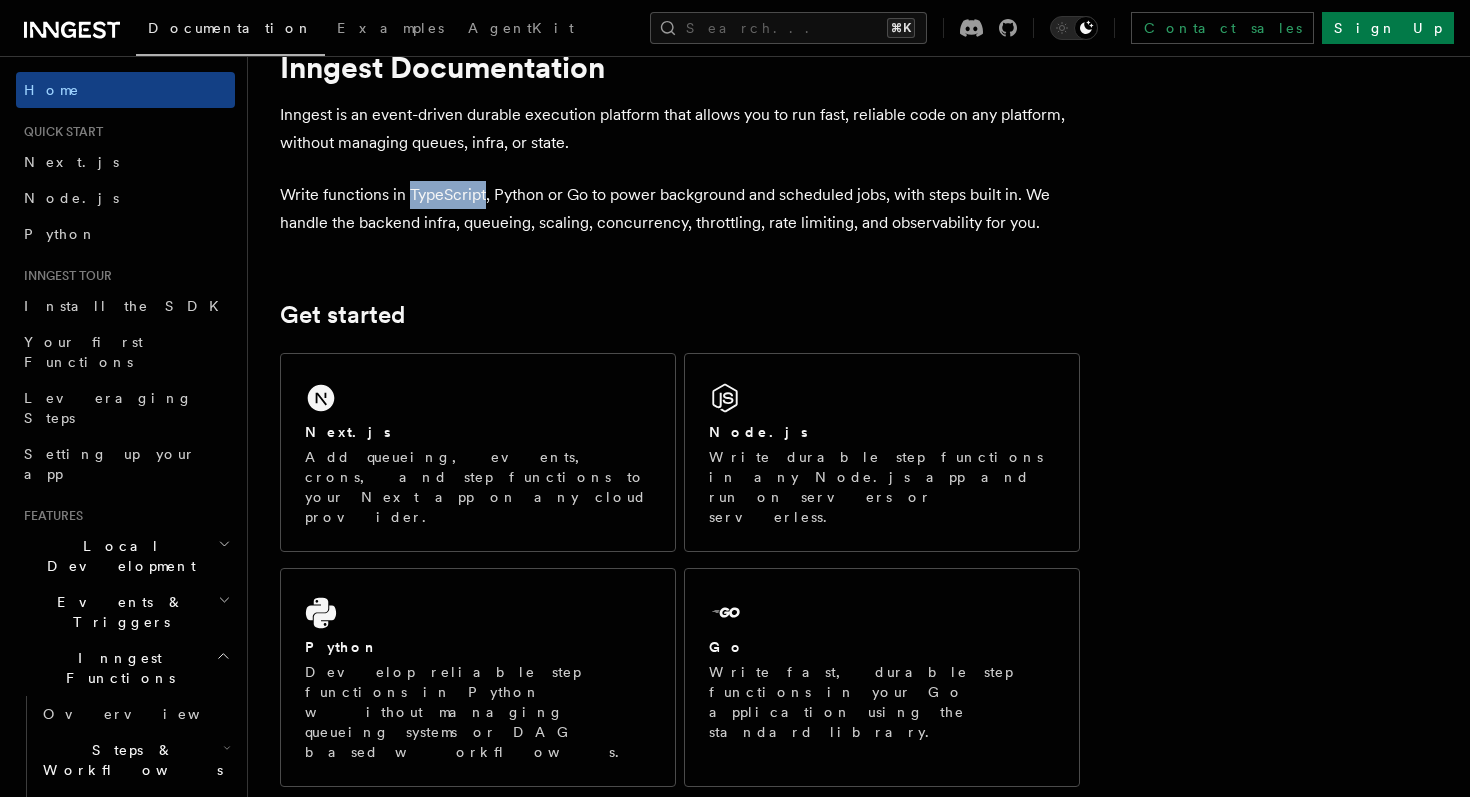 scroll, scrollTop: 65, scrollLeft: 0, axis: vertical 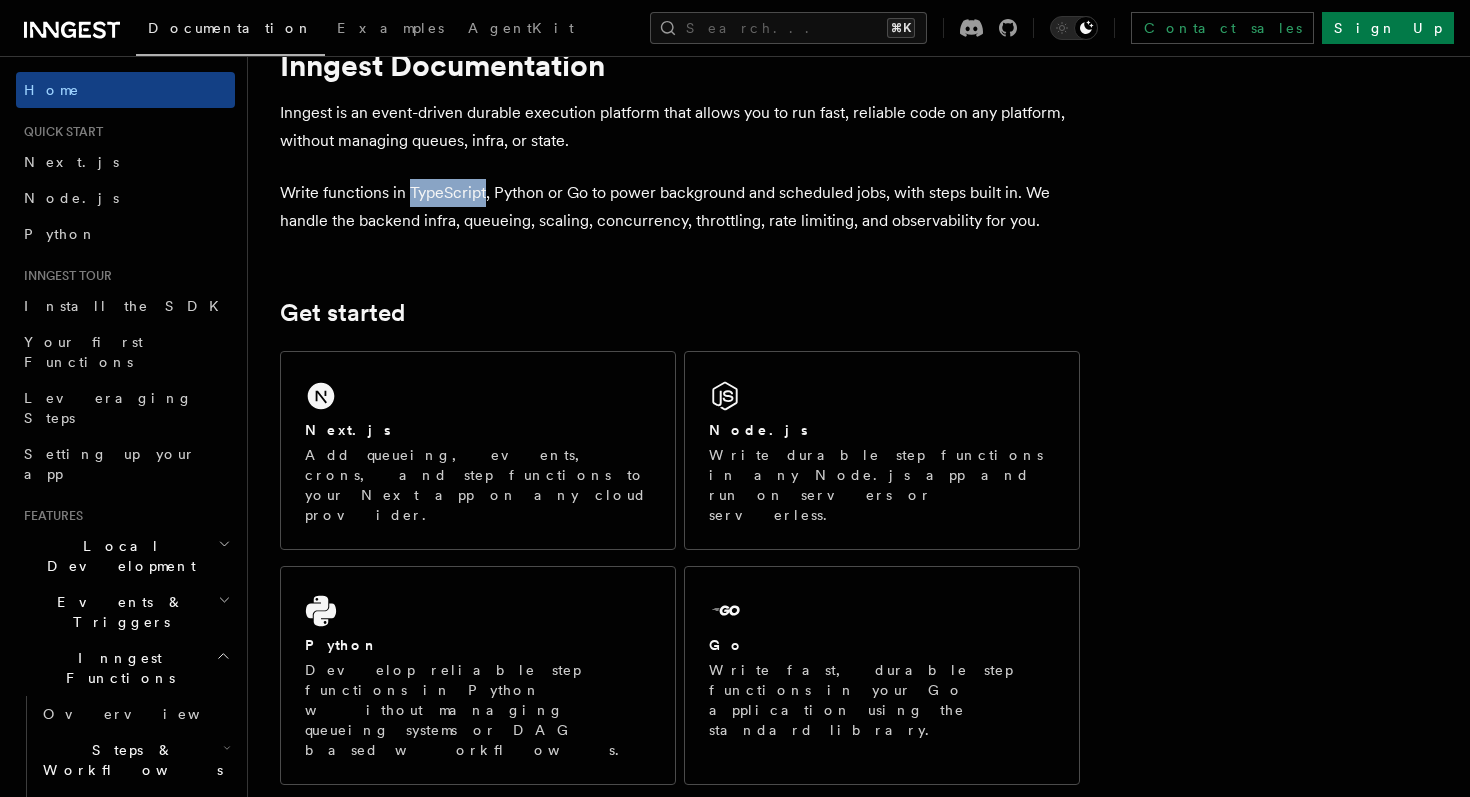 click on "Write functions in TypeScript, Python or Go to power background and scheduled jobs, with steps built in.  We handle the backend infra, queueing, scaling, concurrency, throttling, rate limiting, and observability for you." at bounding box center [680, 207] 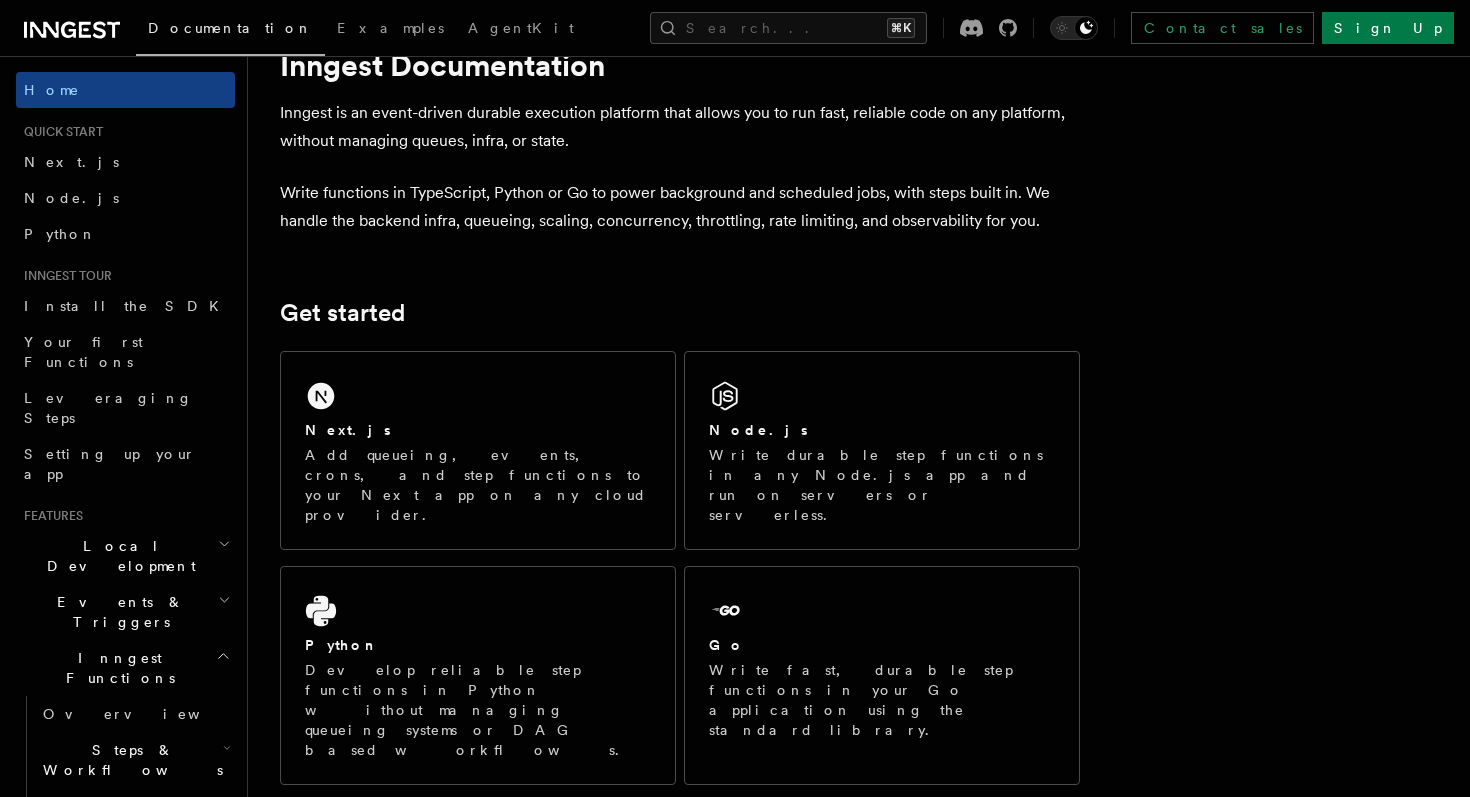 click on "Write functions in TypeScript, Python or Go to power background and scheduled jobs, with steps built in.  We handle the backend infra, queueing, scaling, concurrency, throttling, rate limiting, and observability for you." at bounding box center [680, 207] 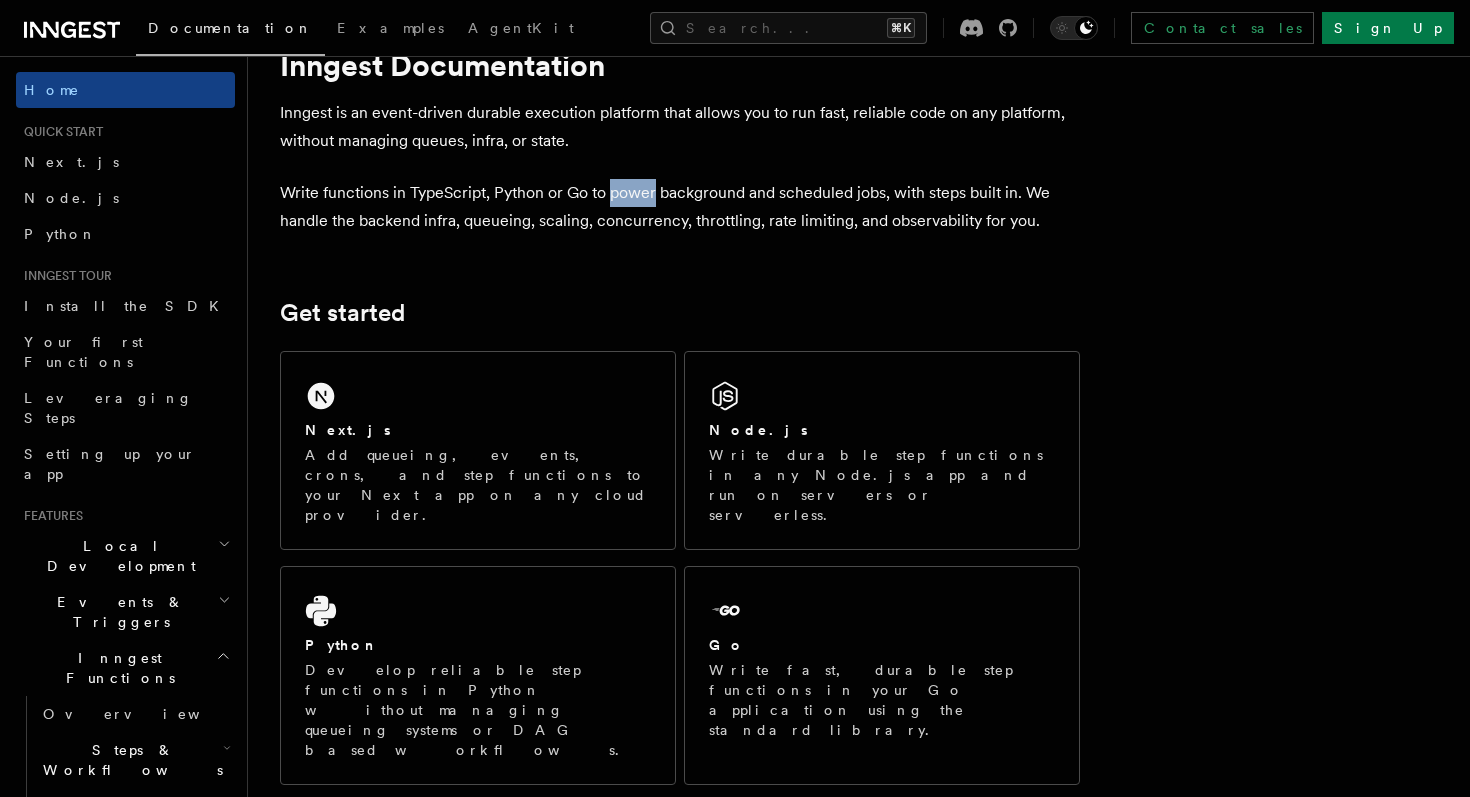 click on "Write functions in TypeScript, Python or Go to power background and scheduled jobs, with steps built in.  We handle the backend infra, queueing, scaling, concurrency, throttling, rate limiting, and observability for you." at bounding box center (680, 207) 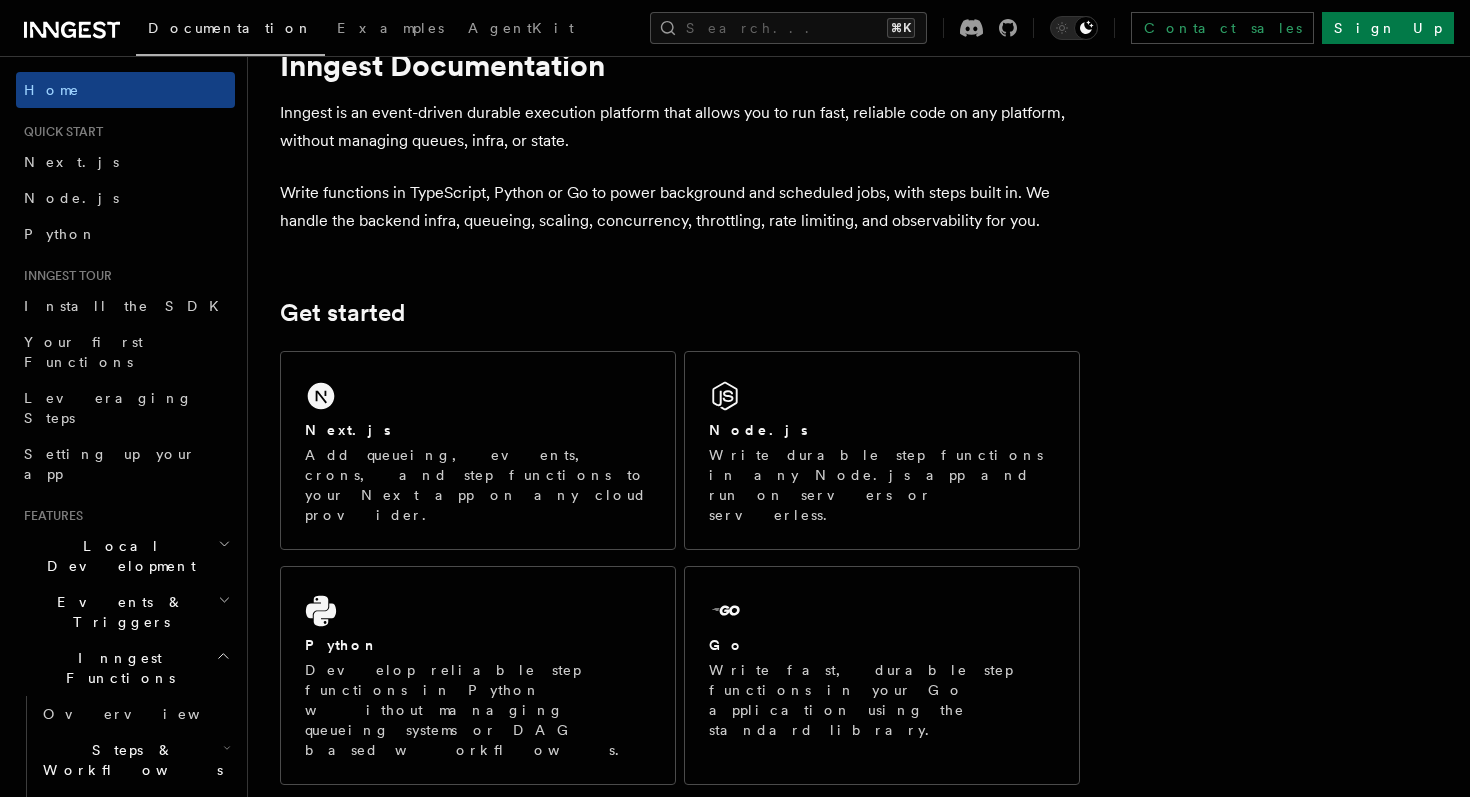 click on "Write functions in TypeScript, Python or Go to power background and scheduled jobs, with steps built in.  We handle the backend infra, queueing, scaling, concurrency, throttling, rate limiting, and observability for you." at bounding box center (680, 207) 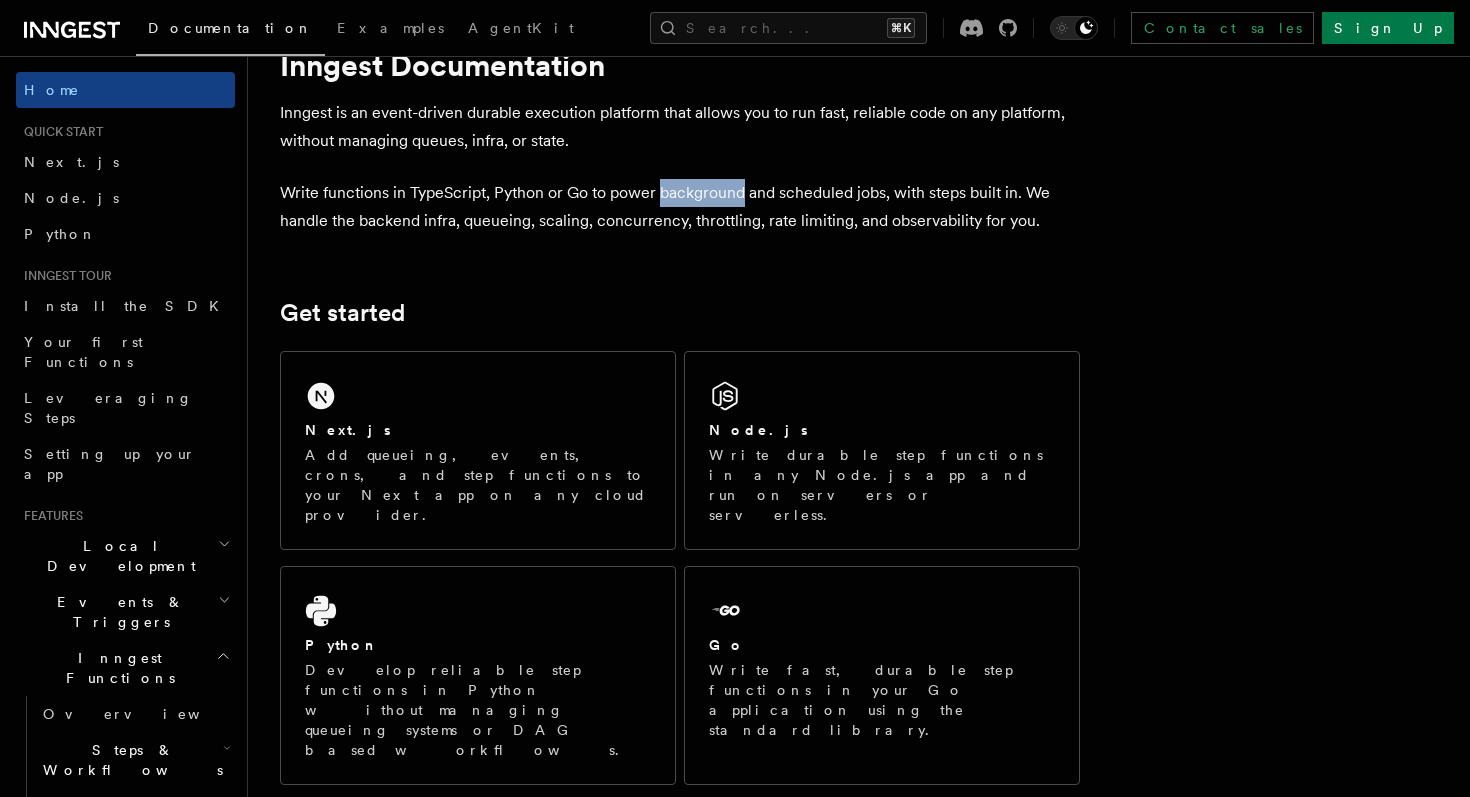 click on "Write functions in TypeScript, Python or Go to power background and scheduled jobs, with steps built in.  We handle the backend infra, queueing, scaling, concurrency, throttling, rate limiting, and observability for you." at bounding box center (680, 207) 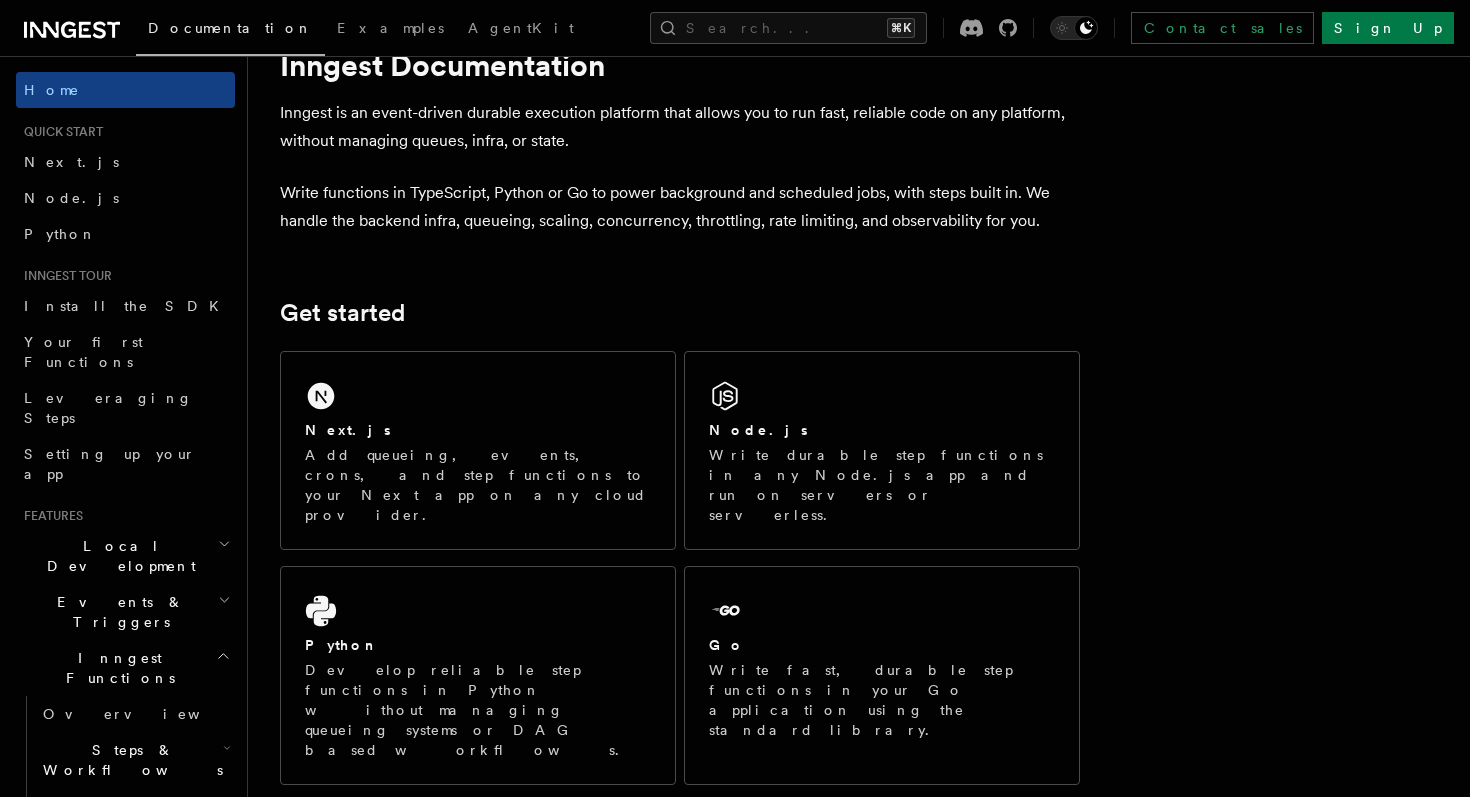 click on "Write functions in TypeScript, Python or Go to power background and scheduled jobs, with steps built in.  We handle the backend infra, queueing, scaling, concurrency, throttling, rate limiting, and observability for you." at bounding box center (680, 207) 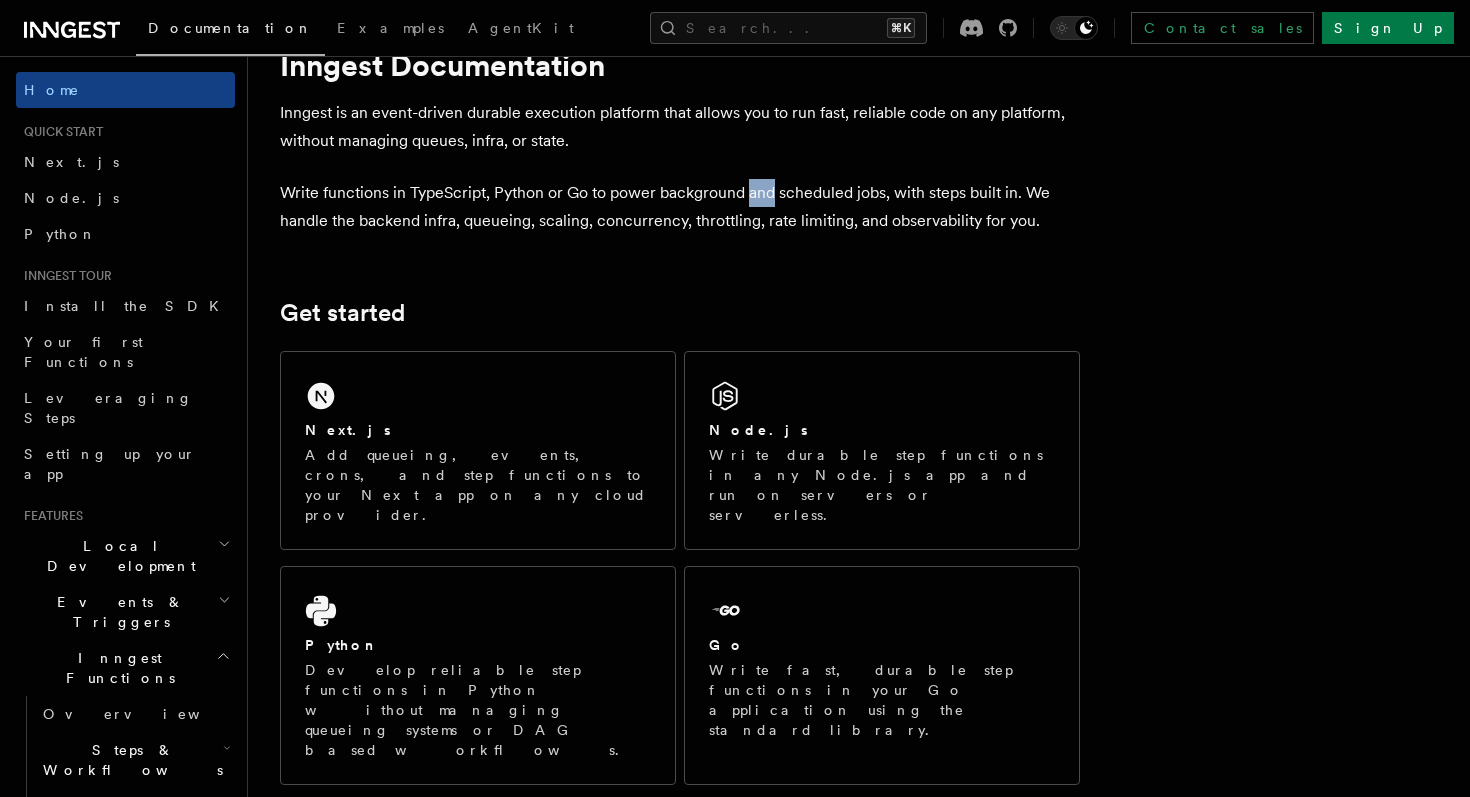 click on "Write functions in TypeScript, Python or Go to power background and scheduled jobs, with steps built in.  We handle the backend infra, queueing, scaling, concurrency, throttling, rate limiting, and observability for you." at bounding box center [680, 207] 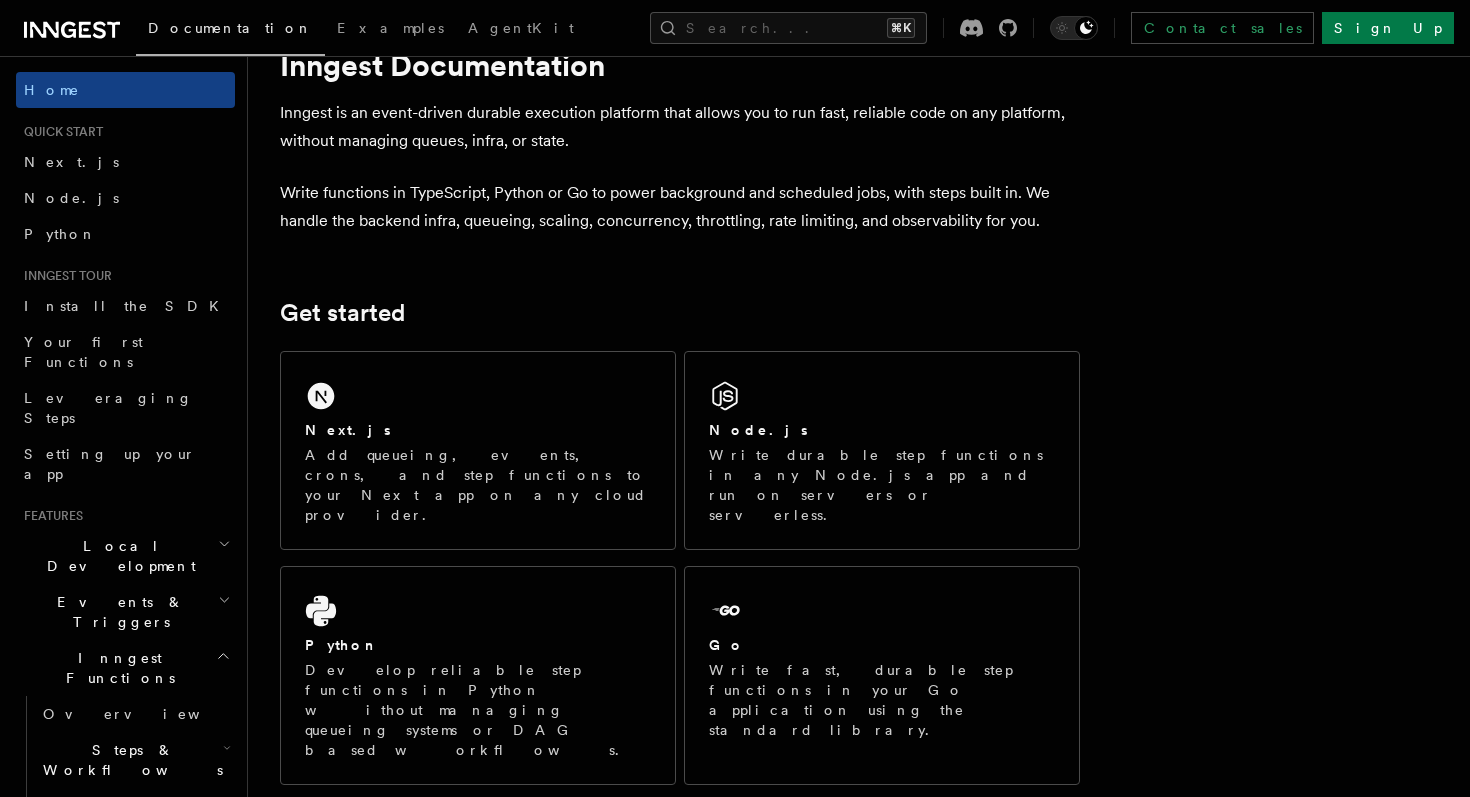 click on "Write functions in TypeScript, Python or Go to power background and scheduled jobs, with steps built in.  We handle the backend infra, queueing, scaling, concurrency, throttling, rate limiting, and observability for you." at bounding box center [680, 207] 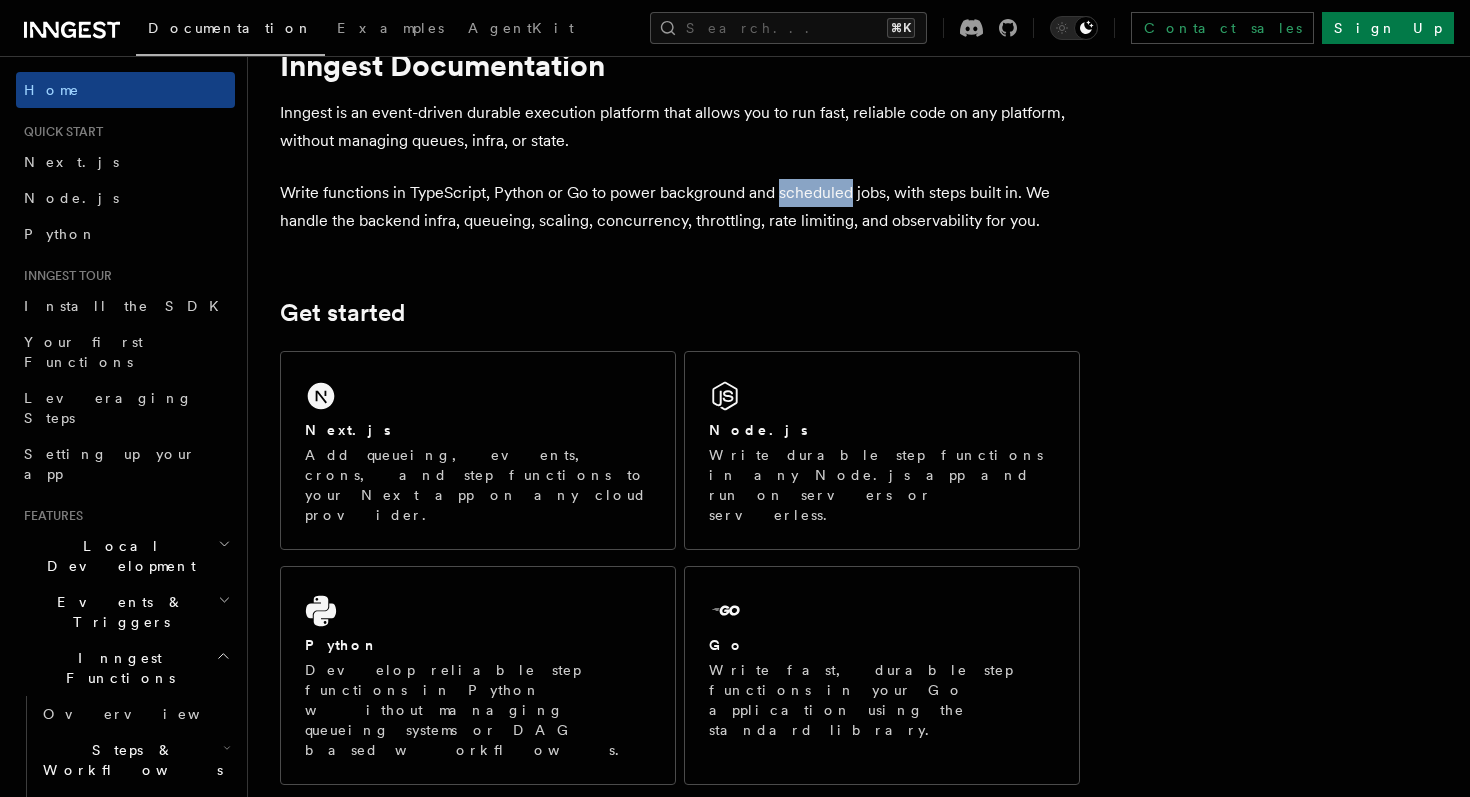 click on "Write functions in TypeScript, Python or Go to power background and scheduled jobs, with steps built in.  We handle the backend infra, queueing, scaling, concurrency, throttling, rate limiting, and observability for you." at bounding box center (680, 207) 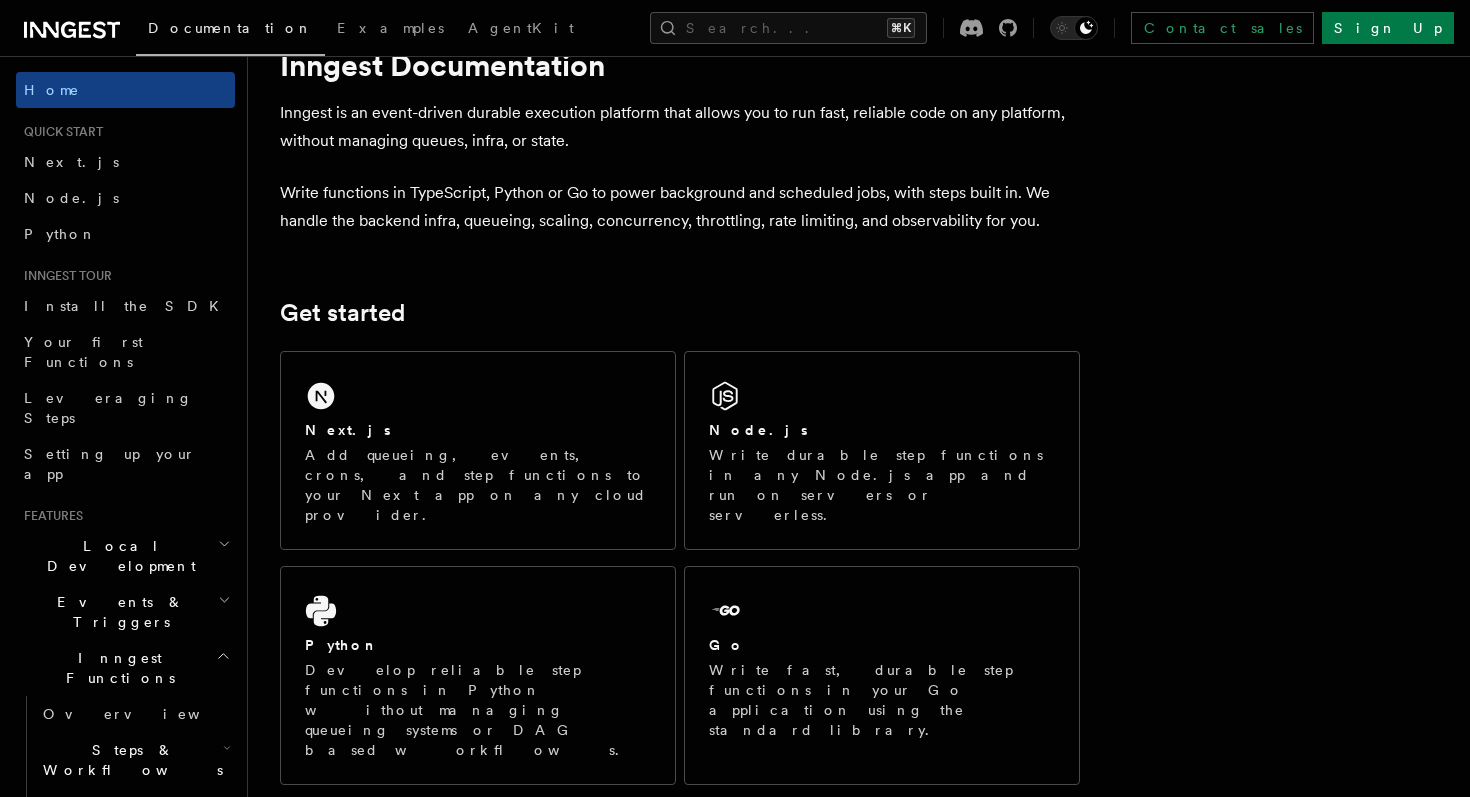 click on "Write functions in TypeScript, Python or Go to power background and scheduled jobs, with steps built in.  We handle the backend infra, queueing, scaling, concurrency, throttling, rate limiting, and observability for you." at bounding box center (680, 207) 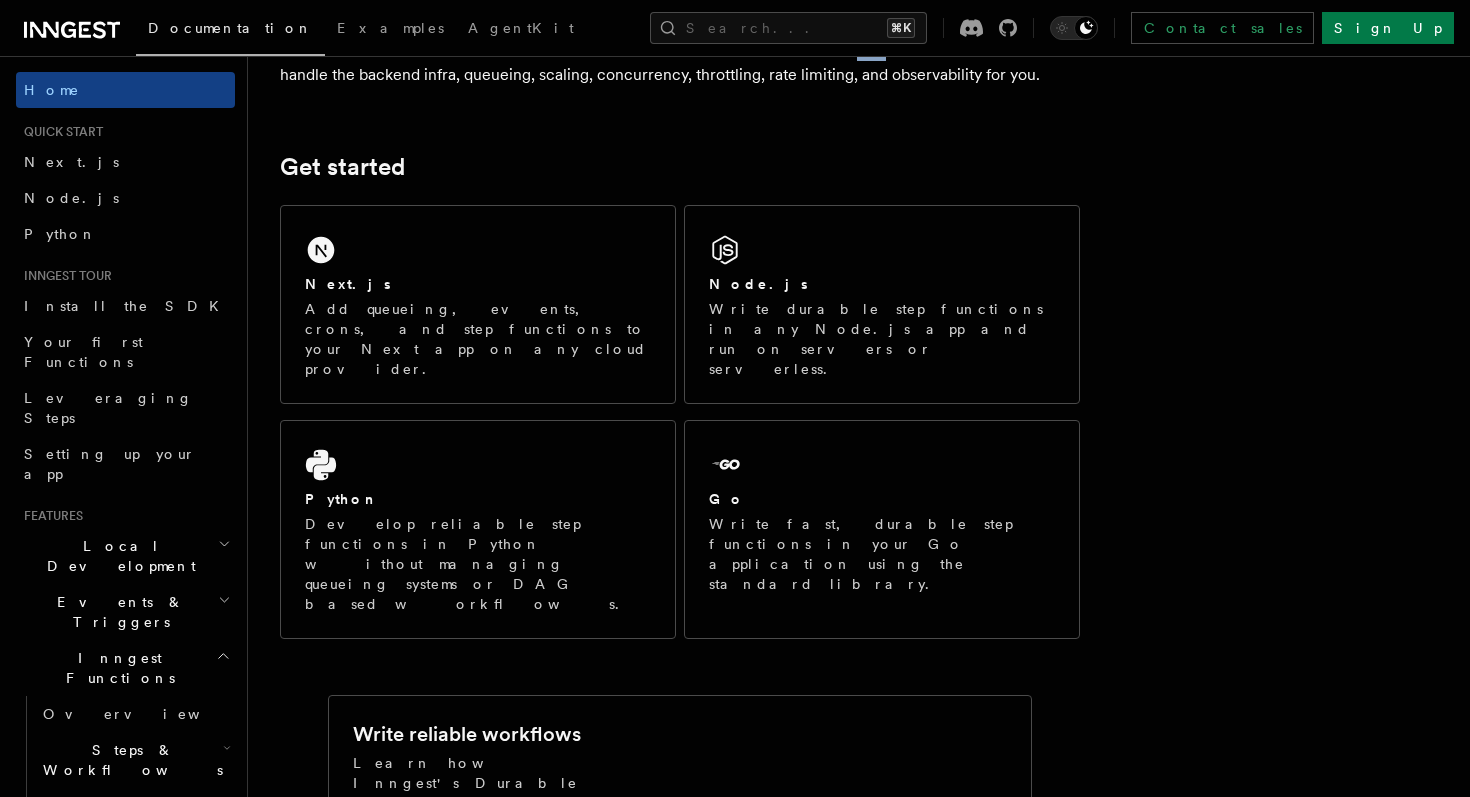 scroll, scrollTop: 216, scrollLeft: 0, axis: vertical 